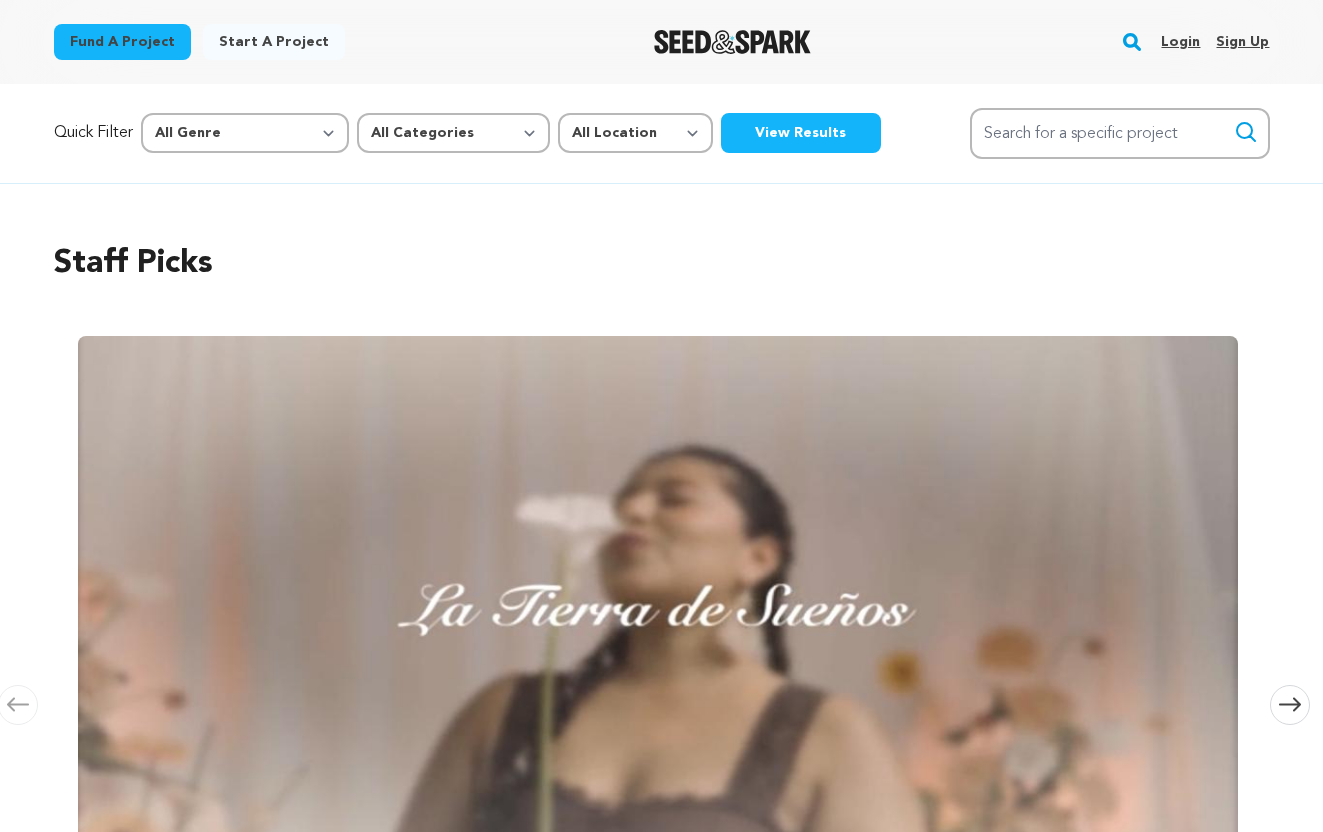 scroll, scrollTop: 0, scrollLeft: 0, axis: both 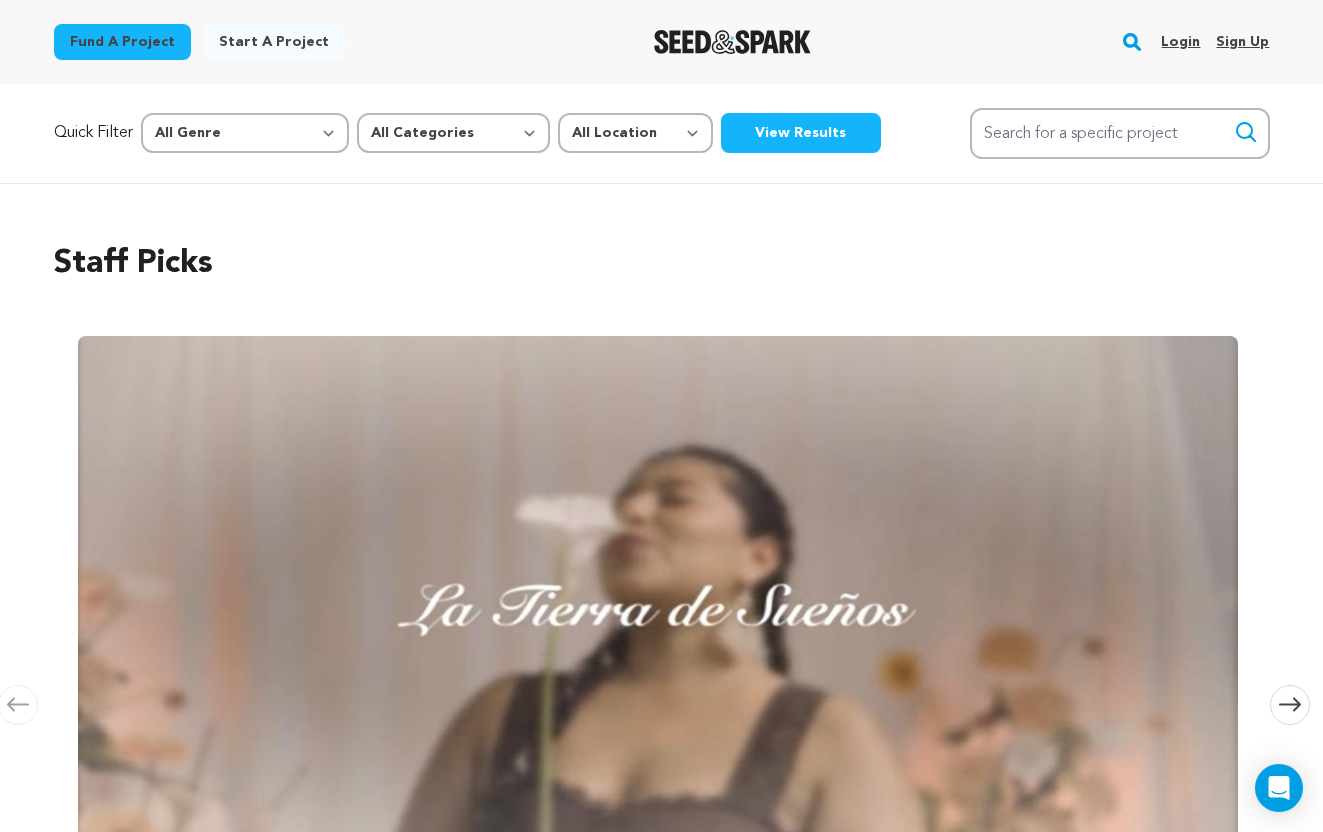 click on "Login" at bounding box center (1180, 42) 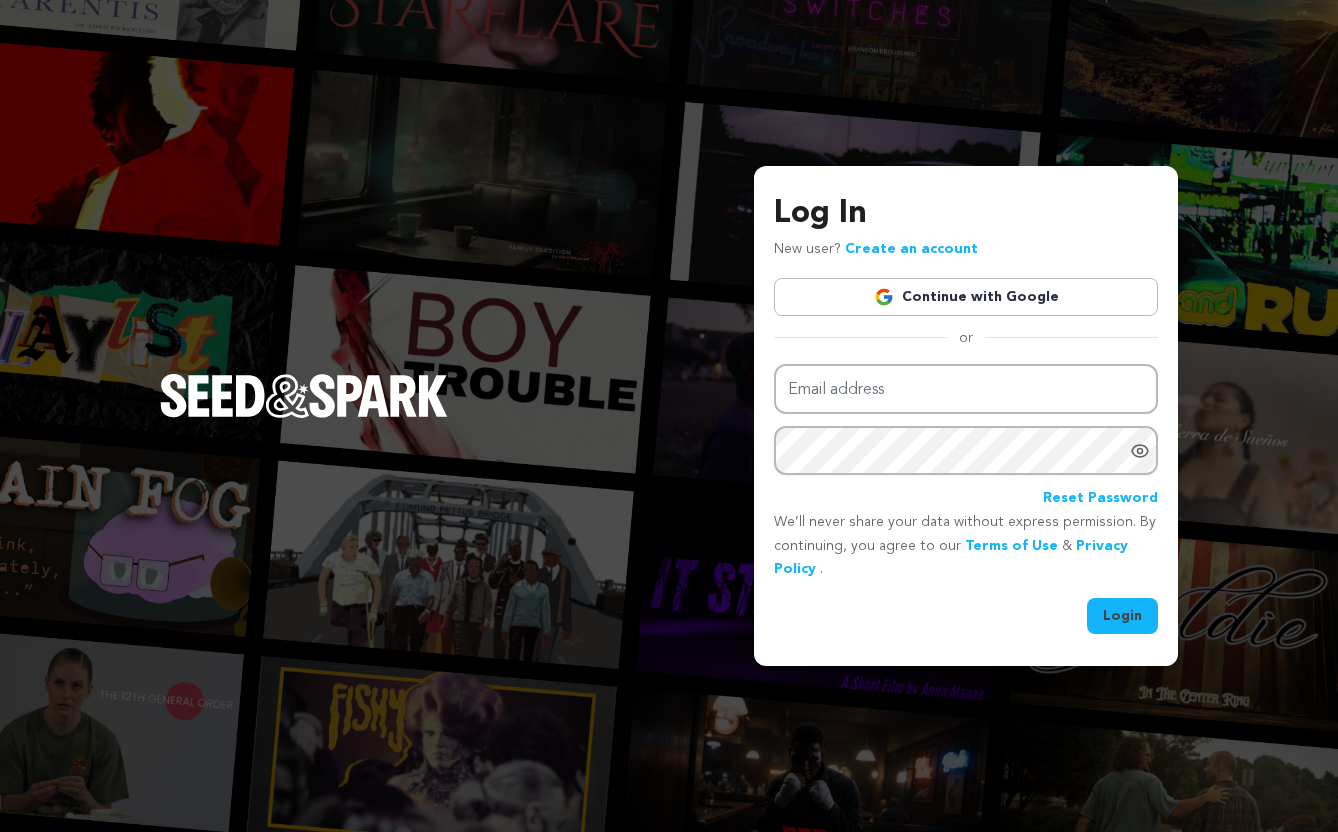 scroll, scrollTop: 0, scrollLeft: 0, axis: both 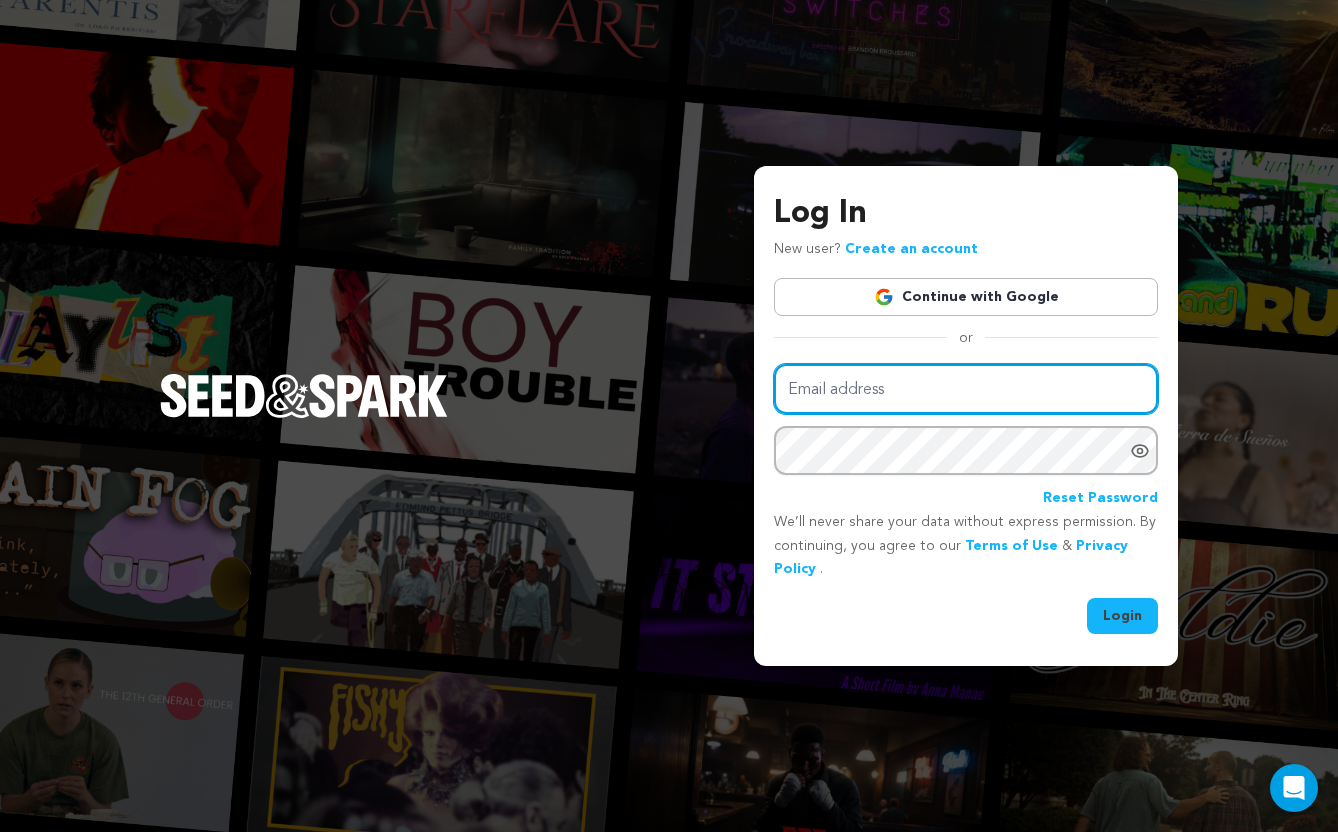 type on "[USERNAME]@example.com" 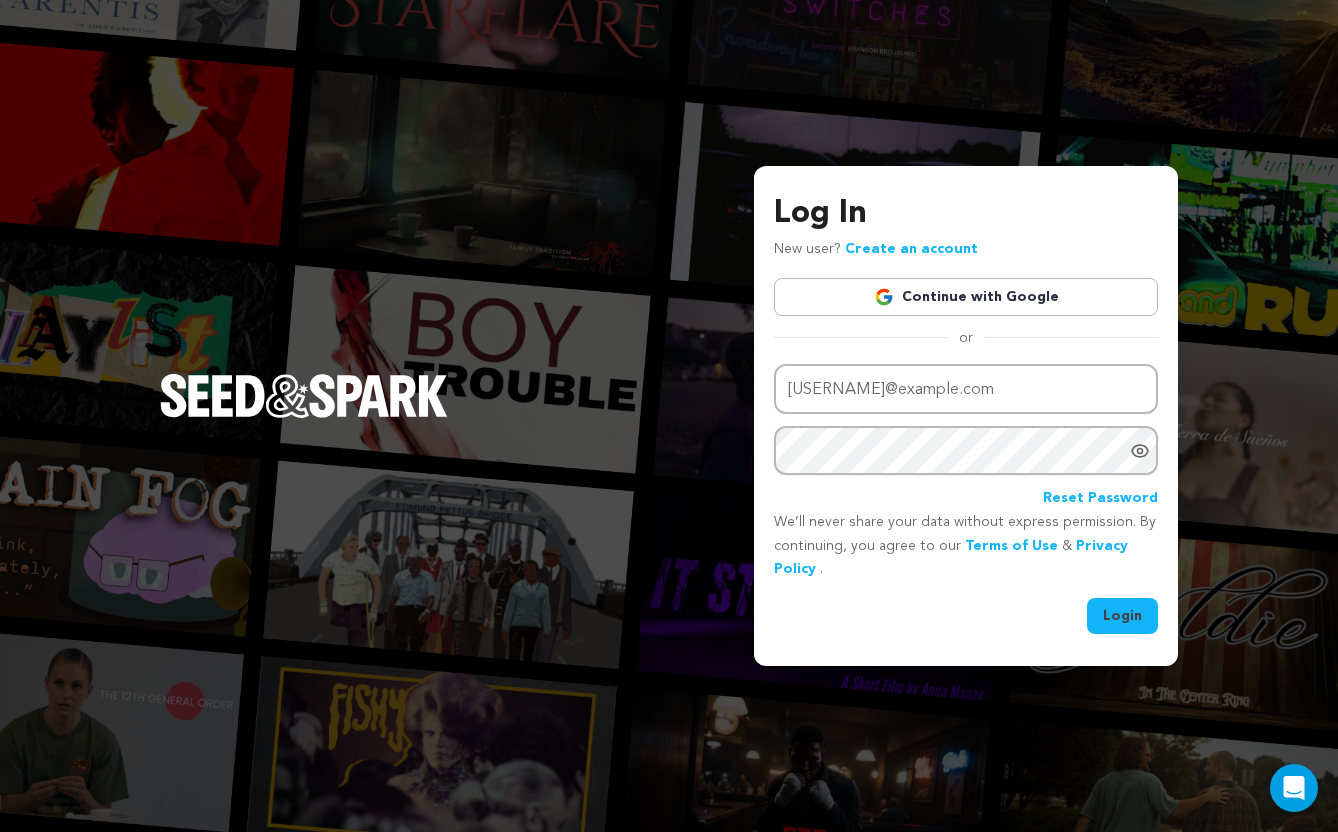 click on "Login" at bounding box center [1122, 616] 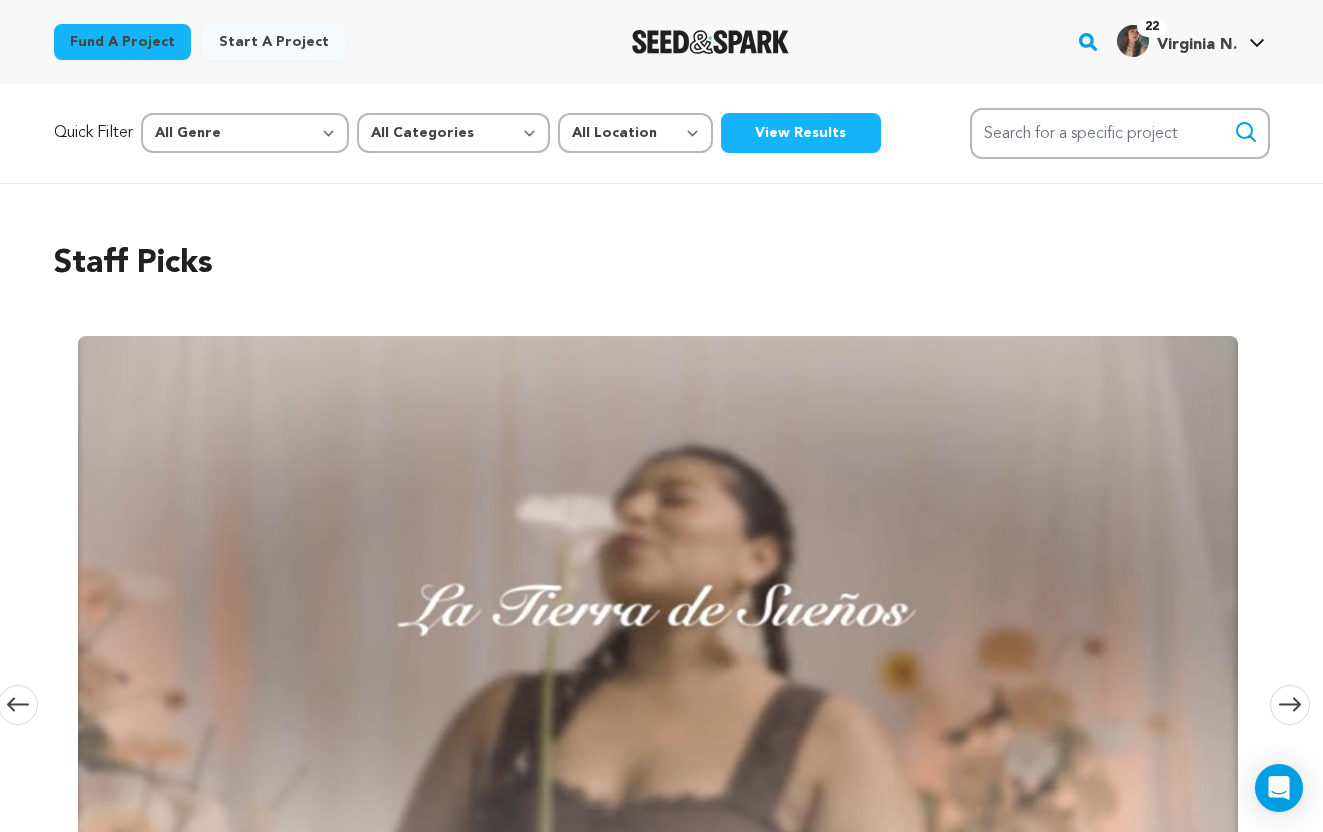 scroll, scrollTop: 0, scrollLeft: 0, axis: both 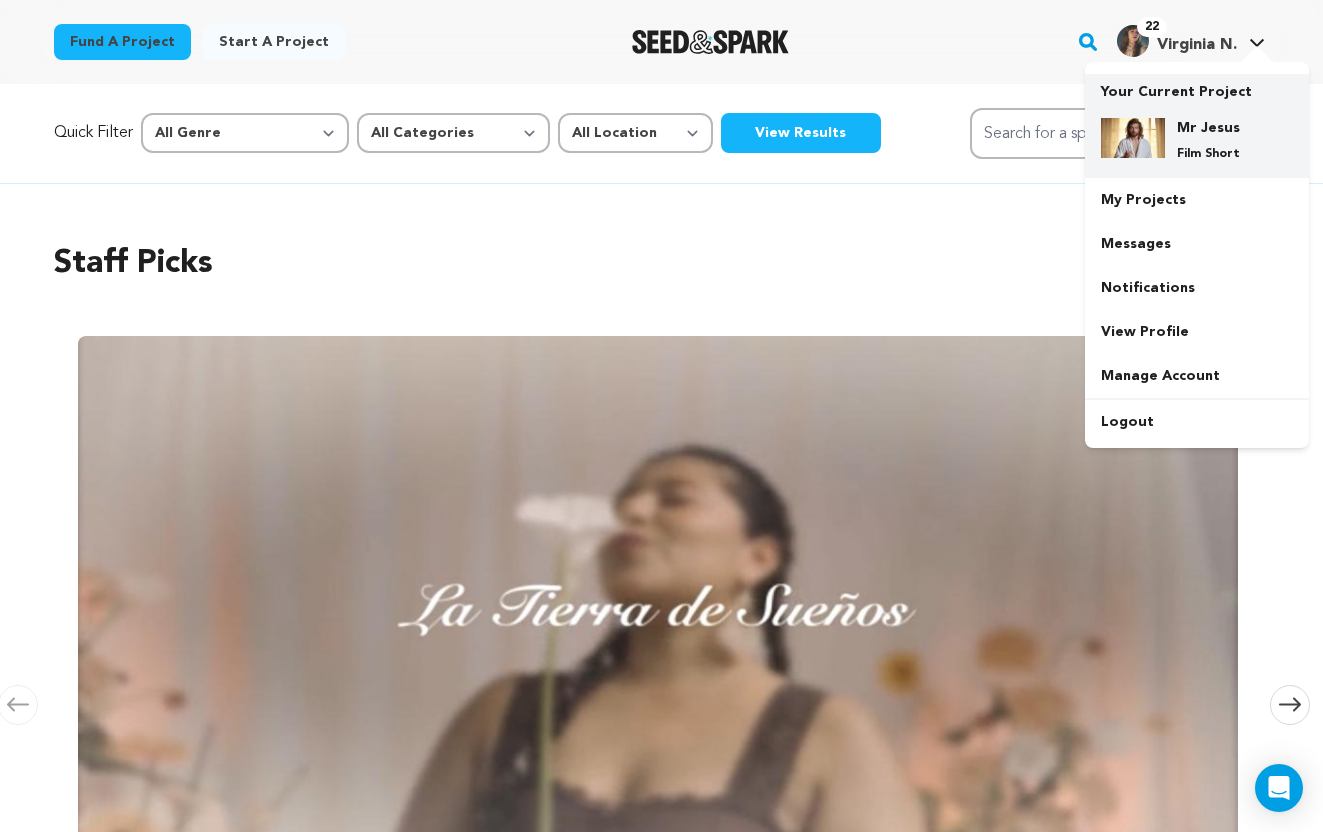 click at bounding box center (1133, 138) 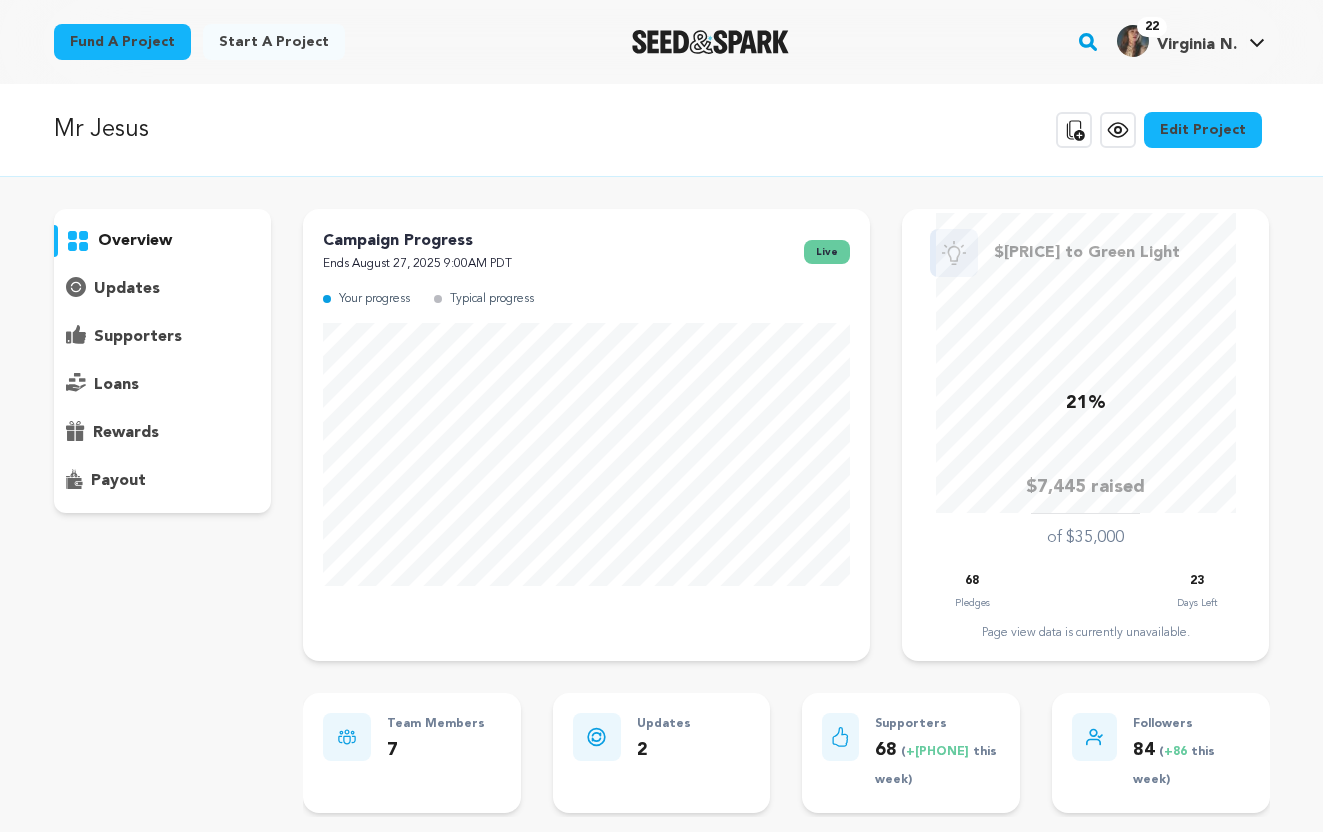 scroll, scrollTop: 0, scrollLeft: 0, axis: both 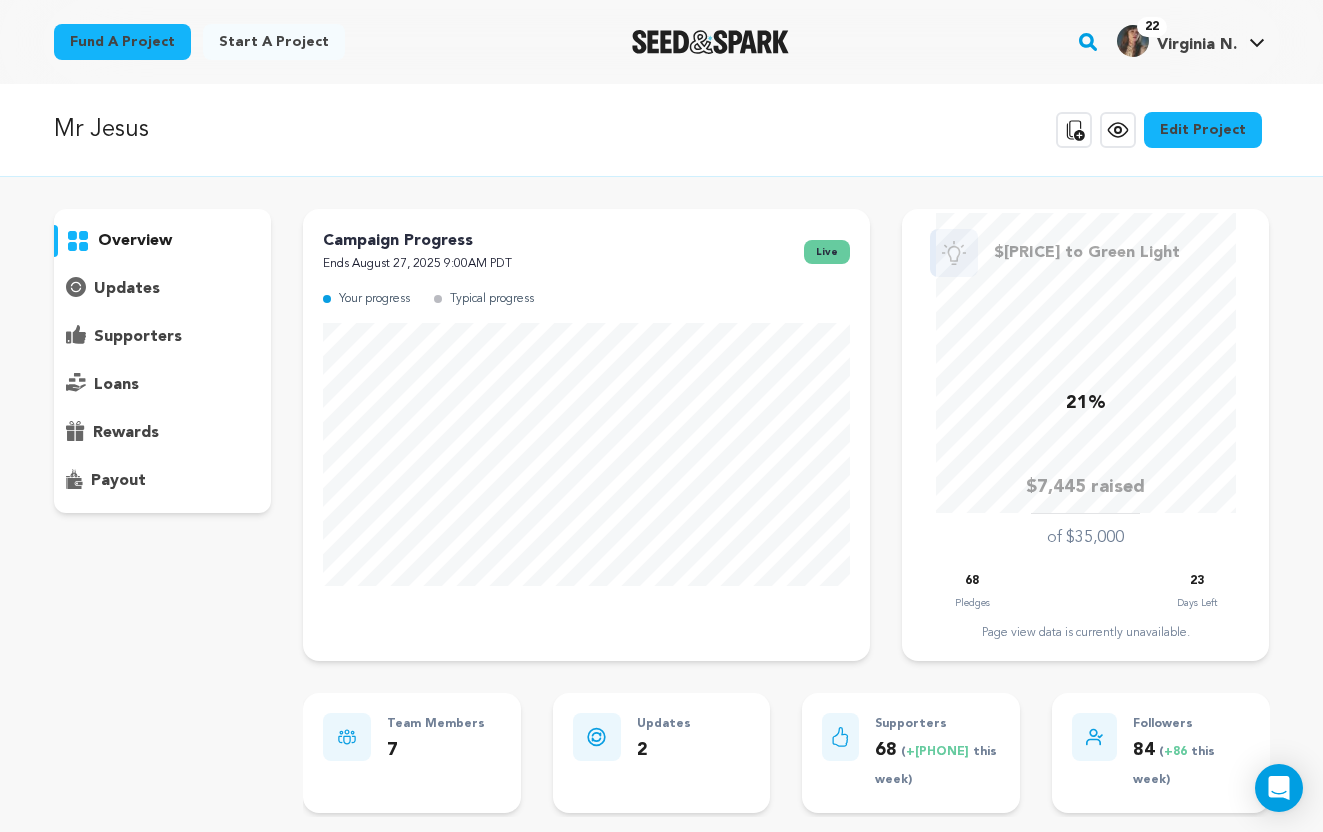 click on "supporters" at bounding box center (138, 337) 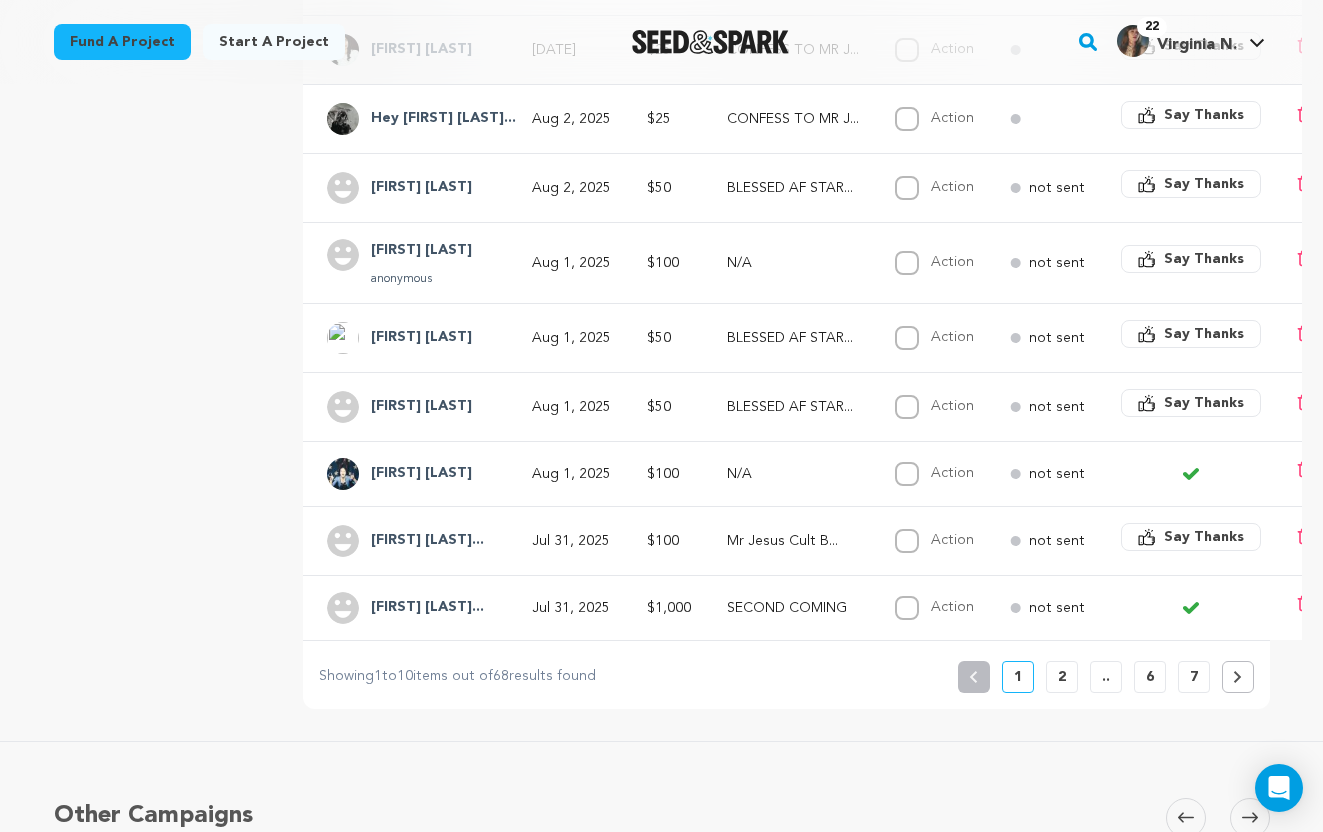 scroll, scrollTop: 578, scrollLeft: 0, axis: vertical 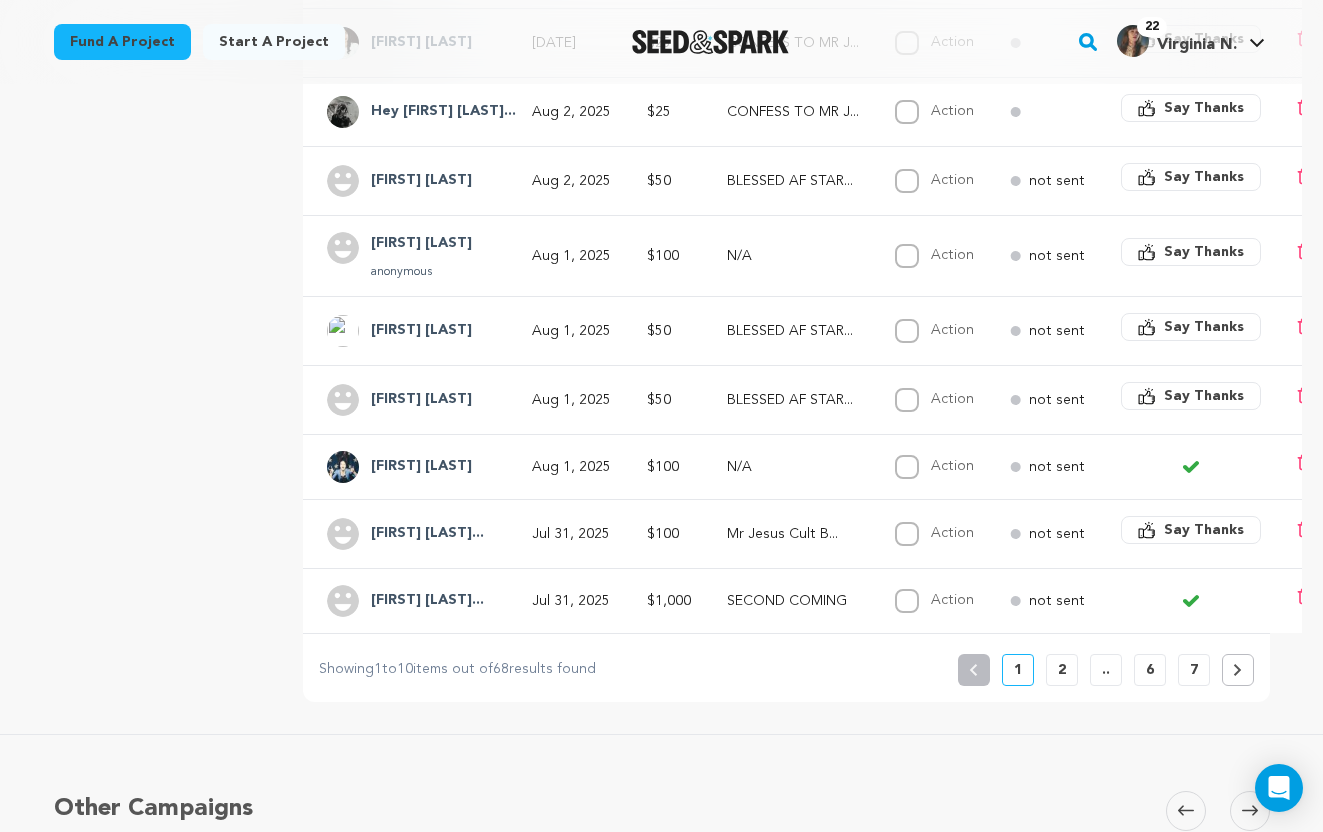 click 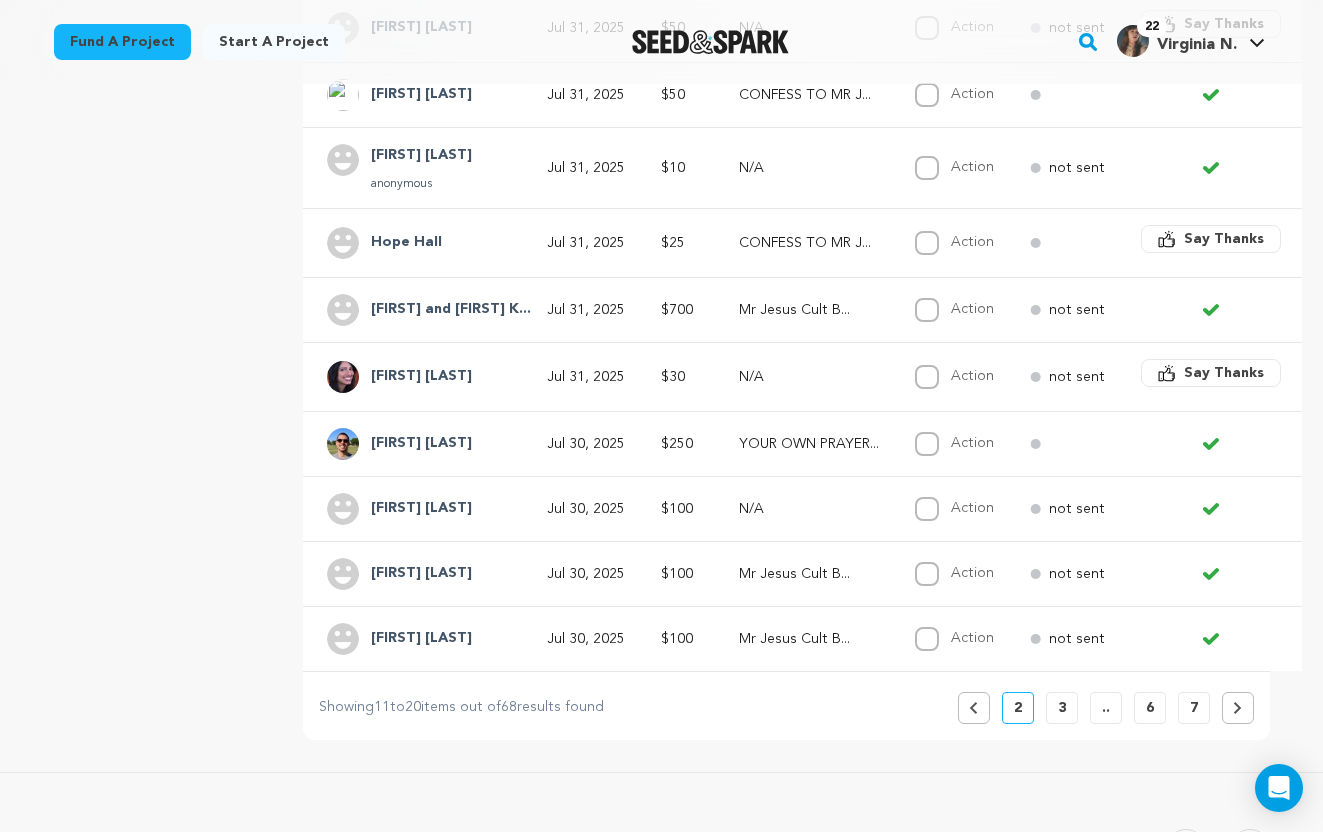 scroll, scrollTop: 523, scrollLeft: 0, axis: vertical 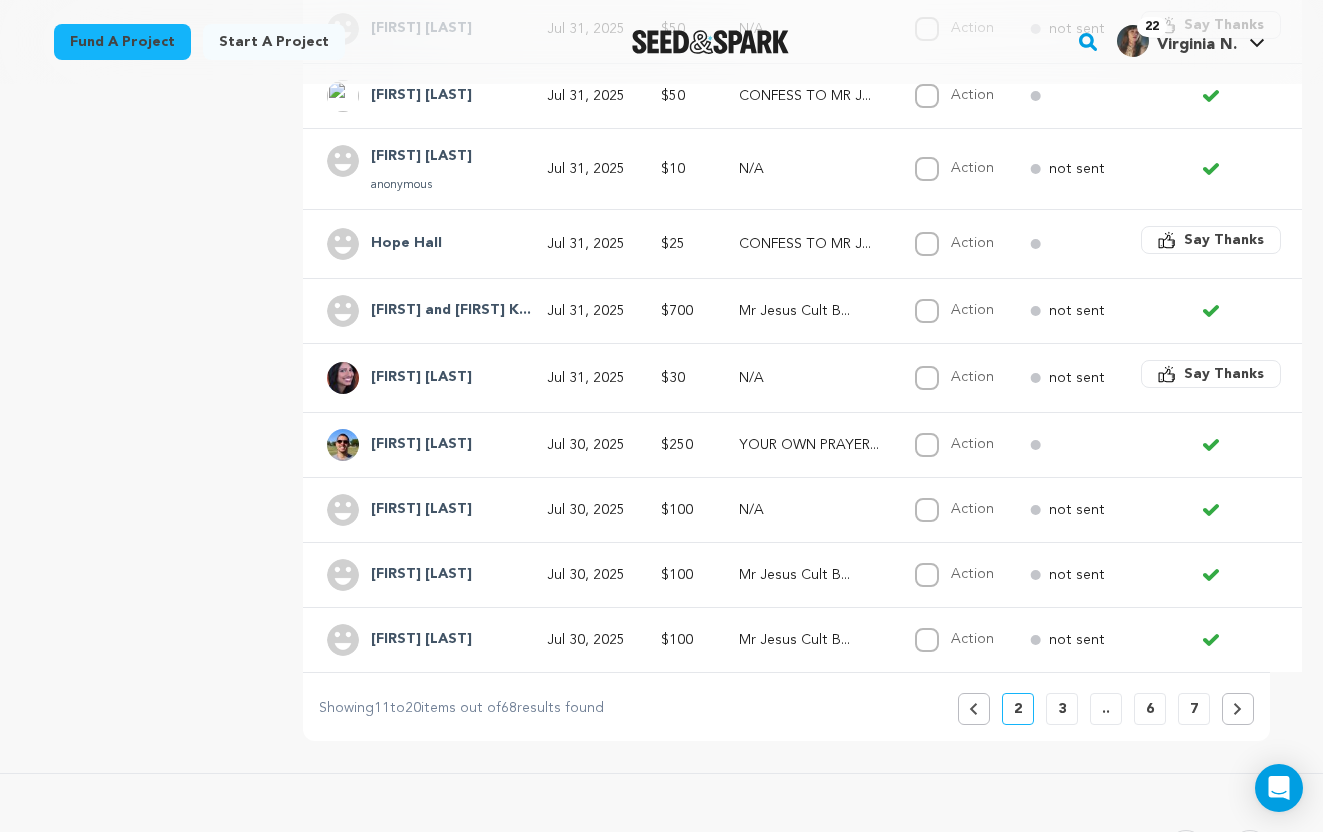 click 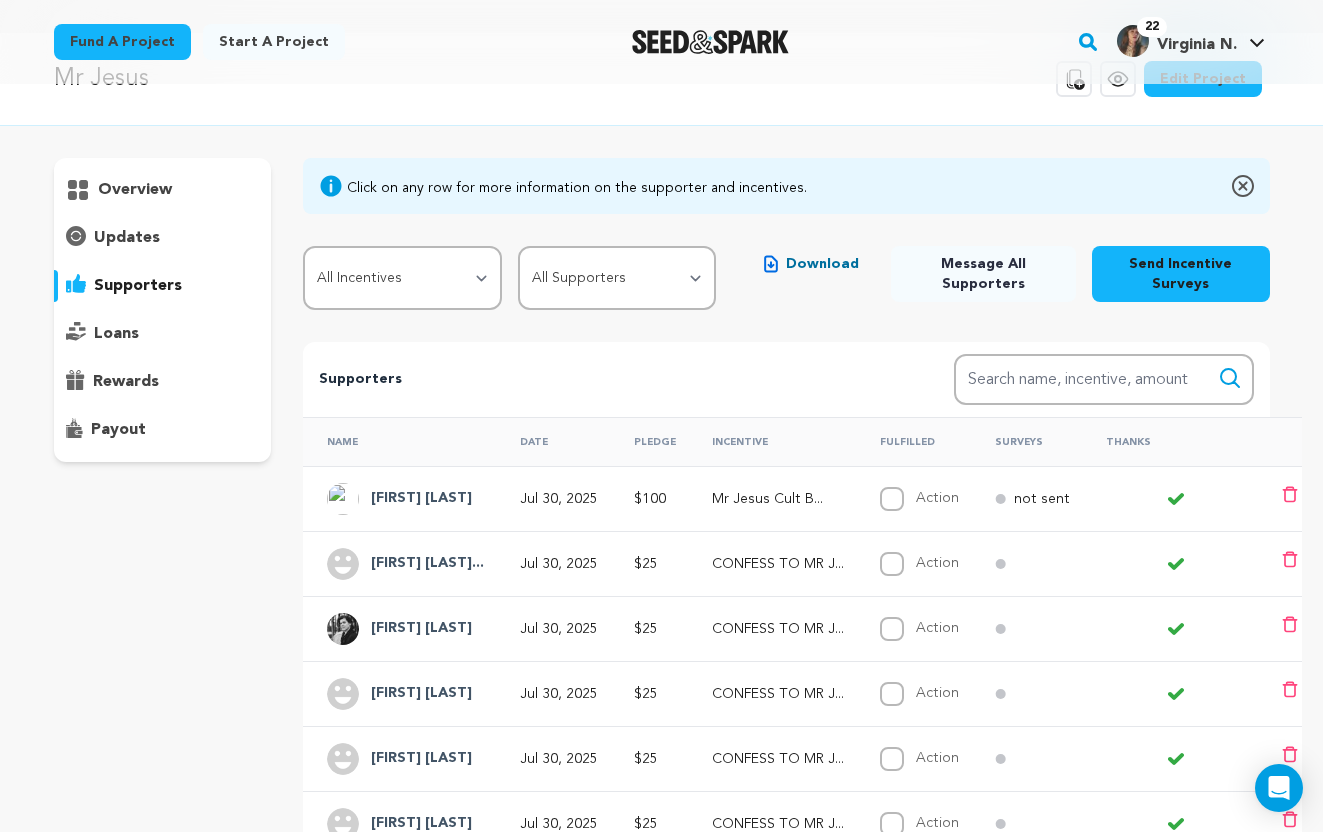 scroll, scrollTop: 961, scrollLeft: 0, axis: vertical 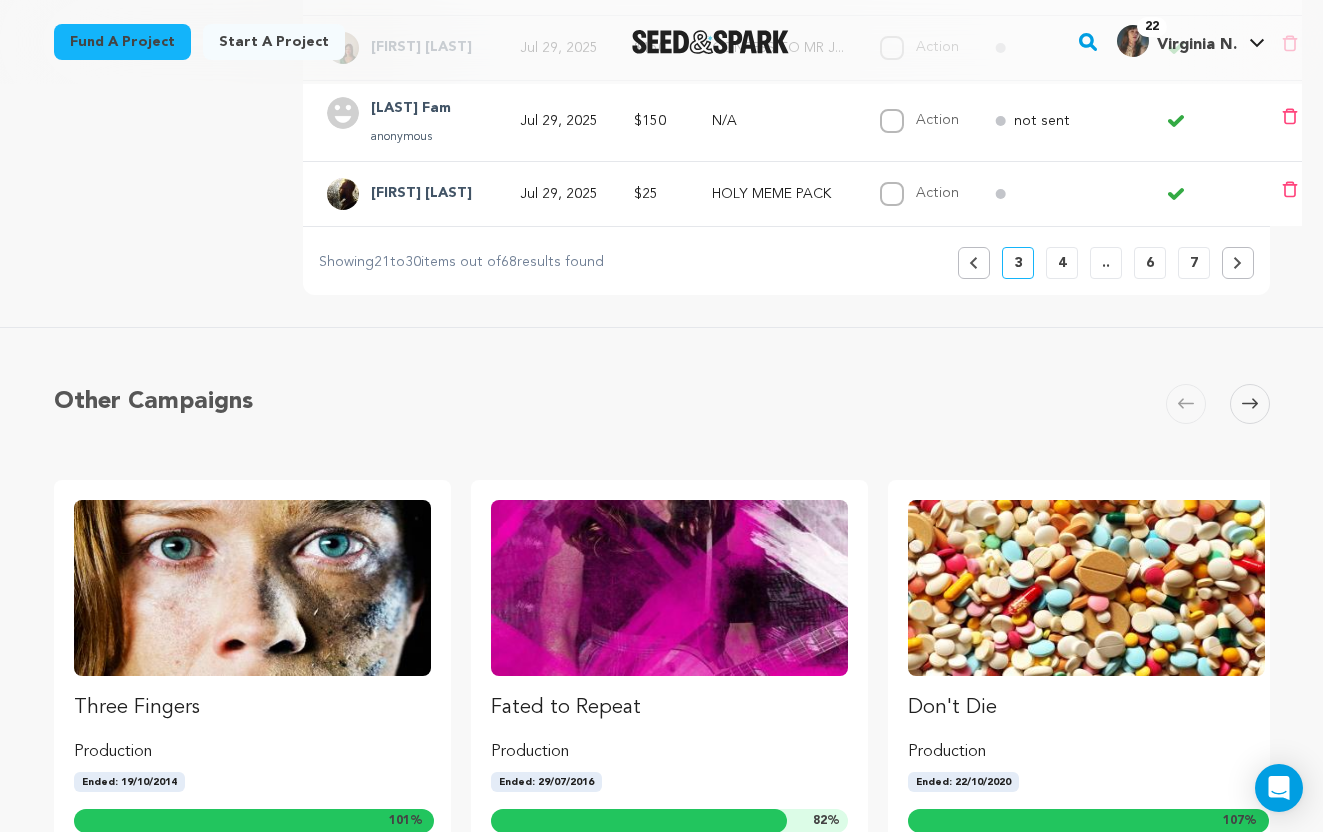 click at bounding box center [1238, 263] 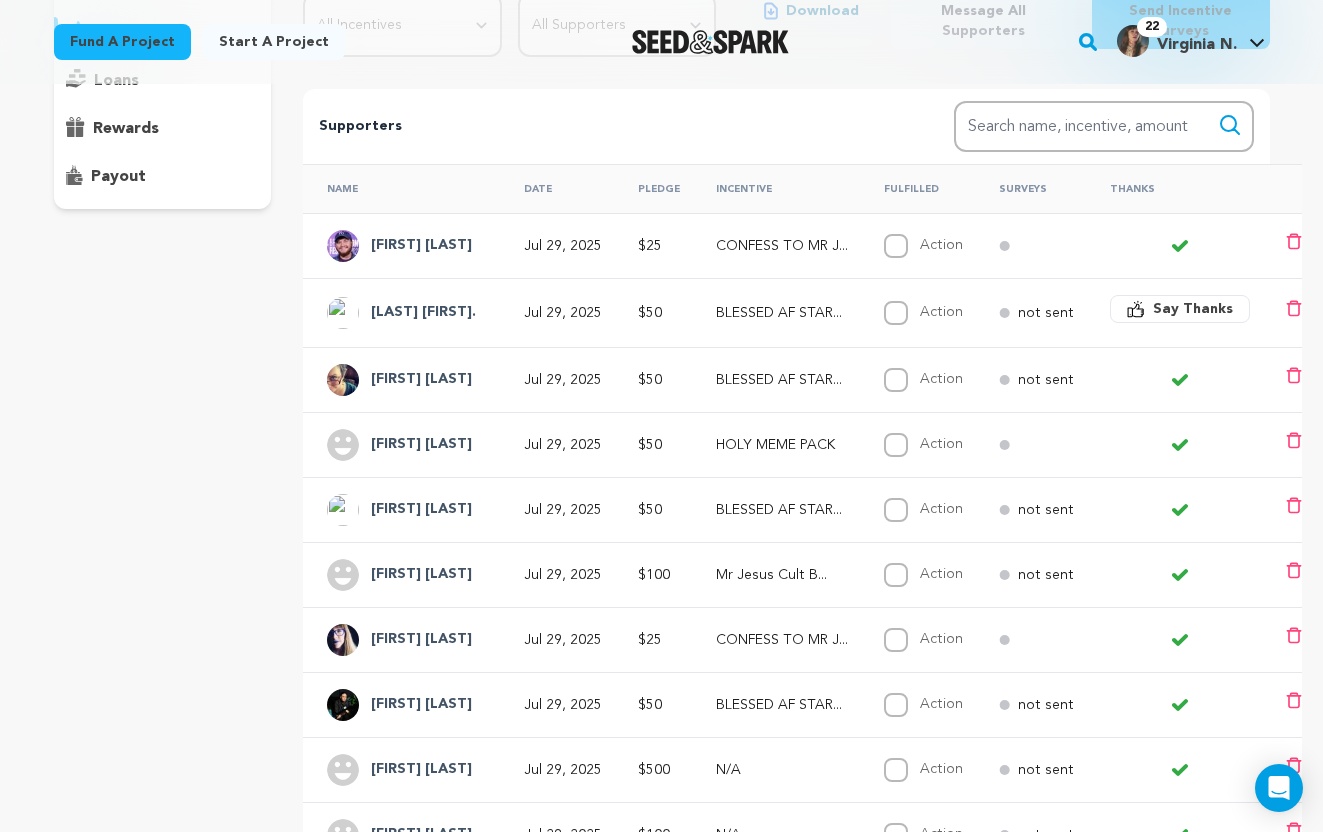 scroll, scrollTop: 0, scrollLeft: 0, axis: both 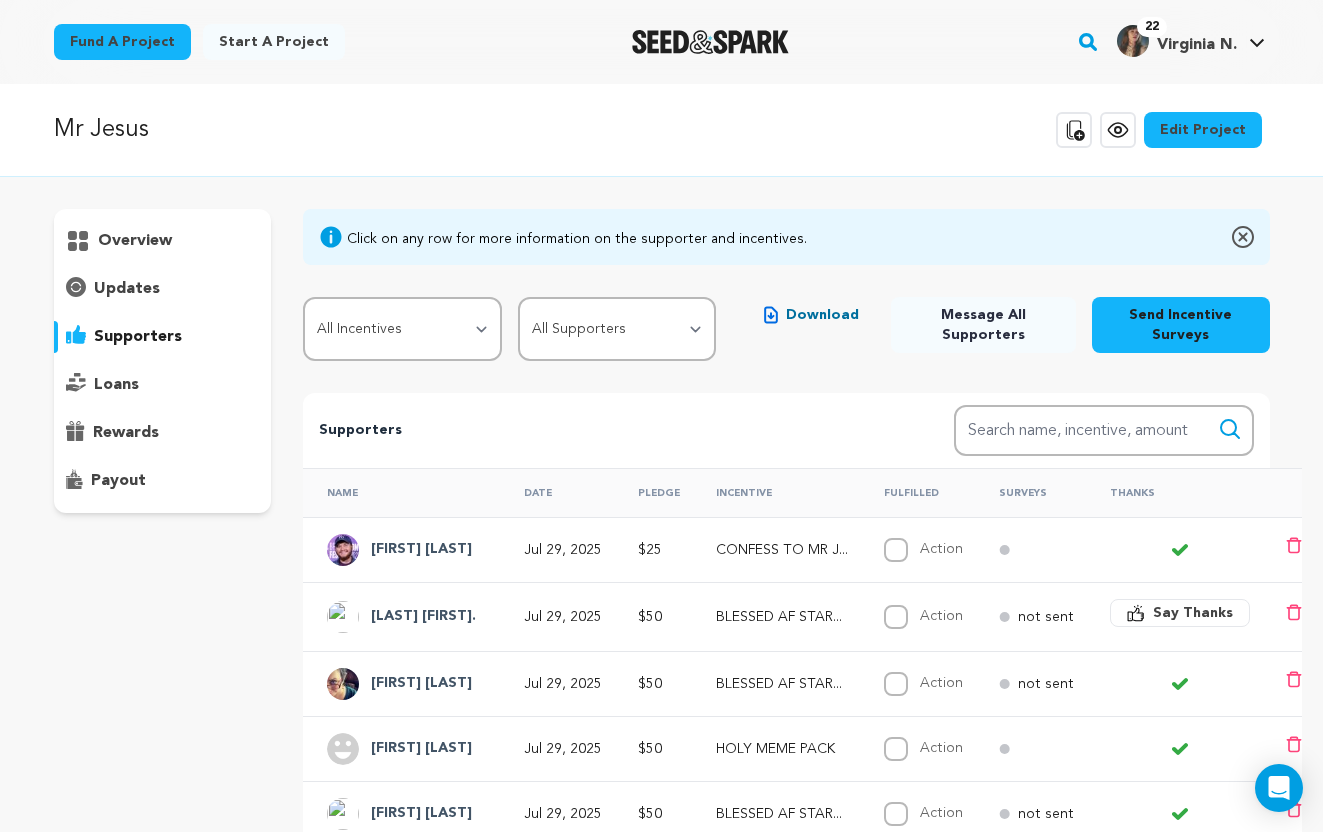click on "overview" at bounding box center (135, 241) 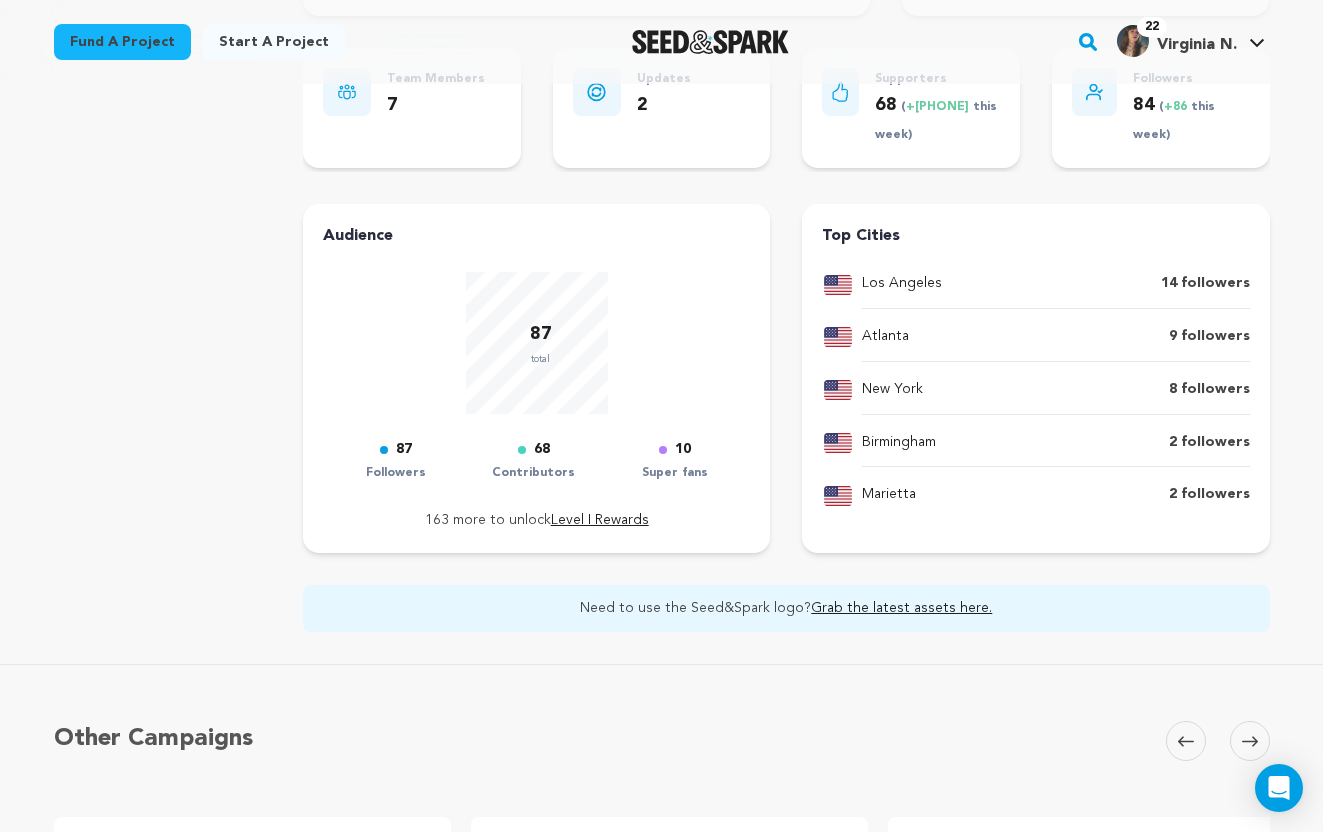 scroll, scrollTop: 643, scrollLeft: 0, axis: vertical 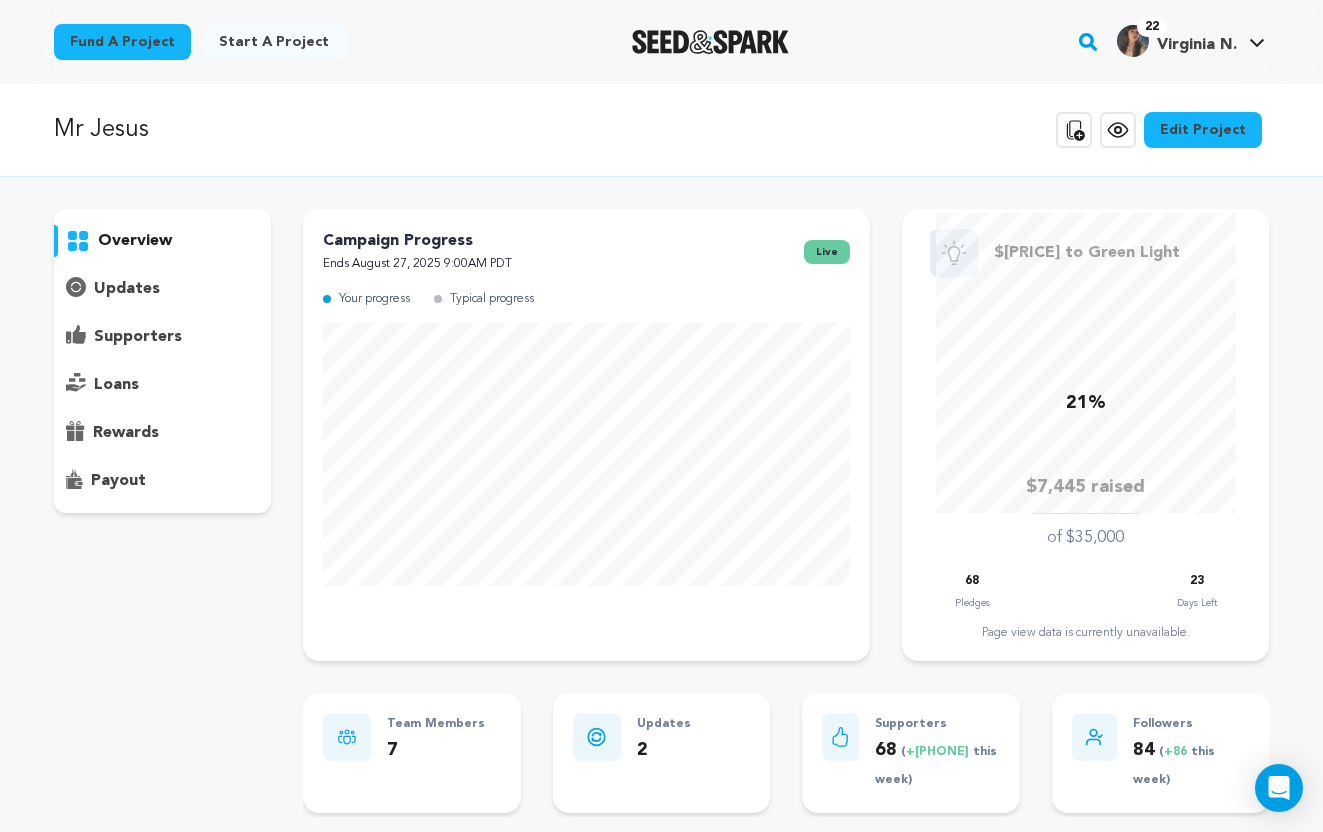 click on "supporters" at bounding box center [138, 337] 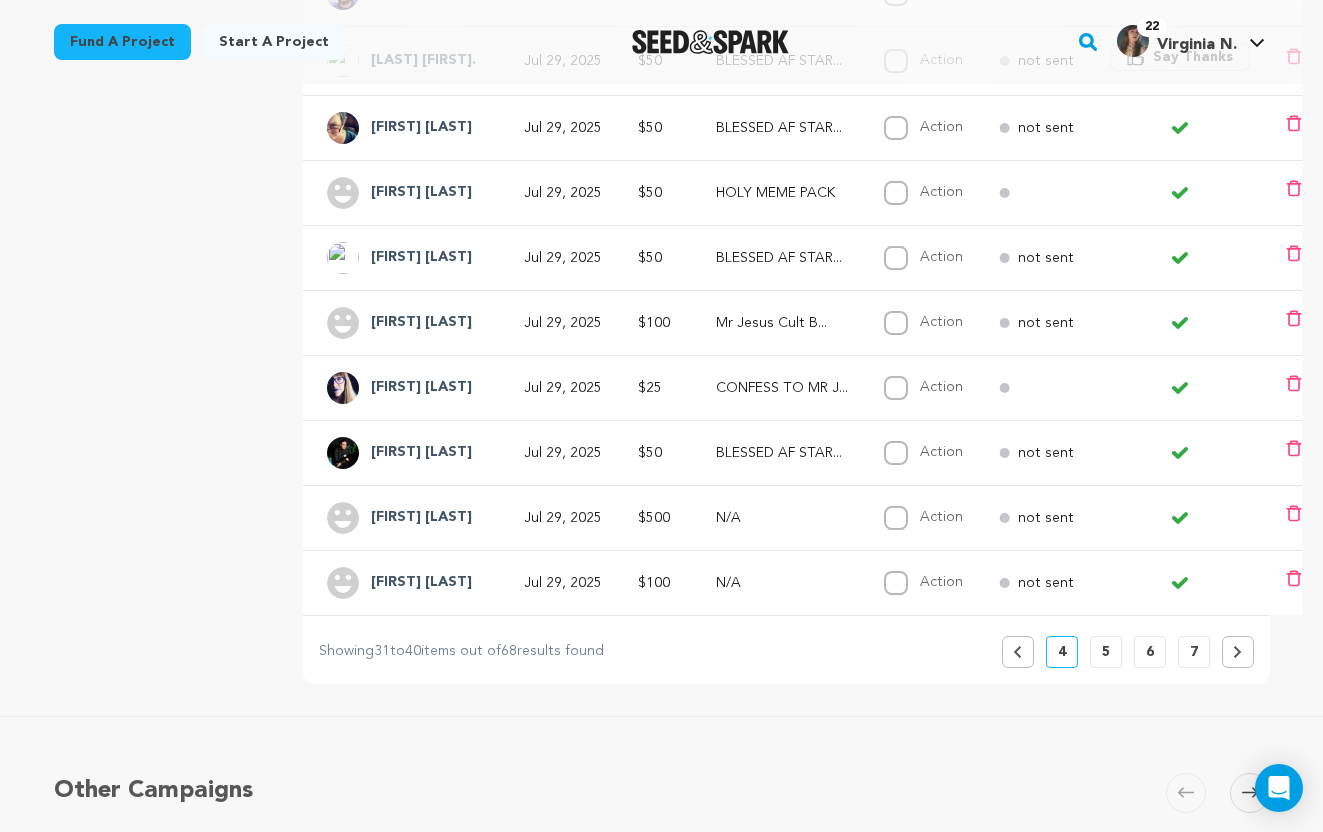 scroll, scrollTop: 981, scrollLeft: 0, axis: vertical 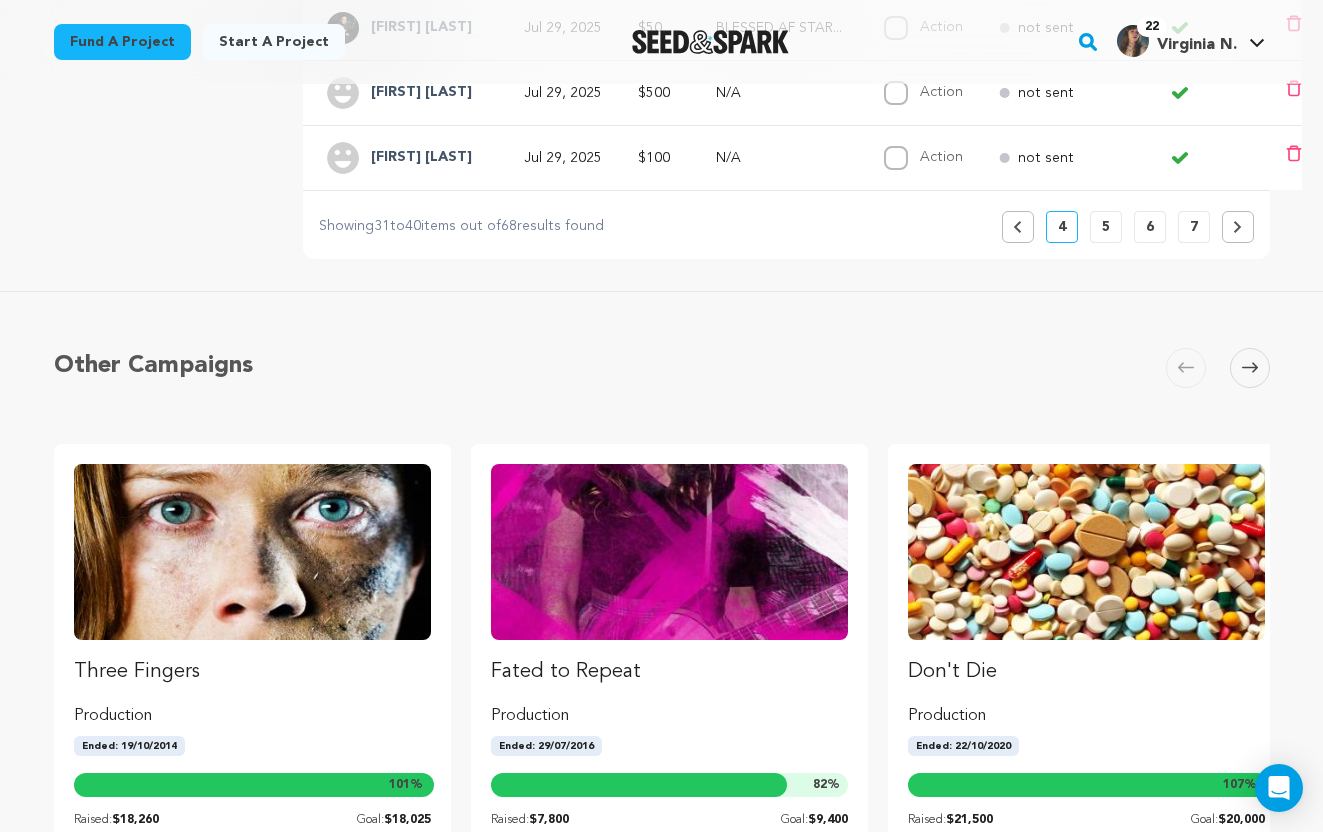 click 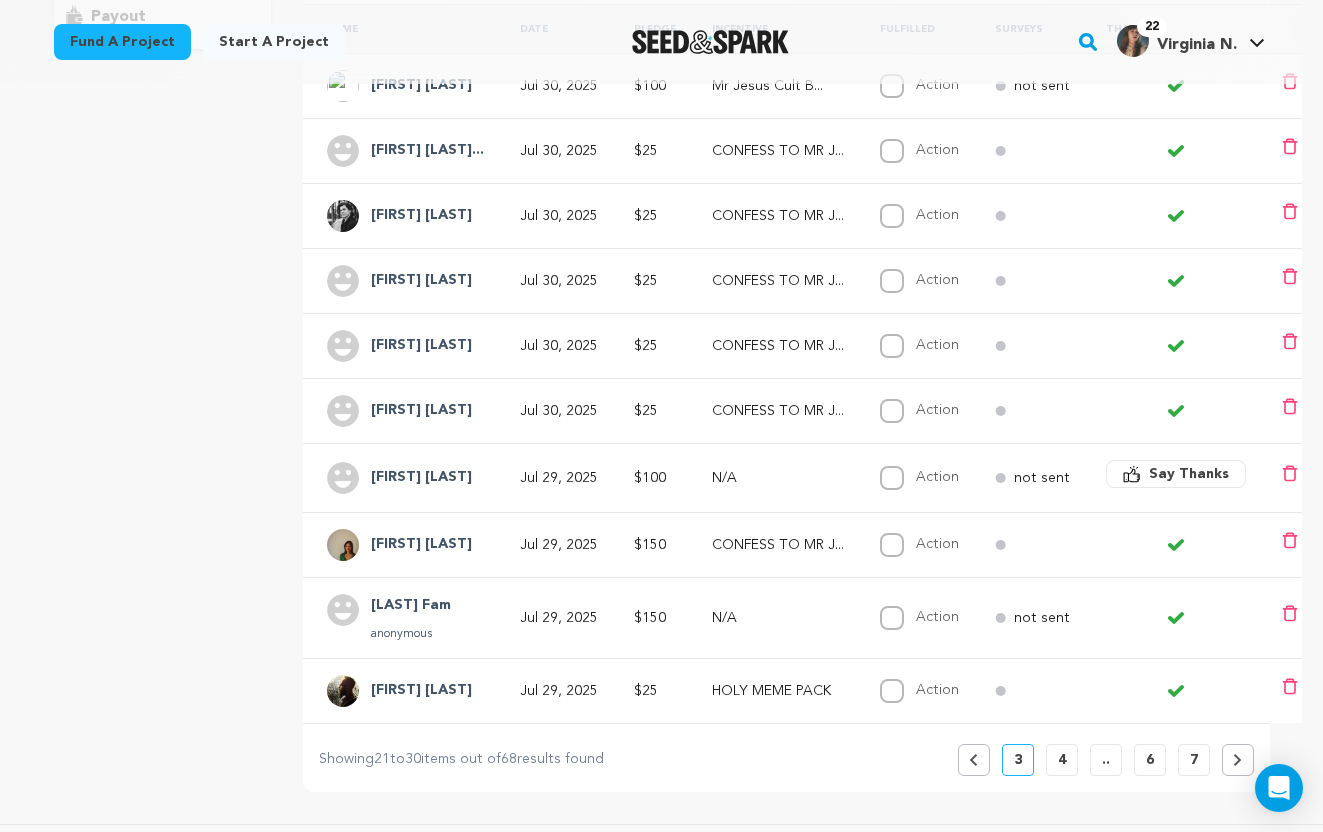 scroll, scrollTop: 471, scrollLeft: 0, axis: vertical 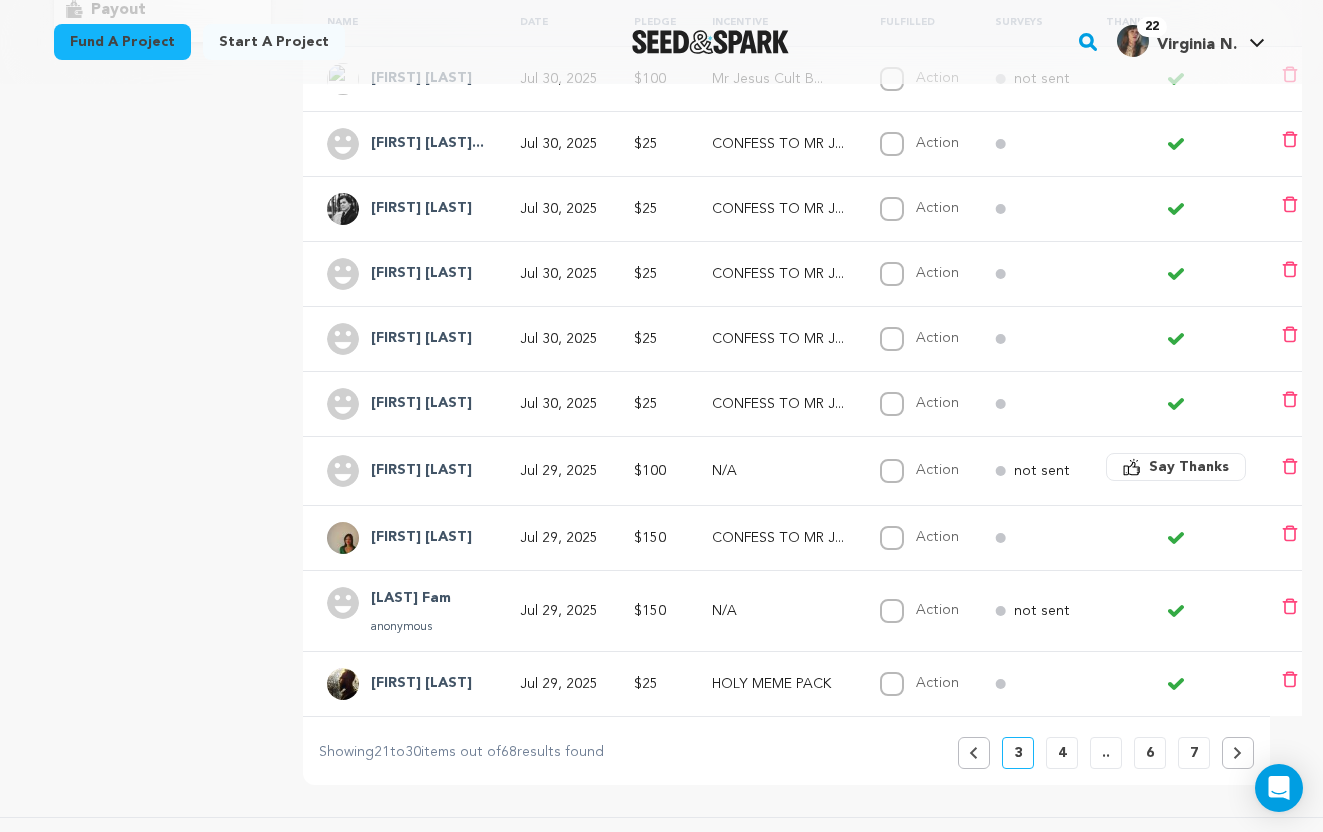 click on "Previous" at bounding box center (974, 753) 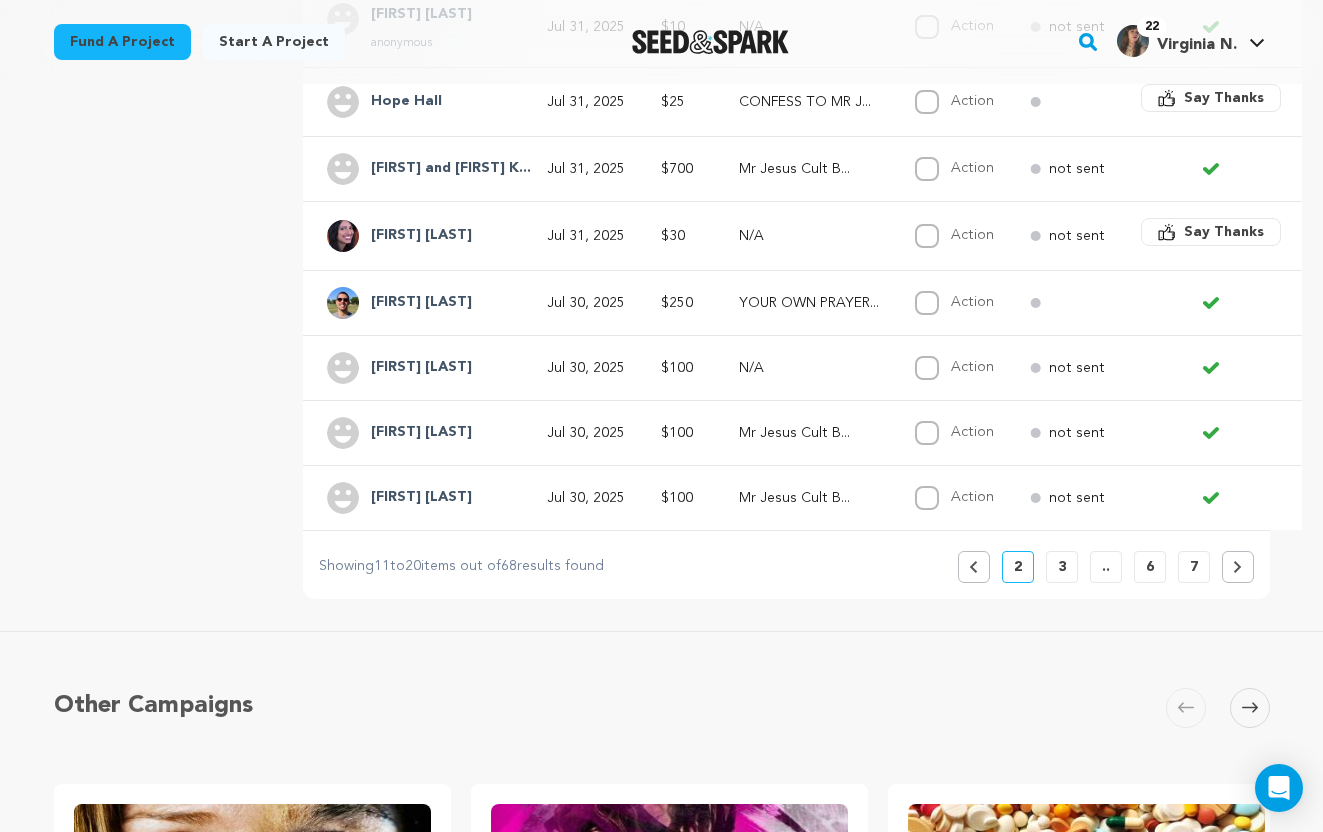scroll, scrollTop: 672, scrollLeft: 0, axis: vertical 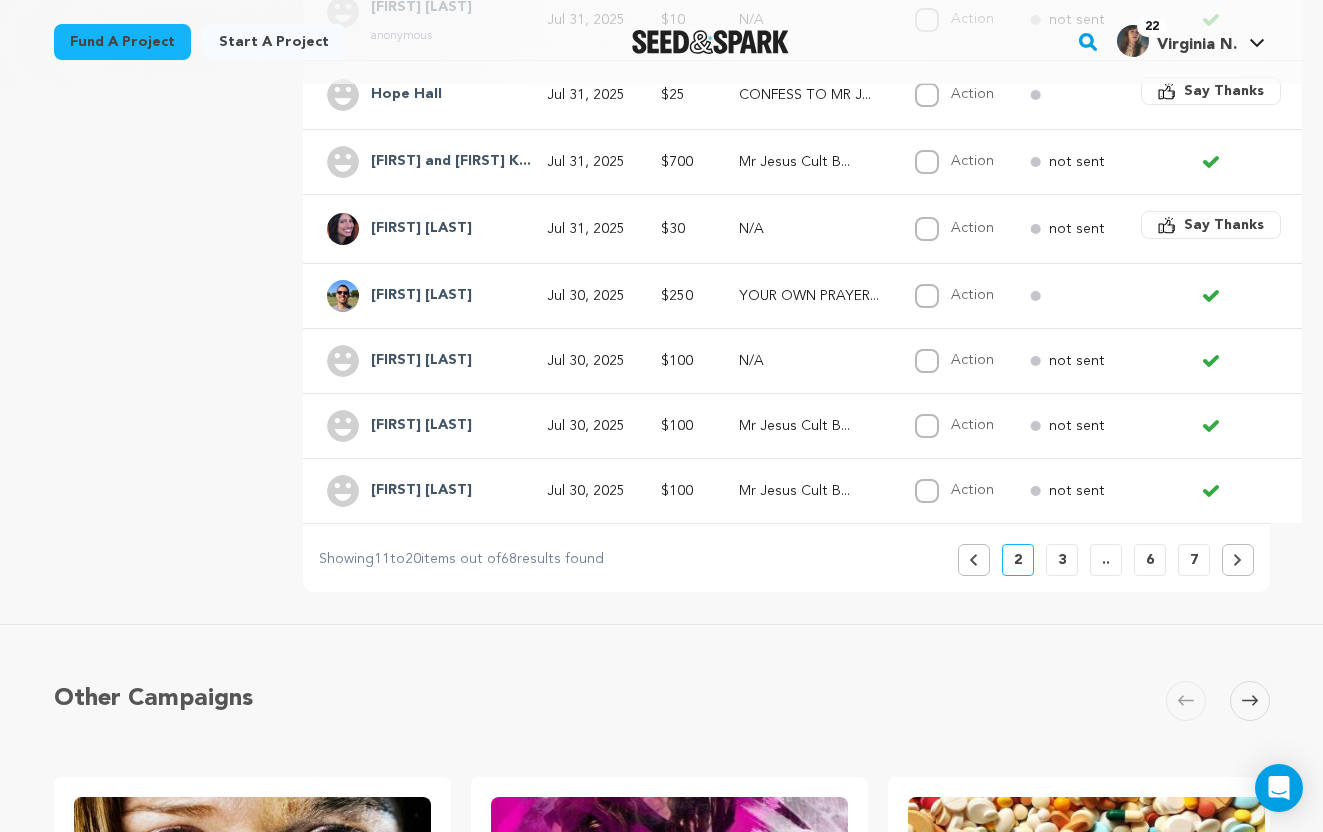 click 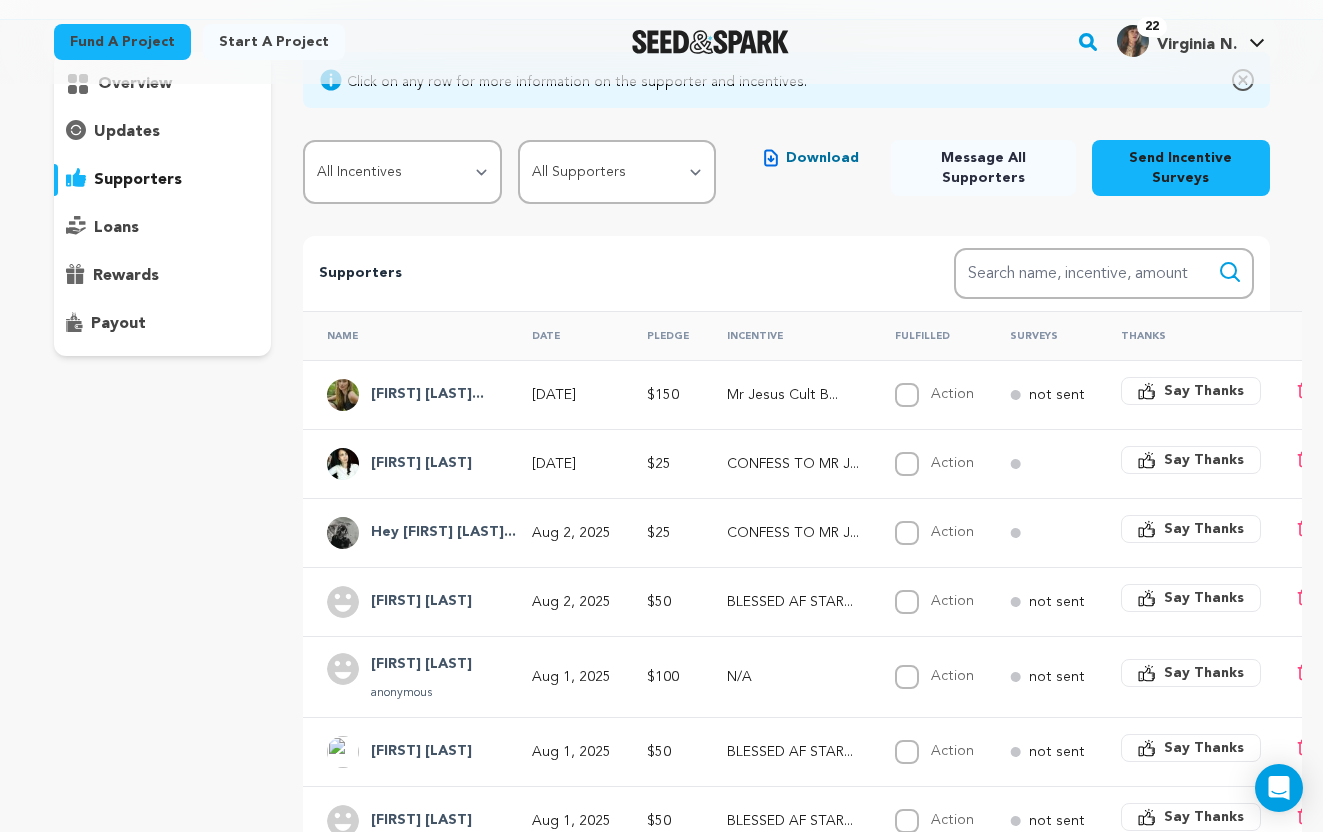scroll, scrollTop: 158, scrollLeft: 0, axis: vertical 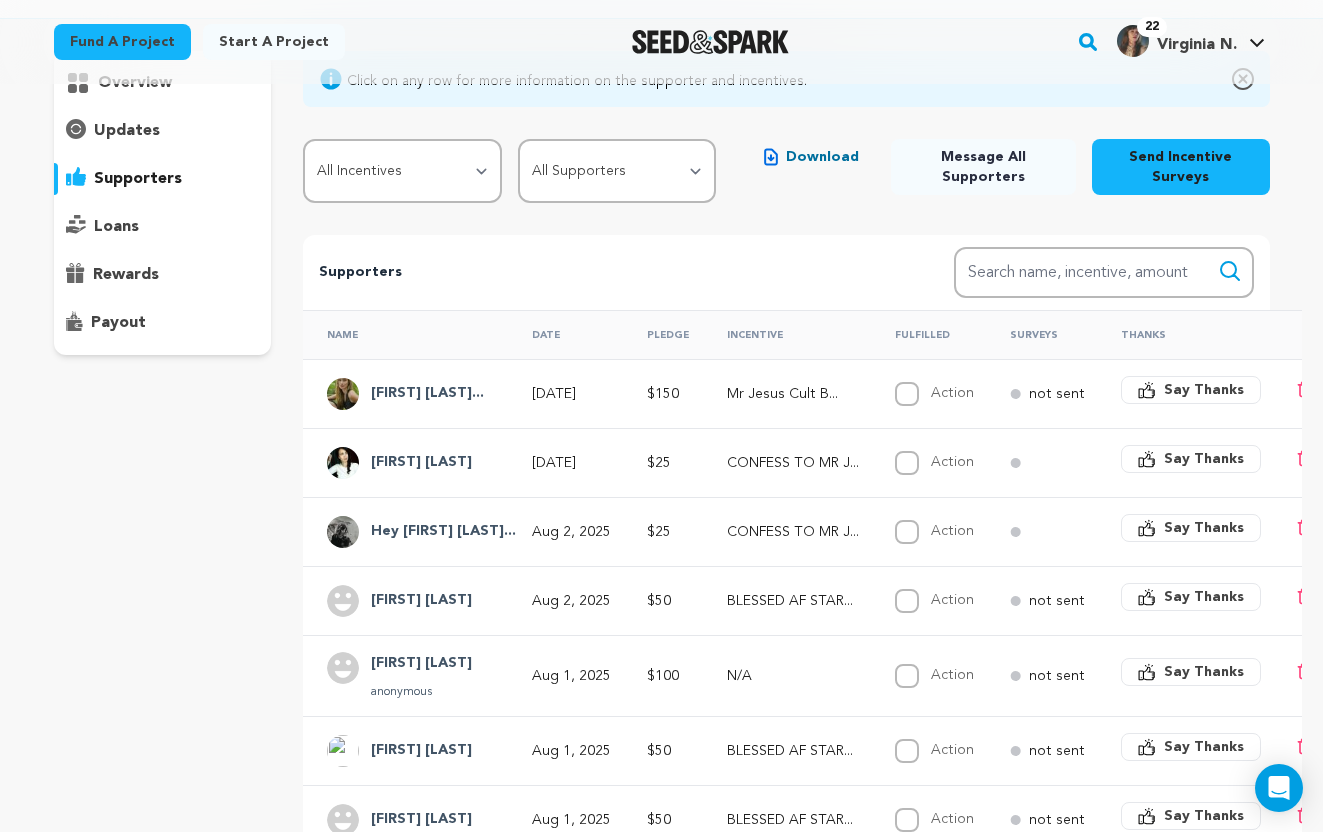 click on "[FIRST] [LAST]..." at bounding box center (427, 394) 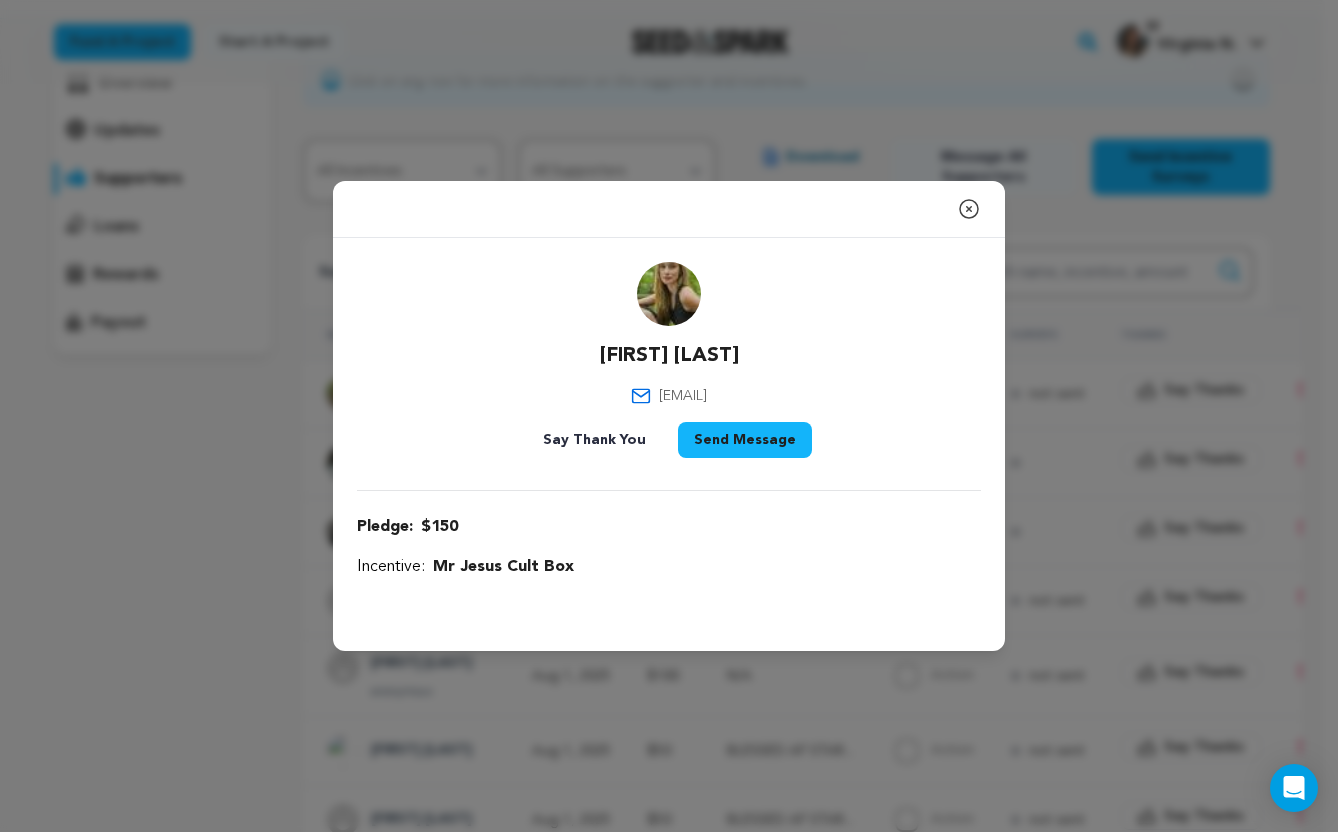 click at bounding box center [669, 294] 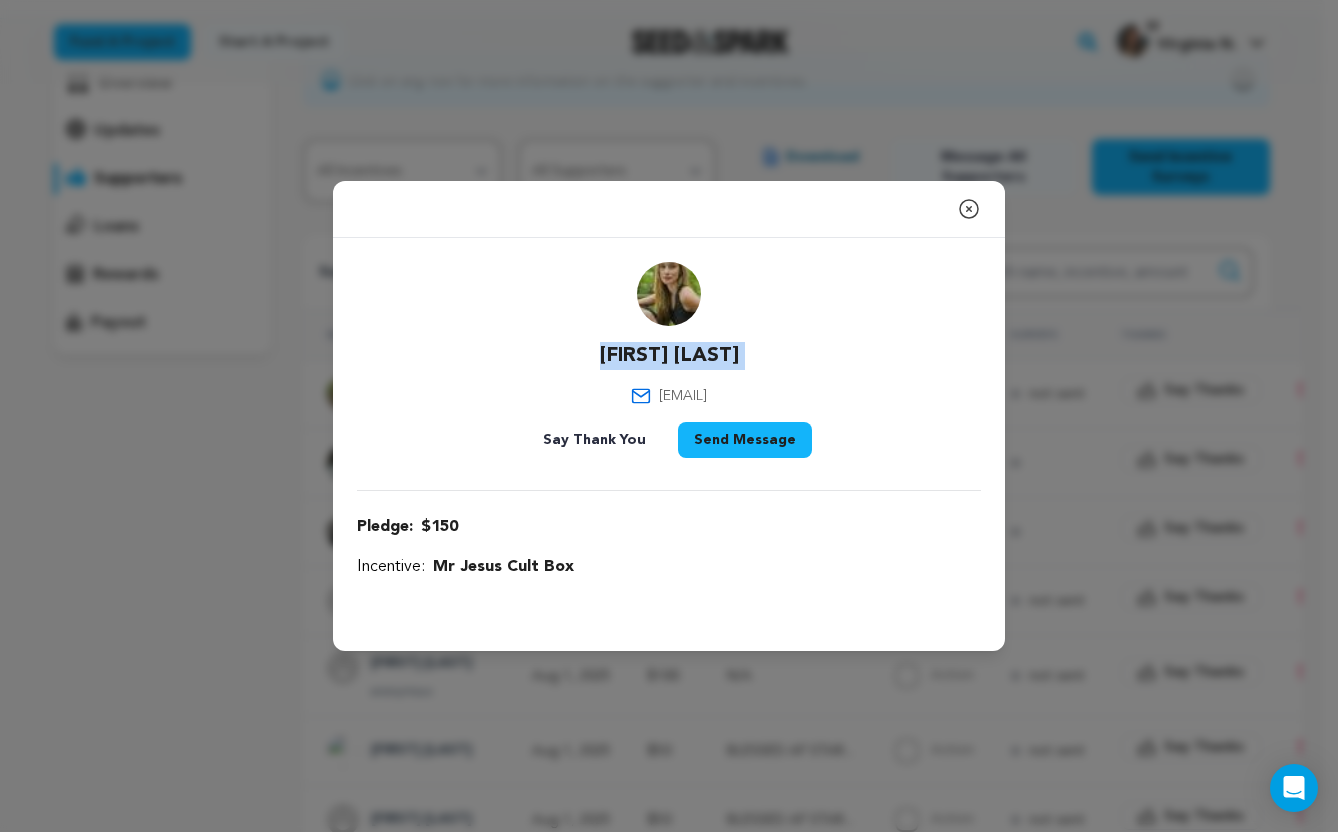 drag, startPoint x: 582, startPoint y: 355, endPoint x: 787, endPoint y: 356, distance: 205.00244 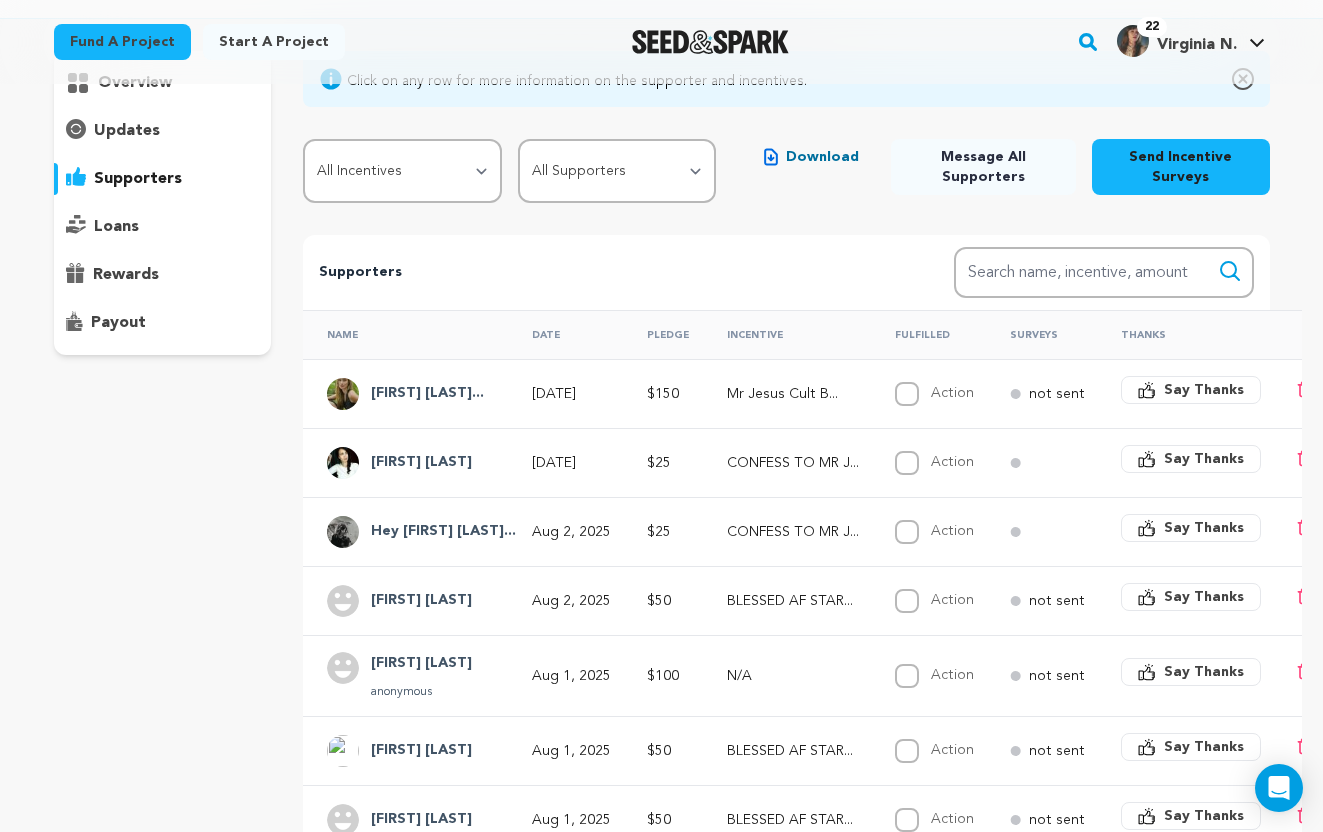 click on "overview
updates" at bounding box center [163, 586] 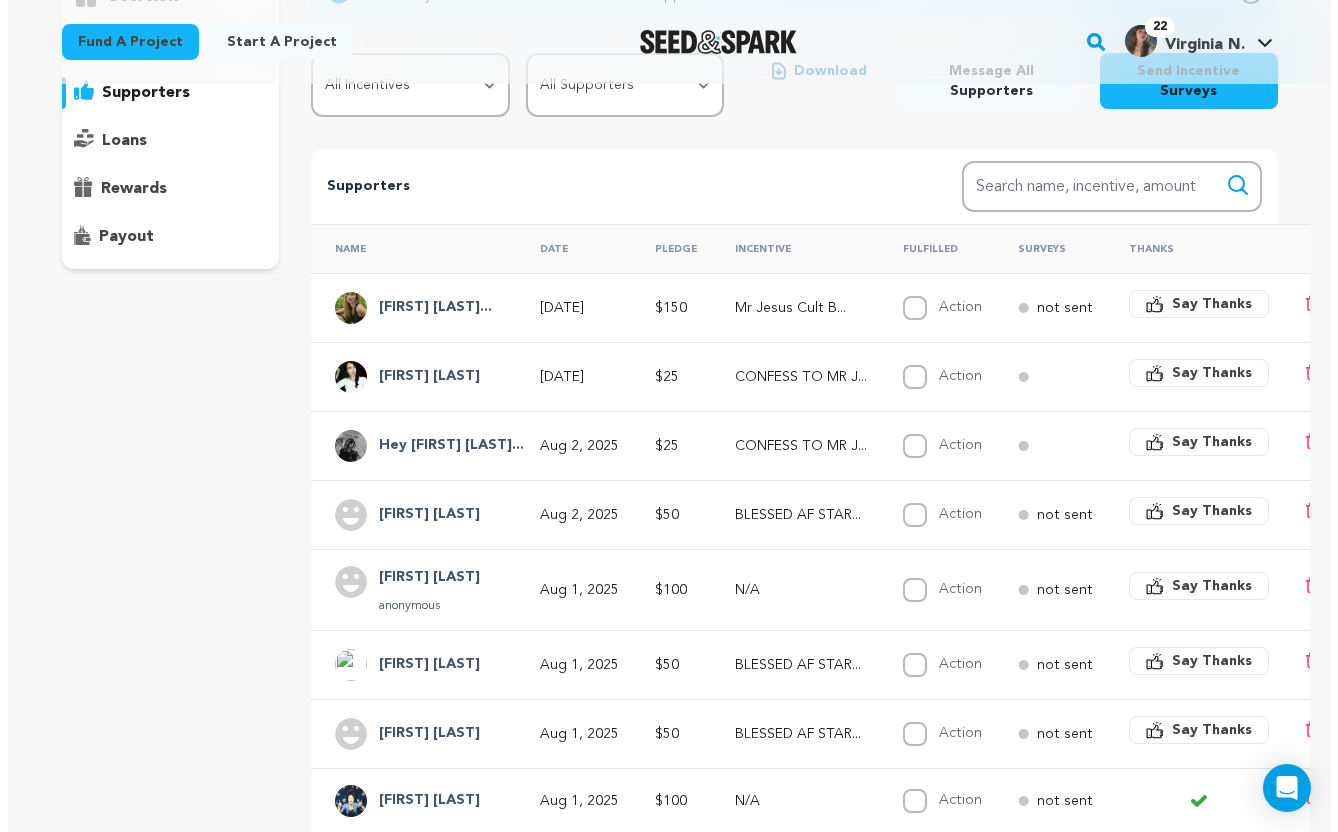 scroll, scrollTop: 361, scrollLeft: 0, axis: vertical 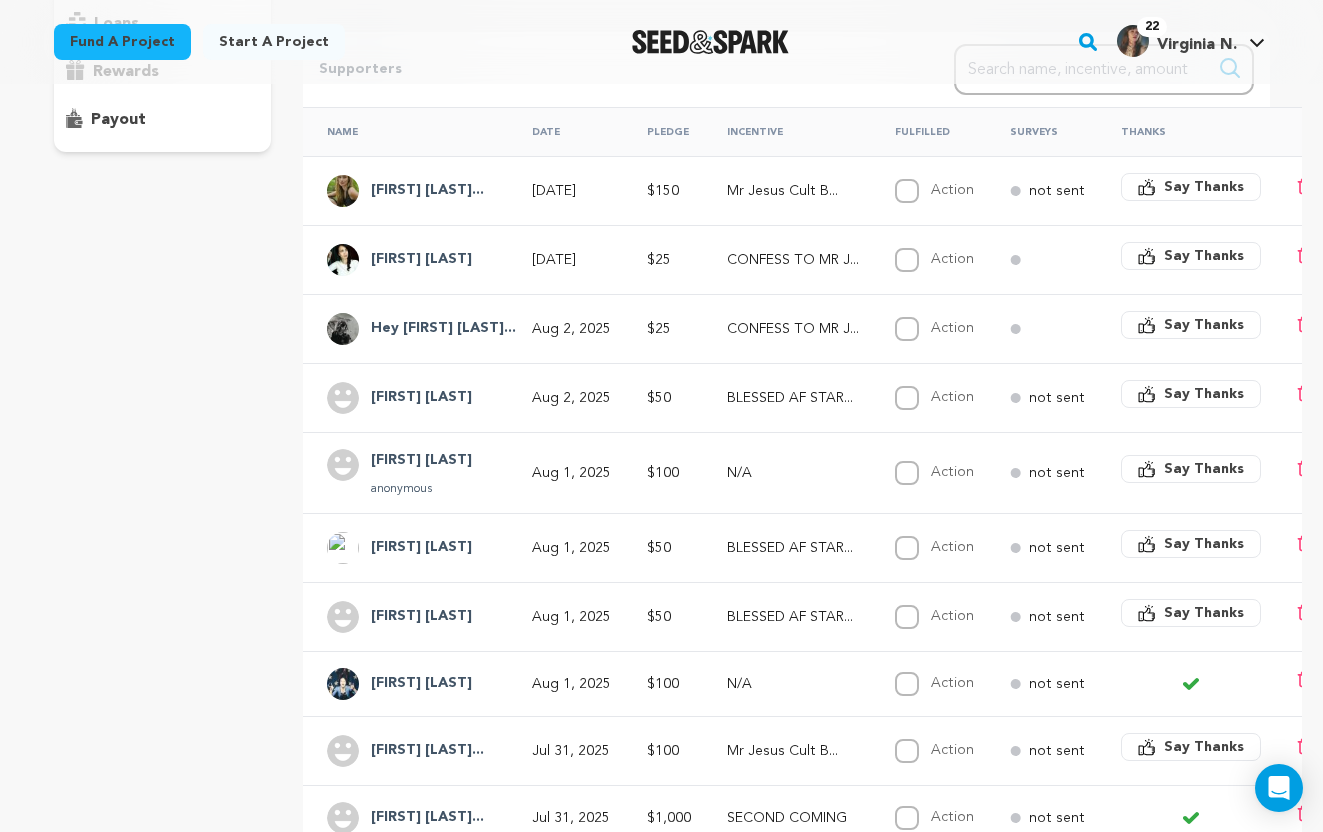 drag, startPoint x: 372, startPoint y: 326, endPoint x: 492, endPoint y: 328, distance: 120.01666 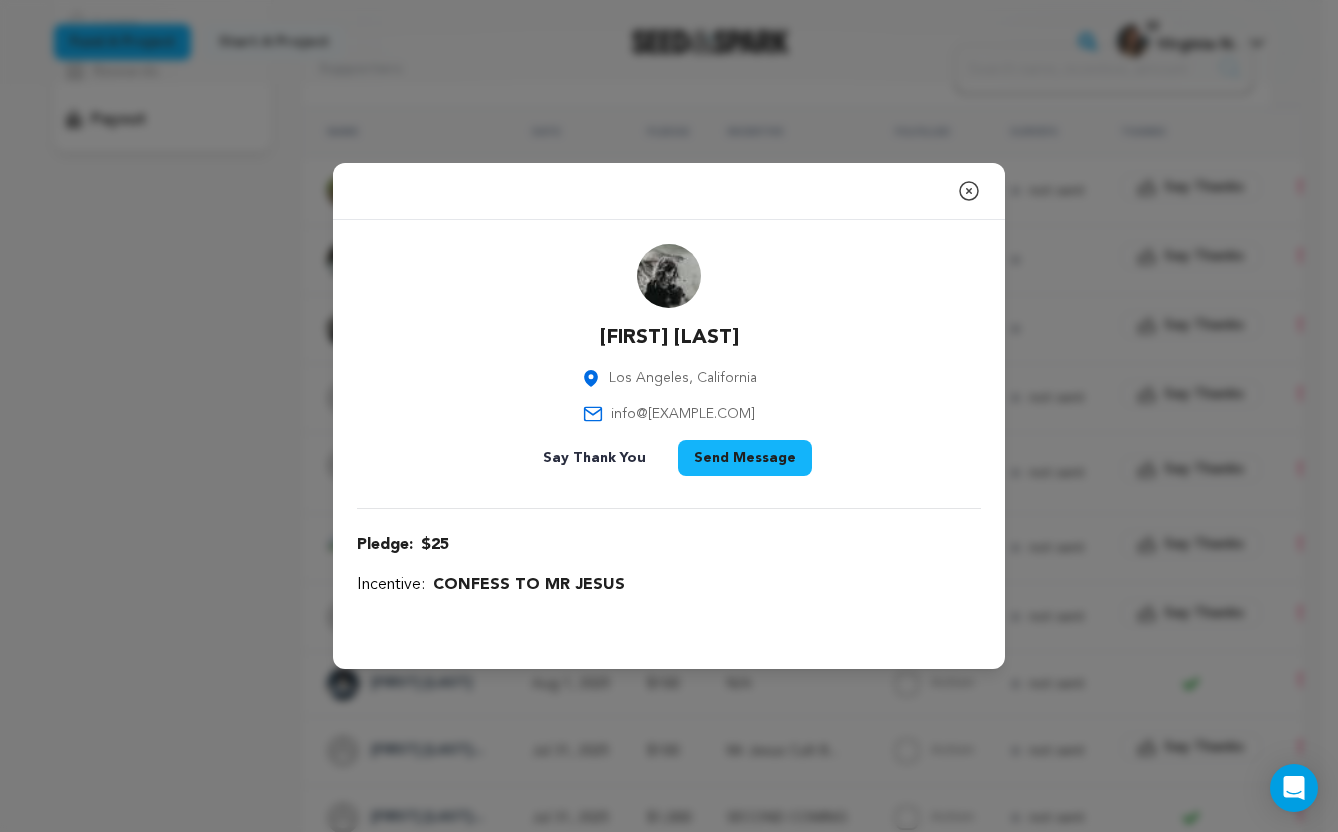 click 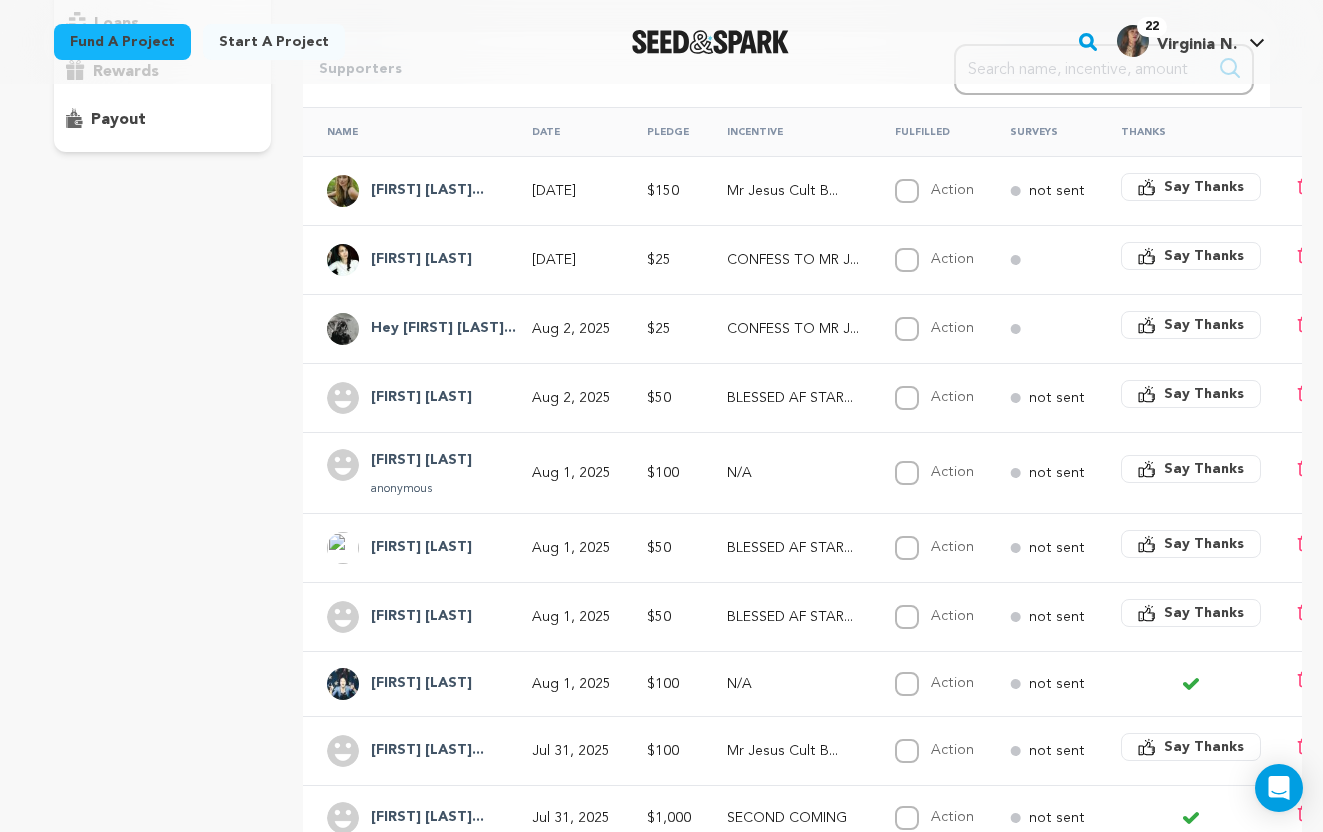 click on "overview
updates" at bounding box center (163, 383) 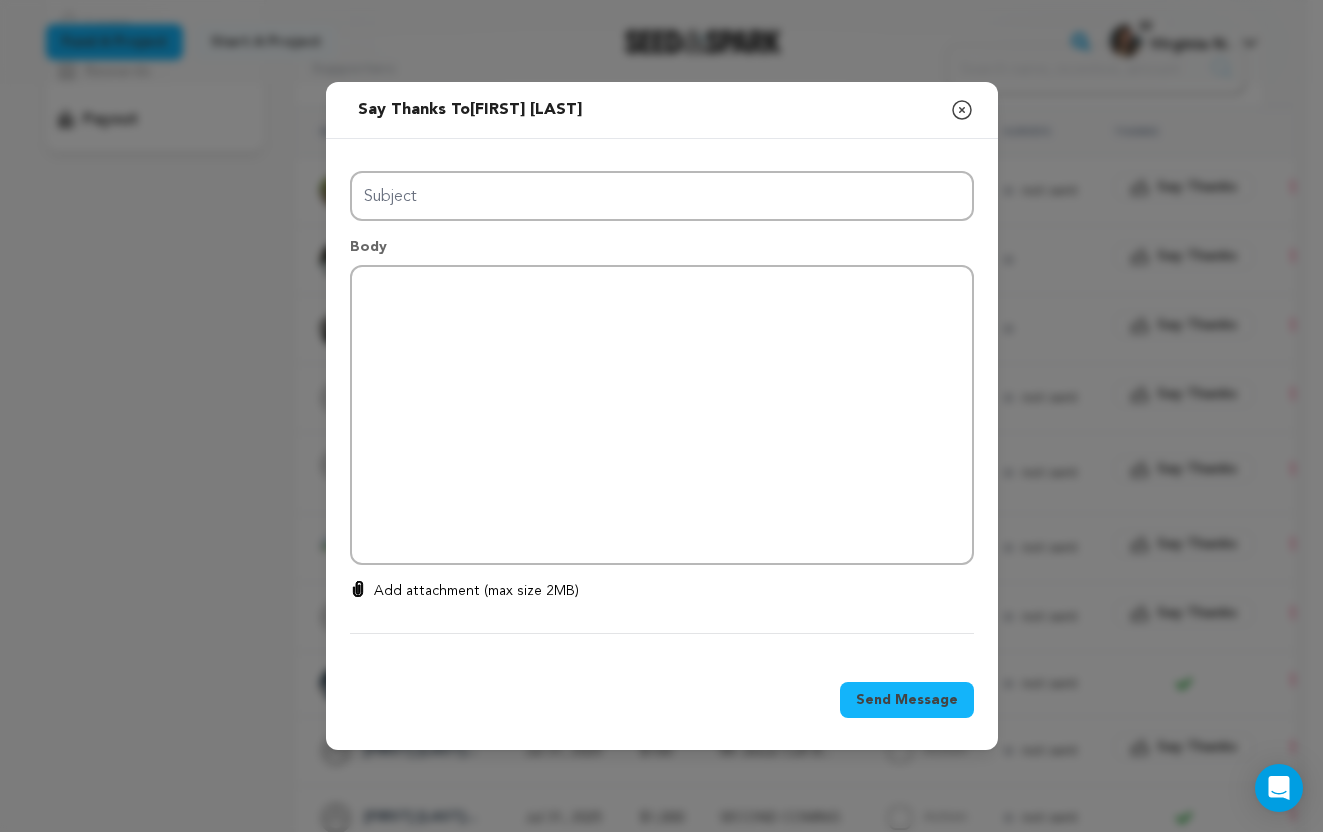 type on "Thanks for your support!" 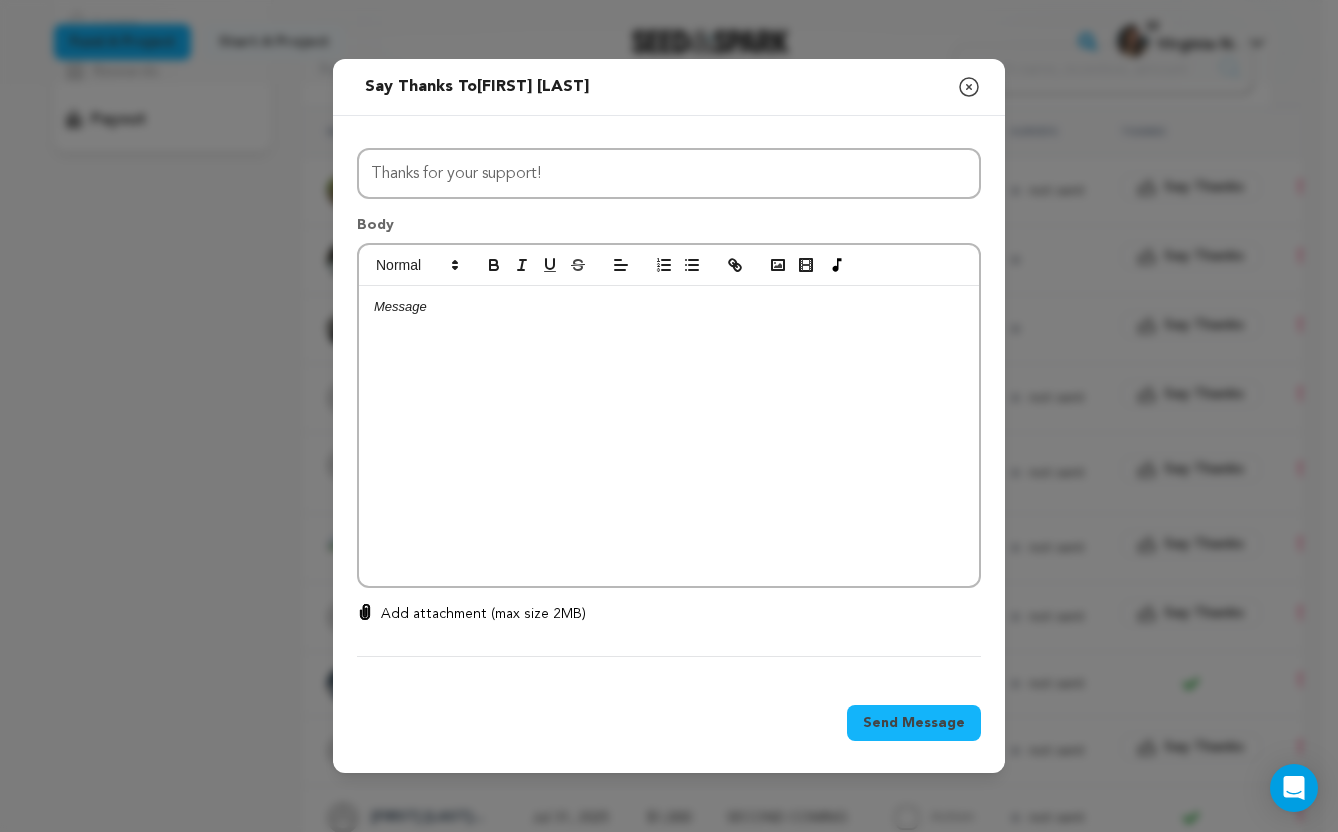 click at bounding box center (669, 436) 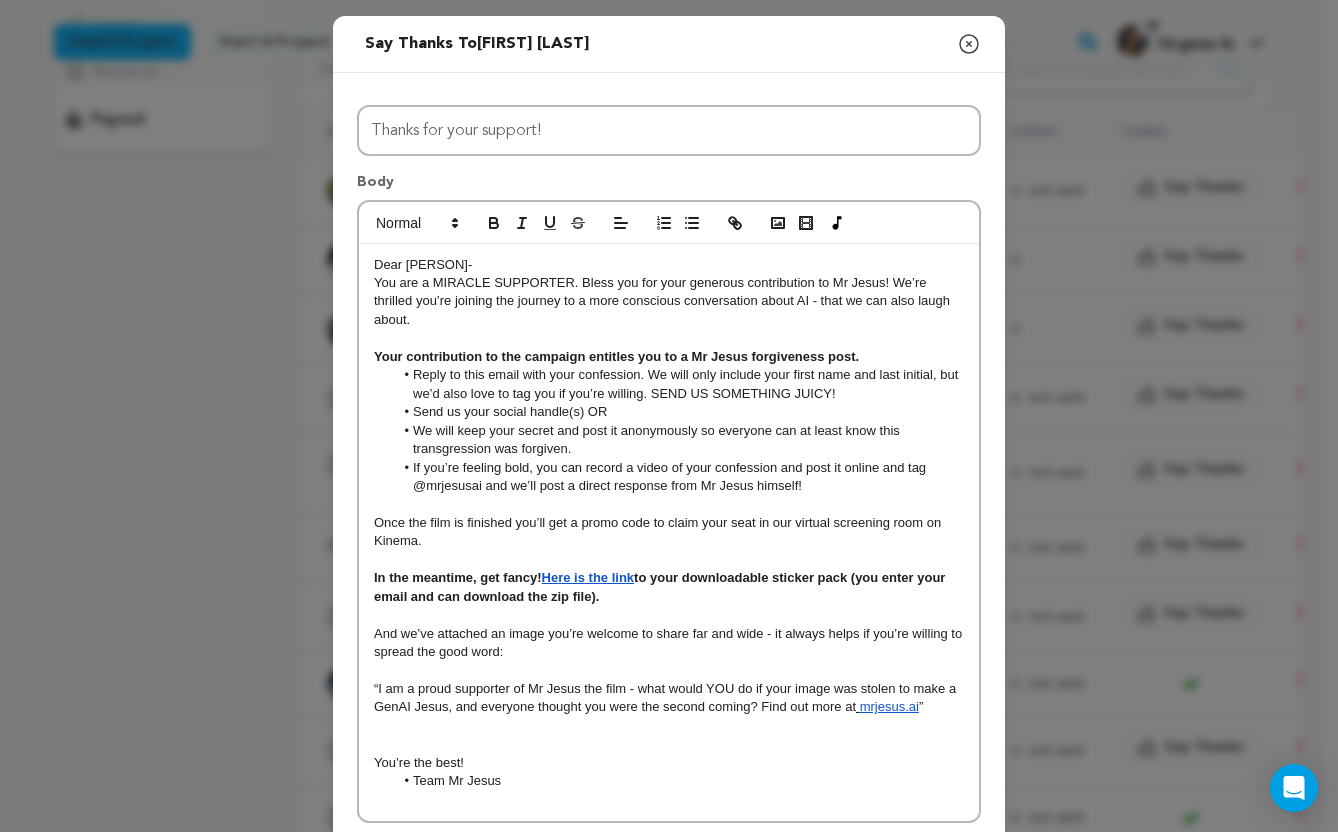 scroll, scrollTop: 0, scrollLeft: 0, axis: both 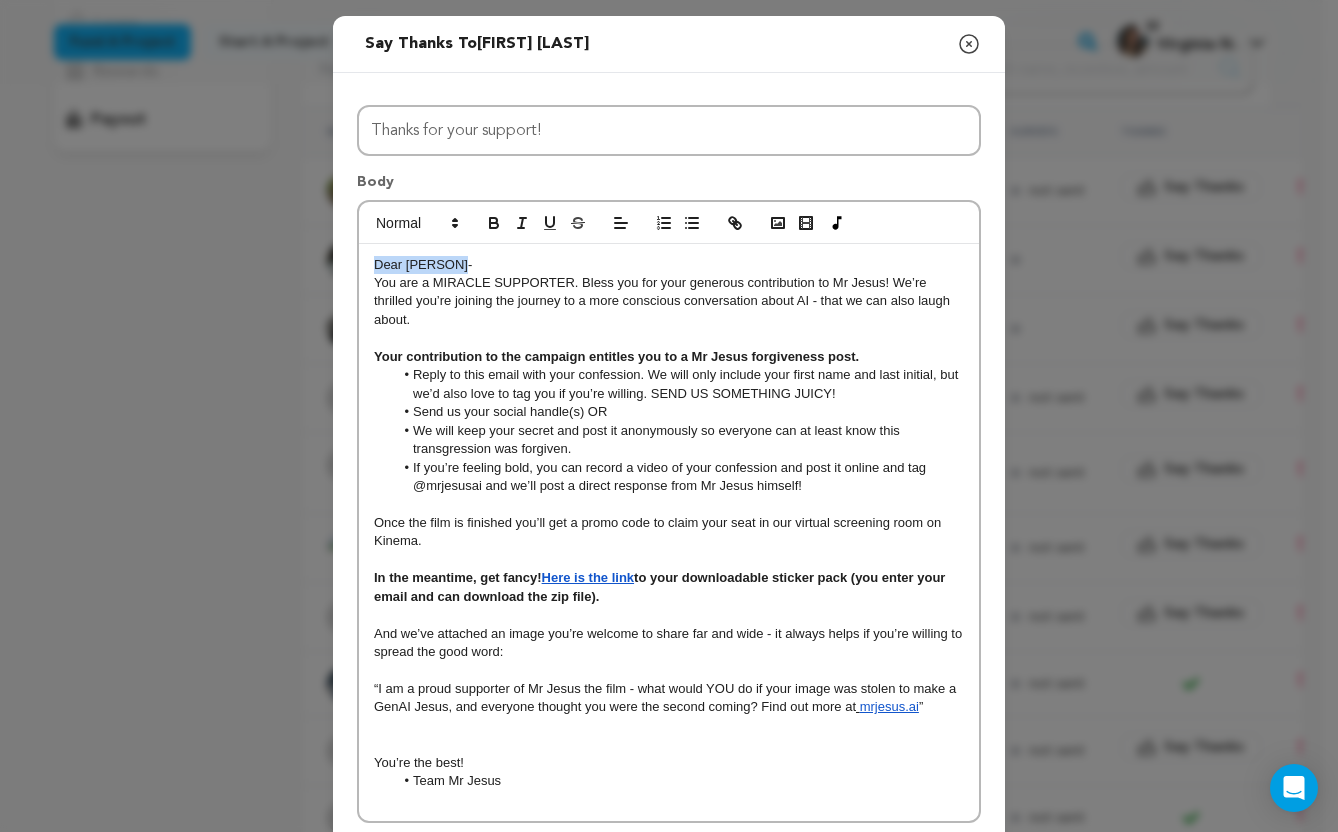 drag, startPoint x: 466, startPoint y: 262, endPoint x: 338, endPoint y: 263, distance: 128.0039 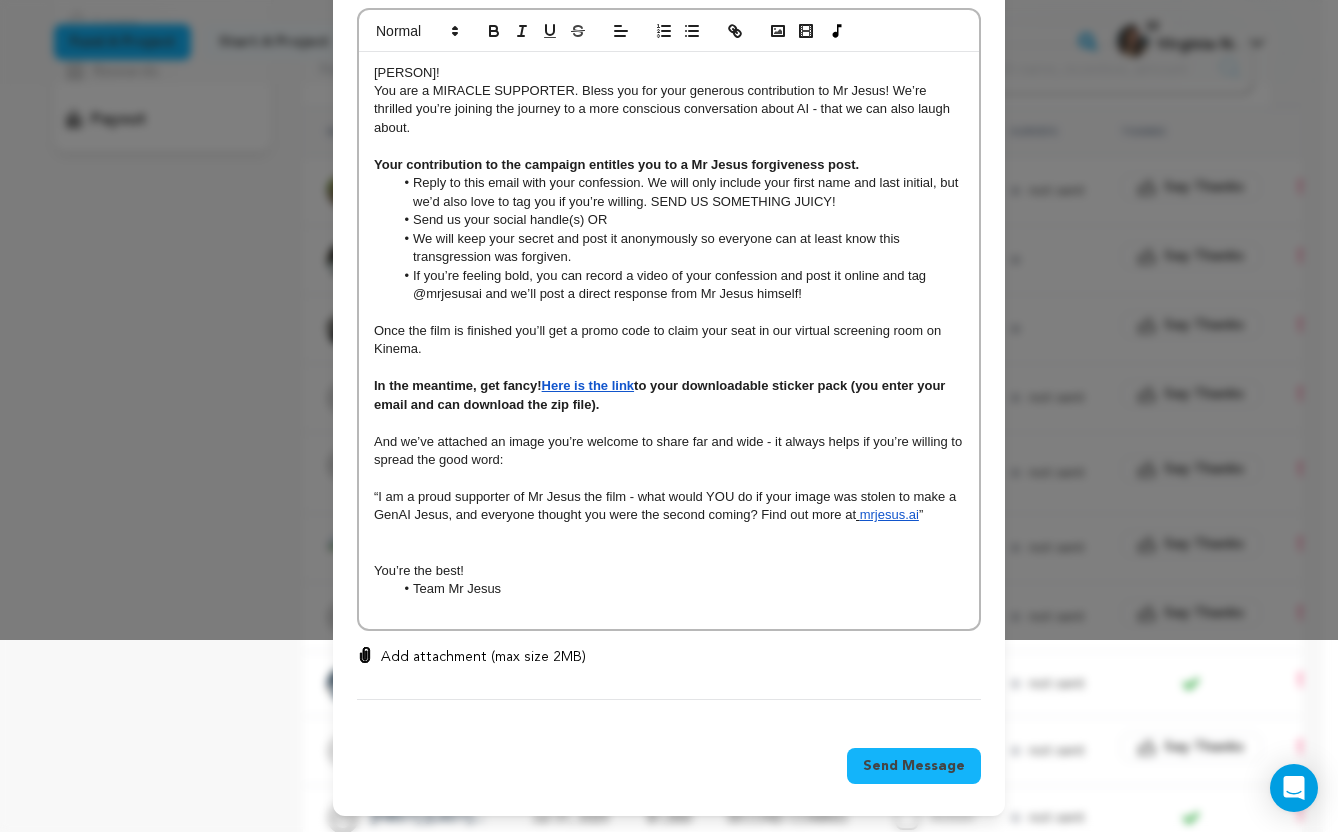 scroll, scrollTop: 0, scrollLeft: 0, axis: both 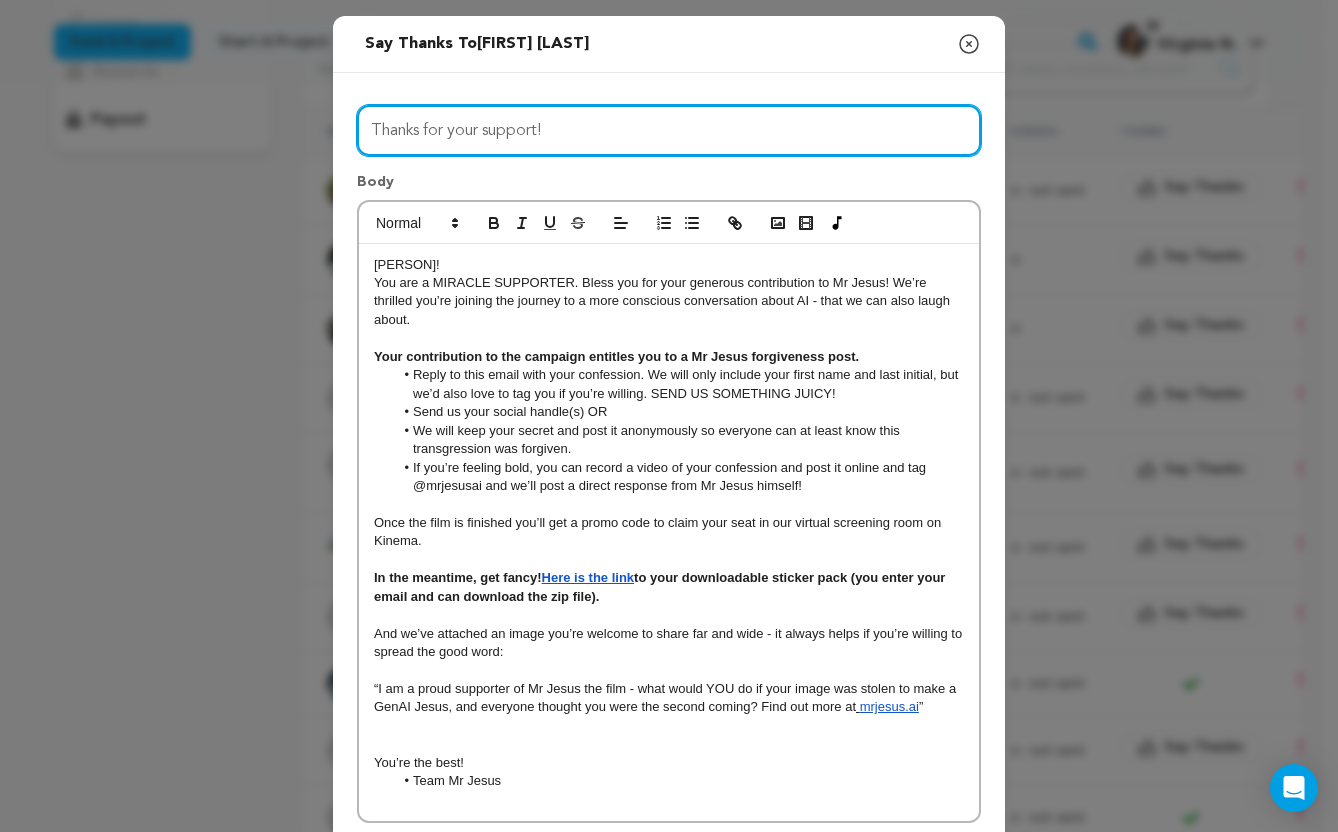 click on "Thanks for your support!" at bounding box center (669, 130) 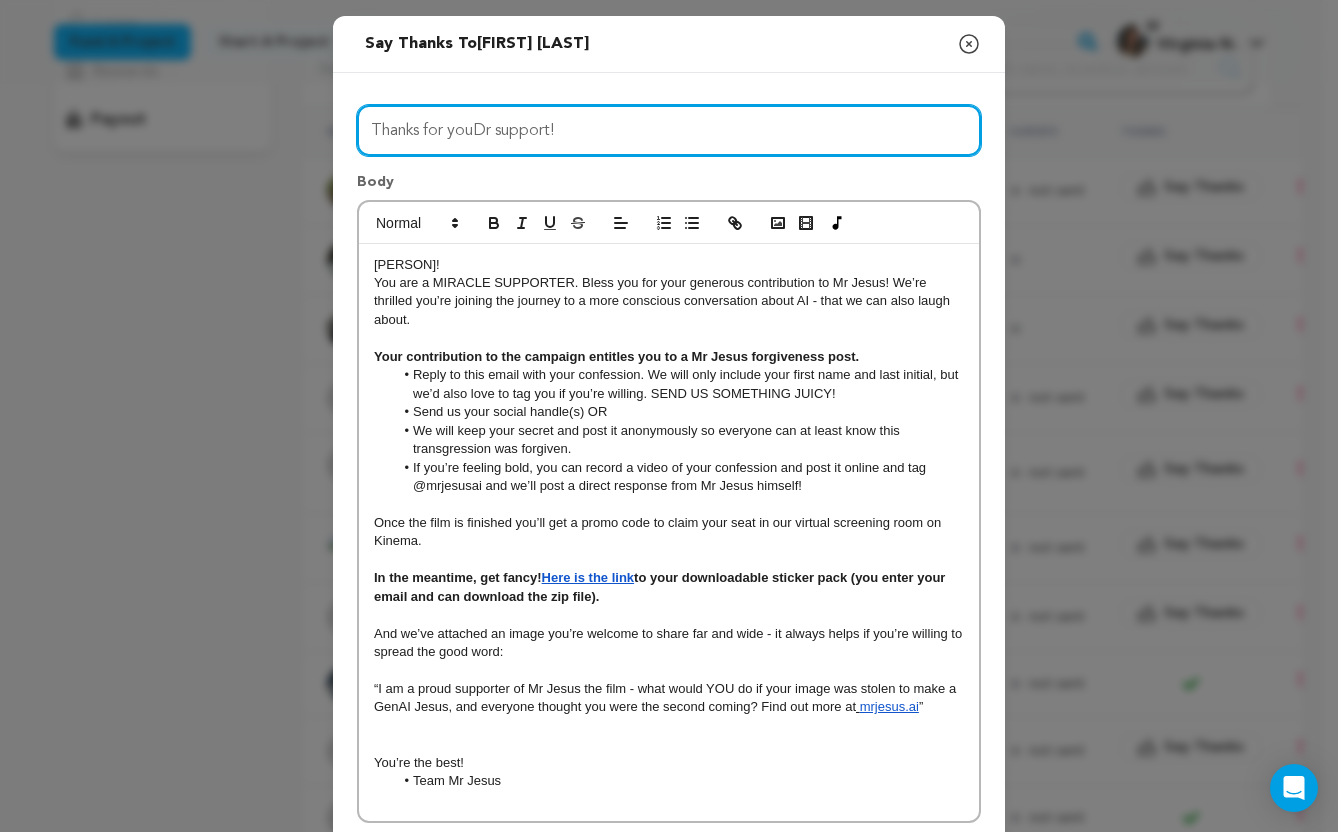 click on "Thanks for youDr support!" at bounding box center (669, 130) 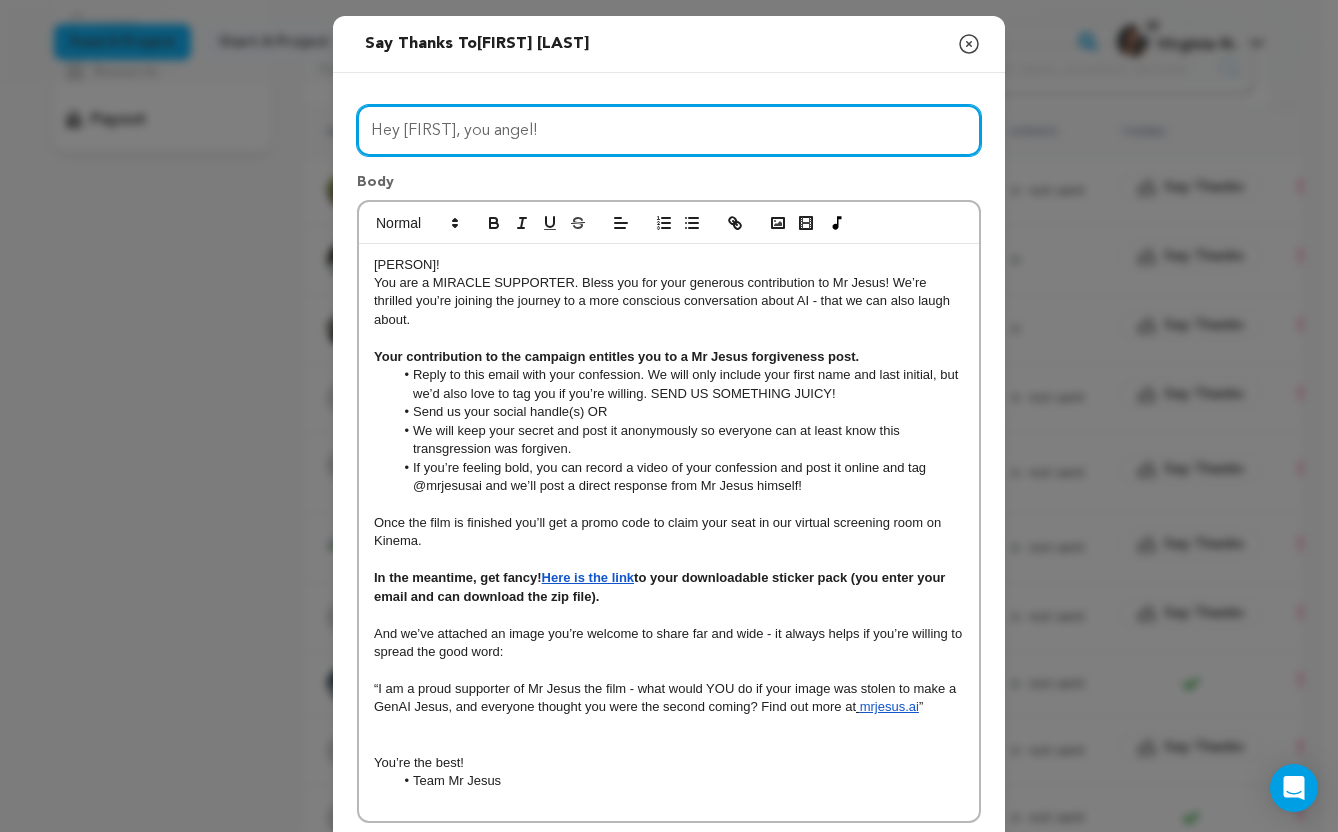 type on "Hey [FIRST], you angel!" 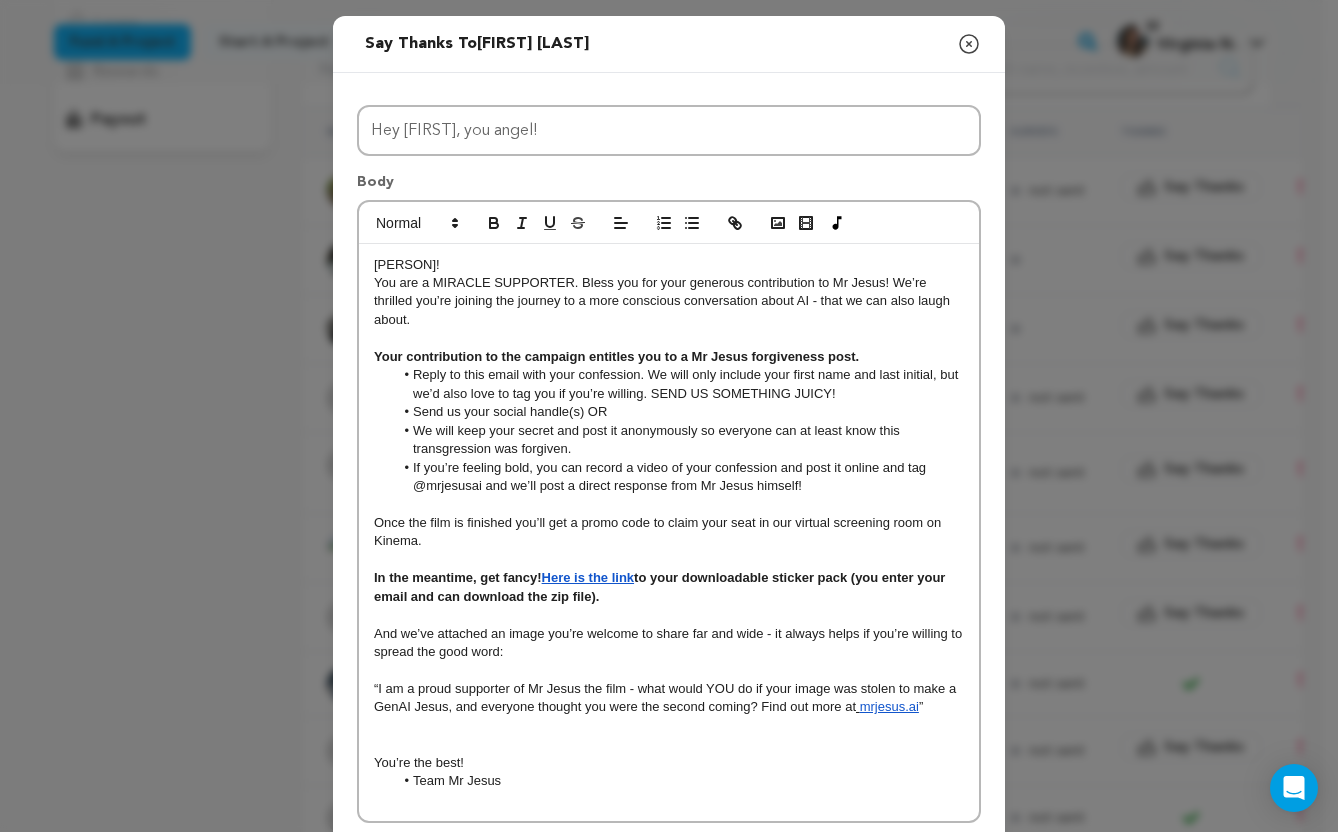 click on "[PERSON]!" at bounding box center [669, 265] 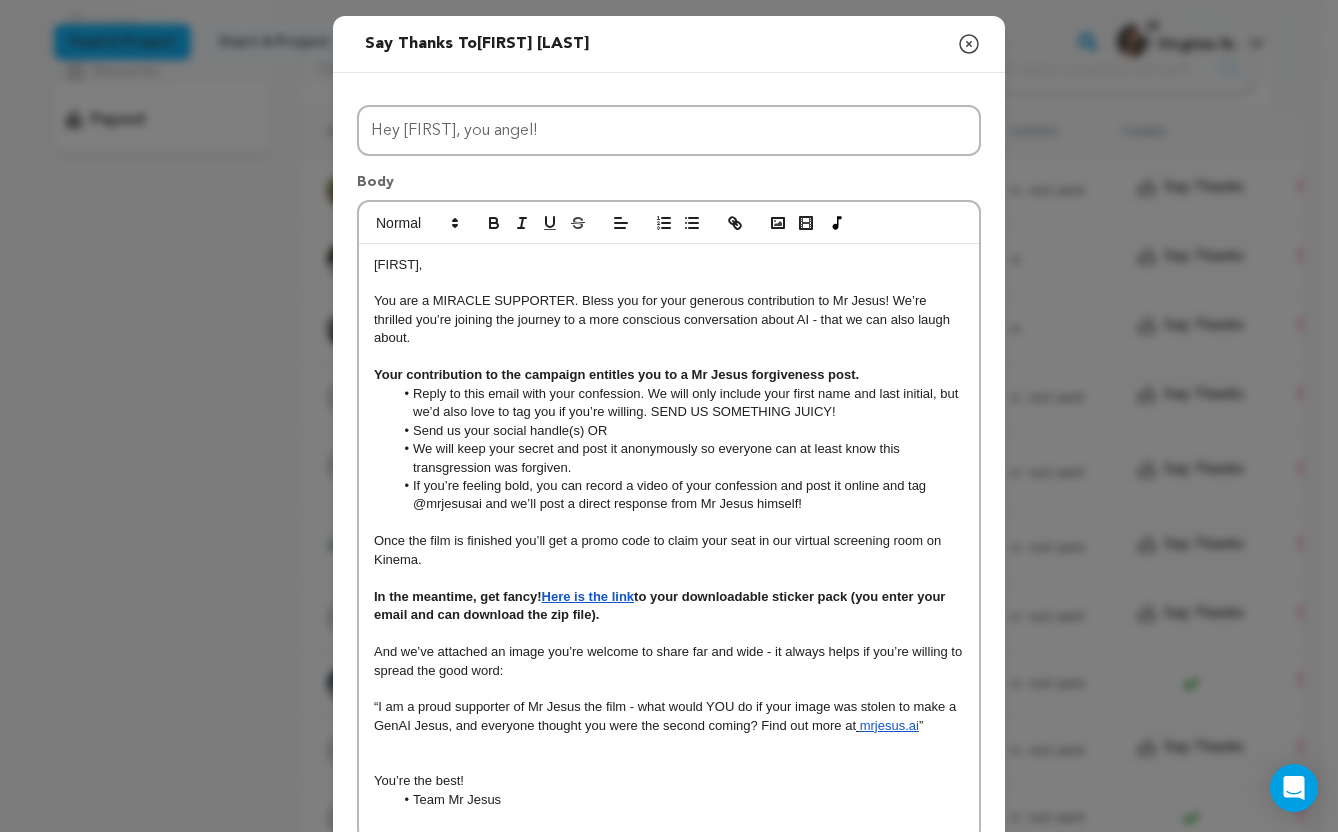 click on "[FIRST]," at bounding box center (669, 265) 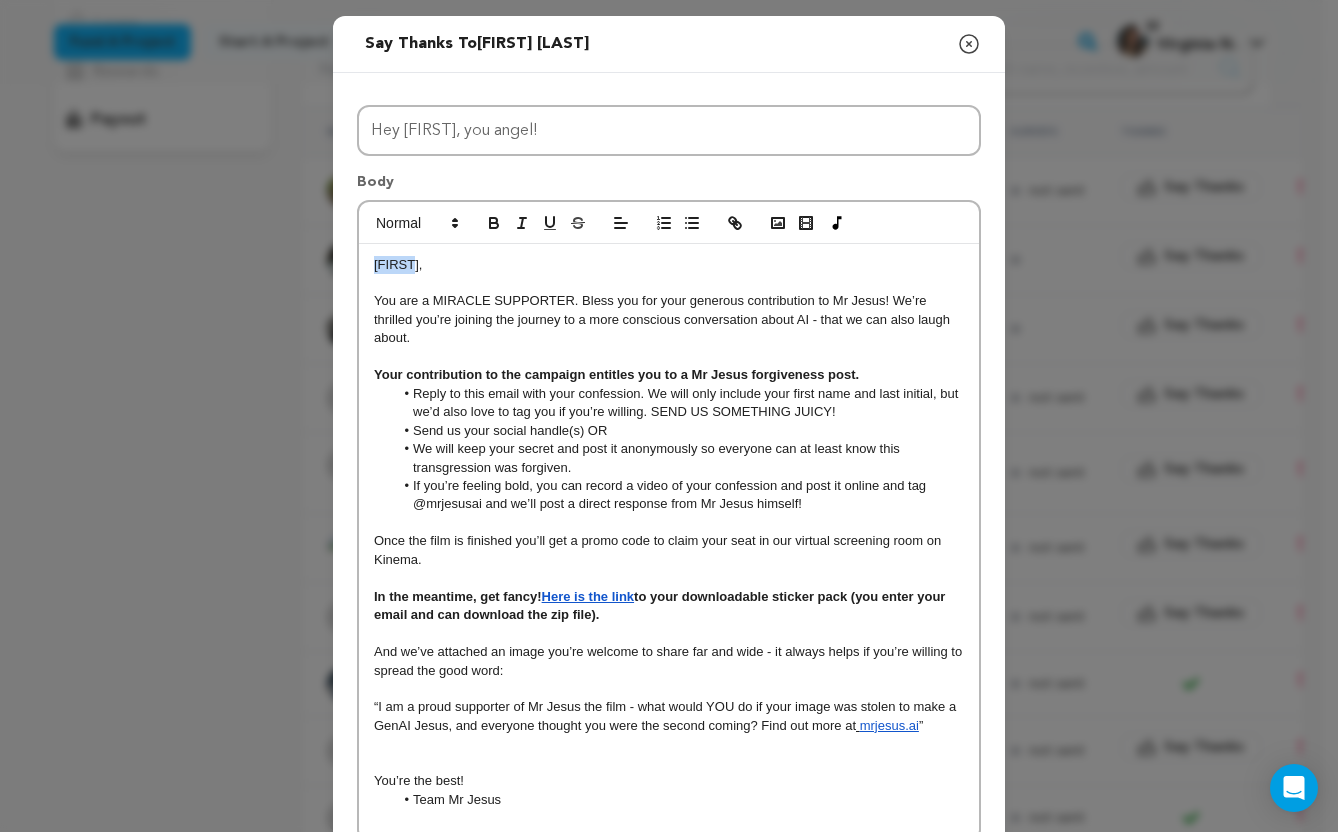 click on "[FIRST],  You are a MIRACLE SUPPORTER. Bless you for your generous contribution to Mr Jesus! We’re thrilled you’re joining the journey to a more conscious conversation about AI - that we can also laugh about.  Your contribution to the campaign entitles you to a Mr Jesus forgiveness post.   Reply to this email with your confession. We will only include your first name and last initial, but we’d also love to tag you if you’re willing. SEND US SOMETHING JUICY! Send us your social handle(s) OR We will keep your secret and post it anonymously so everyone can at least know this transgression was forgiven.  If you’re feeling bold, you can record a video of your confession and post it online and tag @mrjesusai and we’ll post a direct response from Mr Jesus himself! Once the film is finished you’ll get a promo code to claim your seat in our virtual screening room on Kinema.  In the meantime, get fancy!  Here is the link   mrjesus.ai ”   You’re the best! Team Mr Jesus" at bounding box center (669, 542) 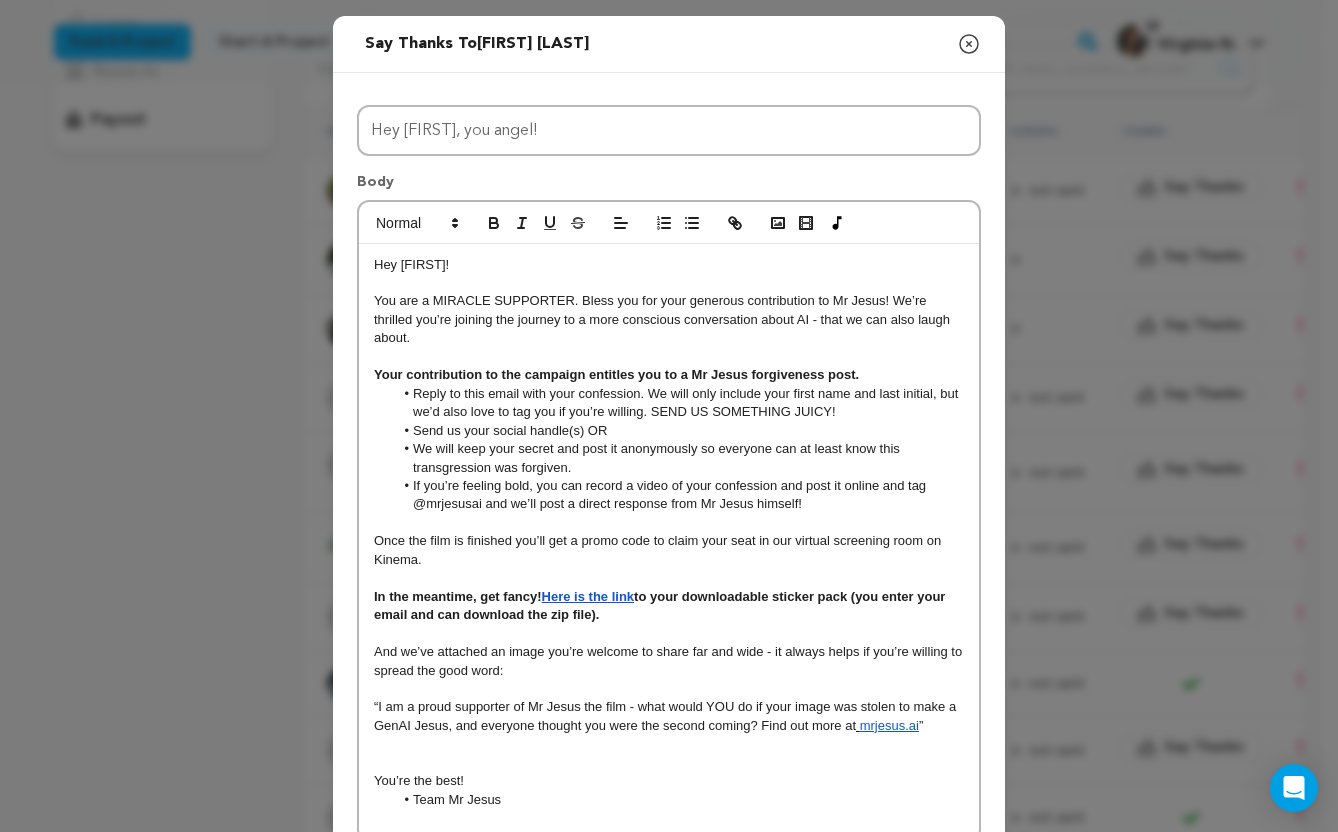 click on "Hey [FIRST]!" at bounding box center [669, 265] 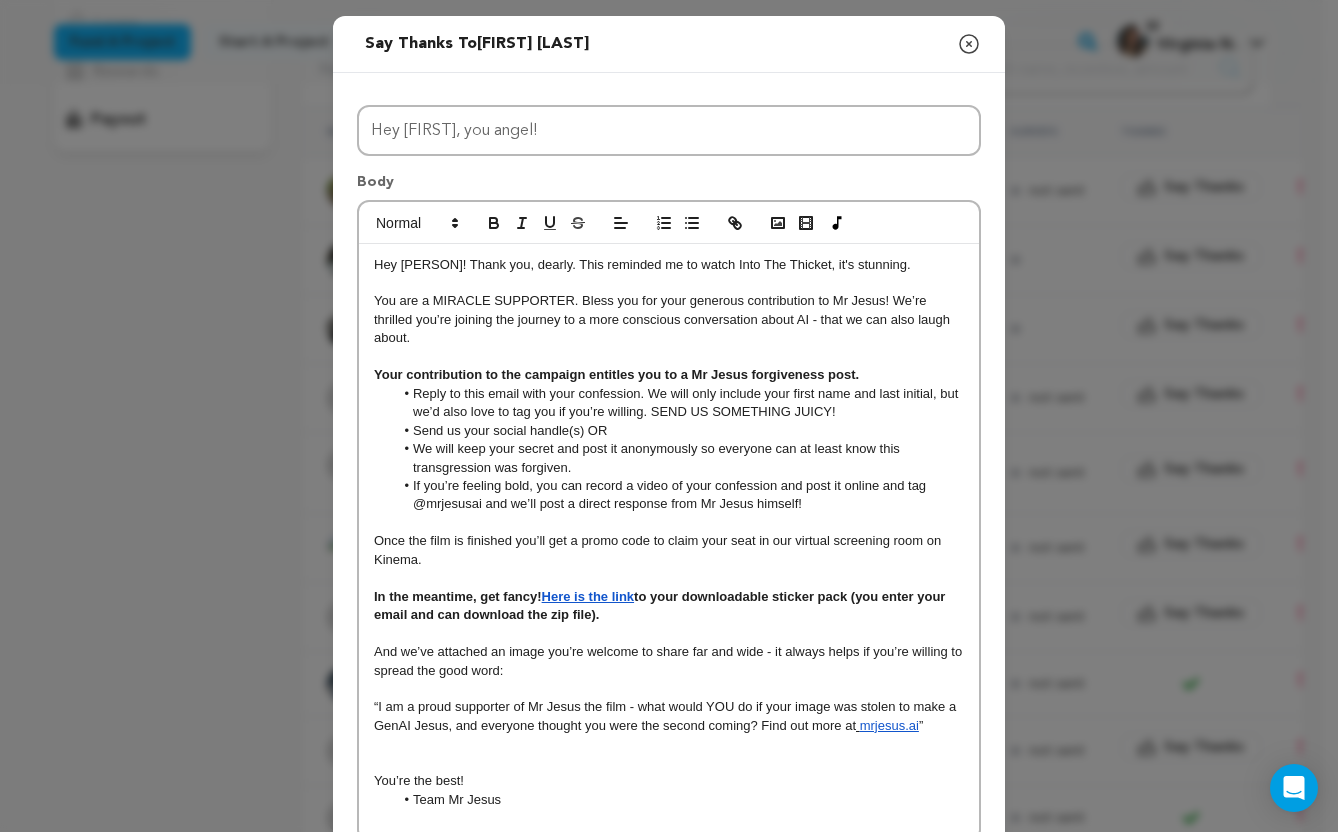 click on "Hey [PERSON]! Thank you, dearly. This reminded me to watch Into The Thicket, it's stunning." at bounding box center (642, 264) 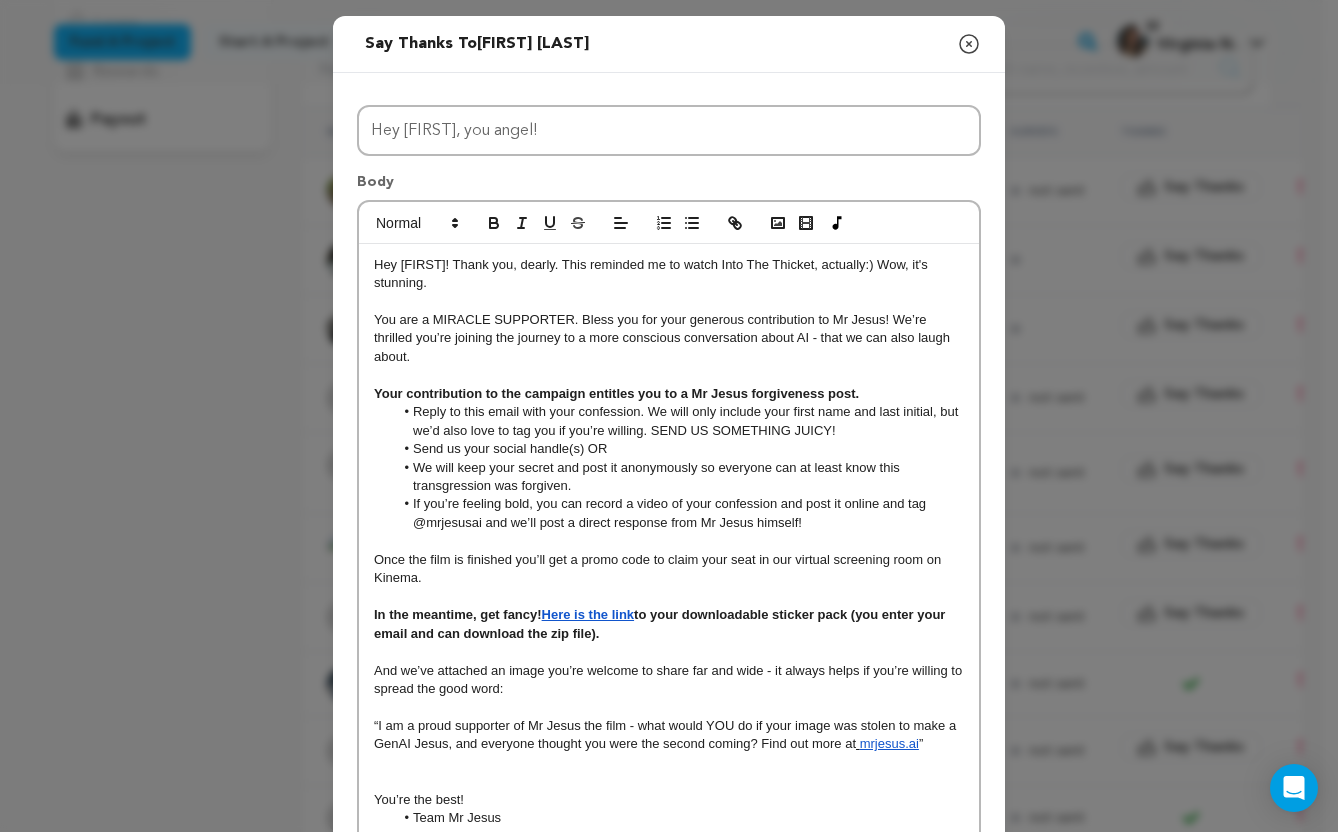 click at bounding box center [669, 301] 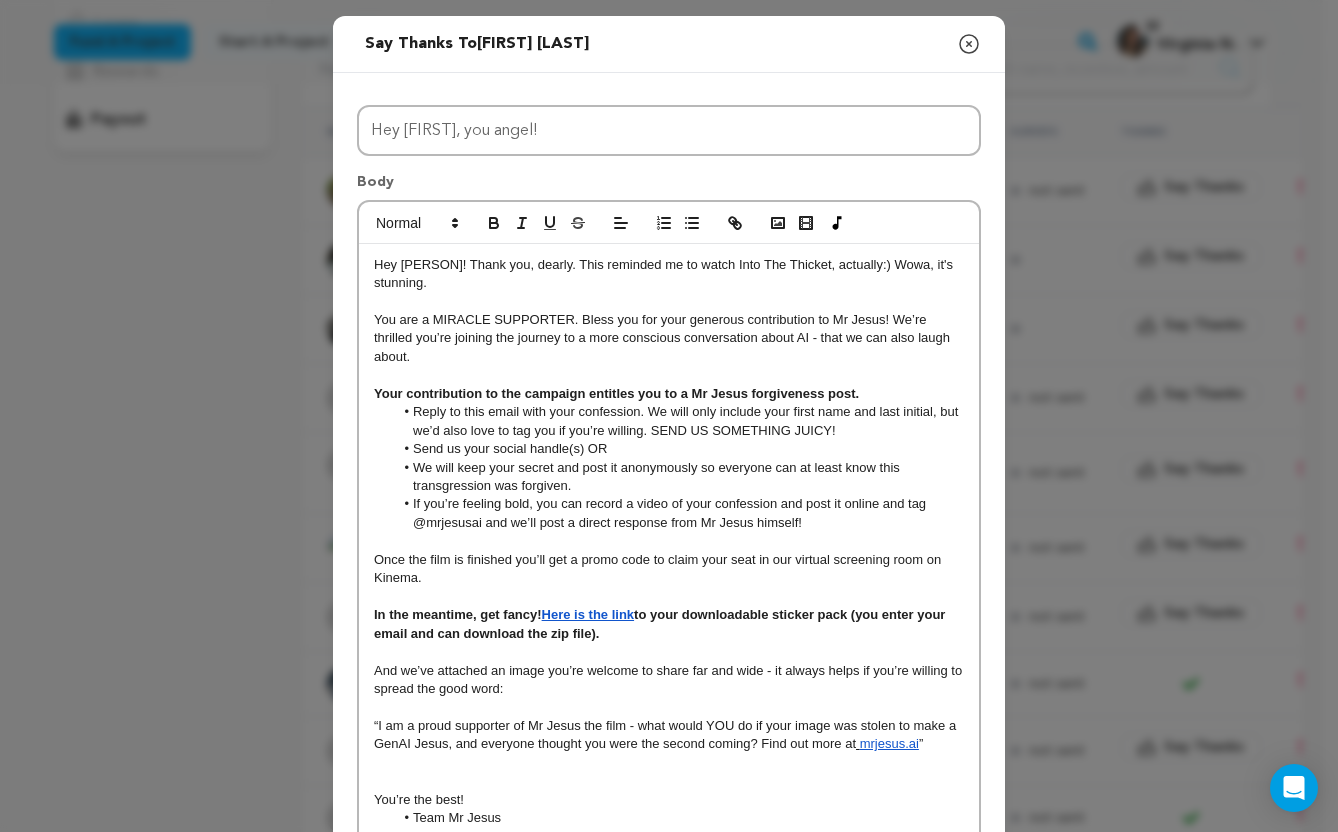 click on "Hey [PERSON]! Thank you, dearly. This reminded me to watch Into The Thicket, actually:) Wowa, it's stunning." at bounding box center (669, 274) 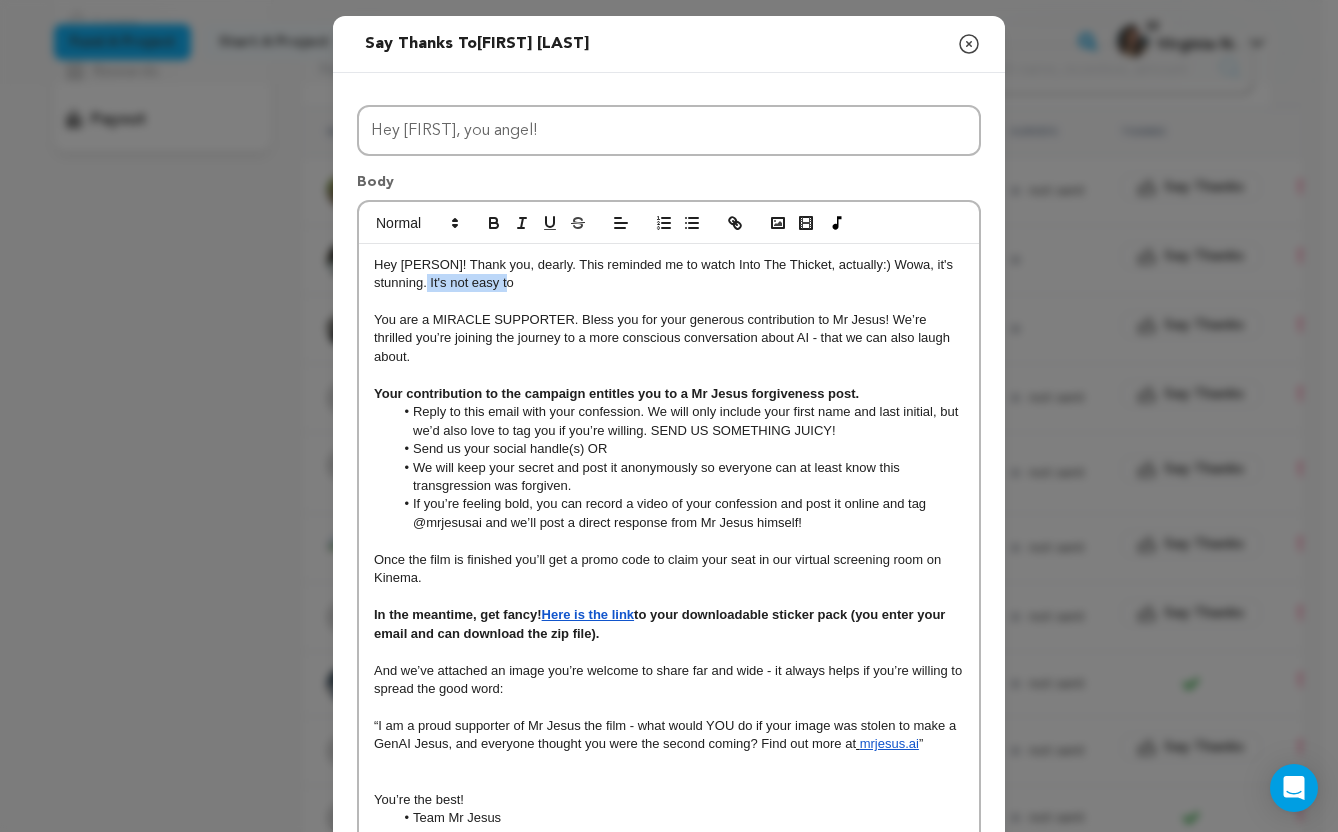 drag, startPoint x: 425, startPoint y: 287, endPoint x: 526, endPoint y: 287, distance: 101 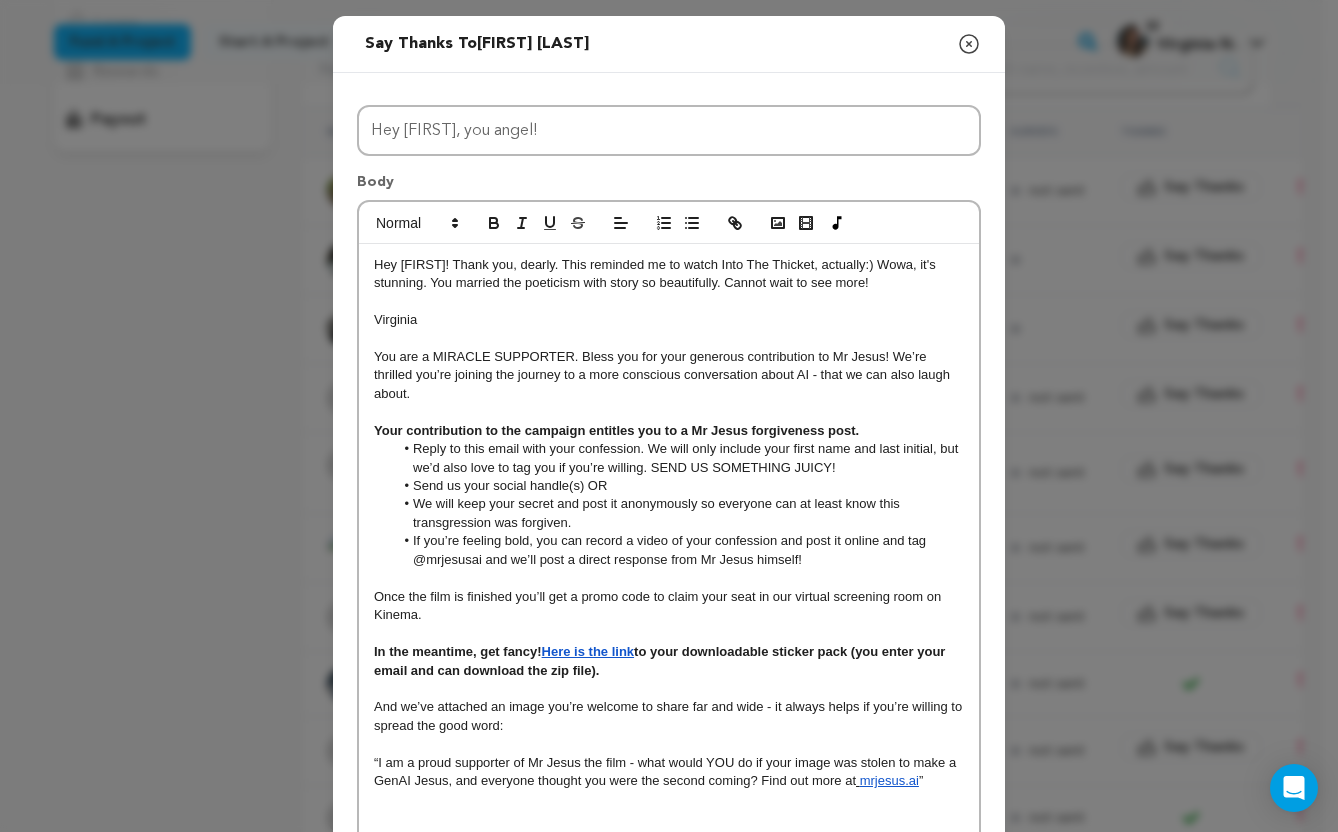 click at bounding box center [669, 301] 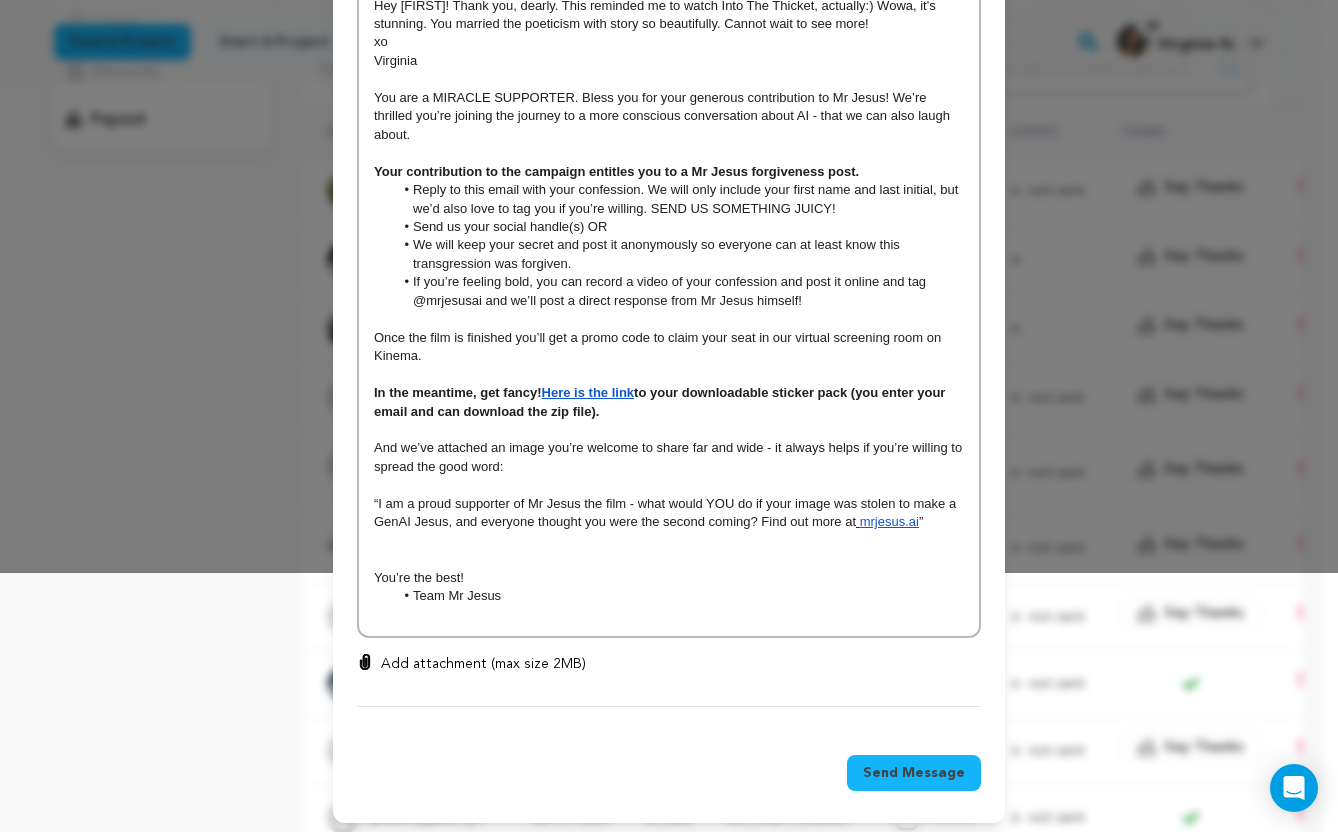 scroll, scrollTop: 266, scrollLeft: 0, axis: vertical 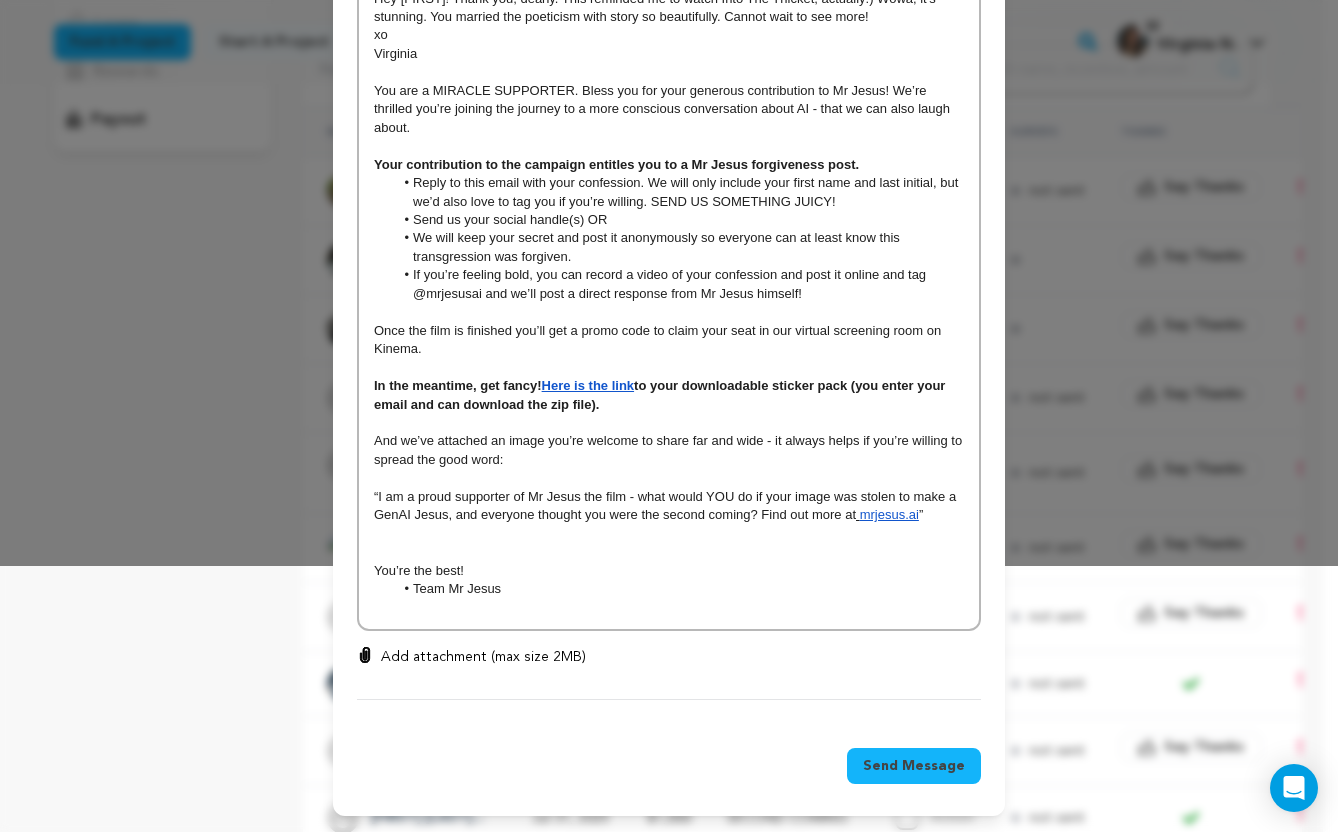 click on "Add attachment (max size 2MB)" at bounding box center [483, 657] 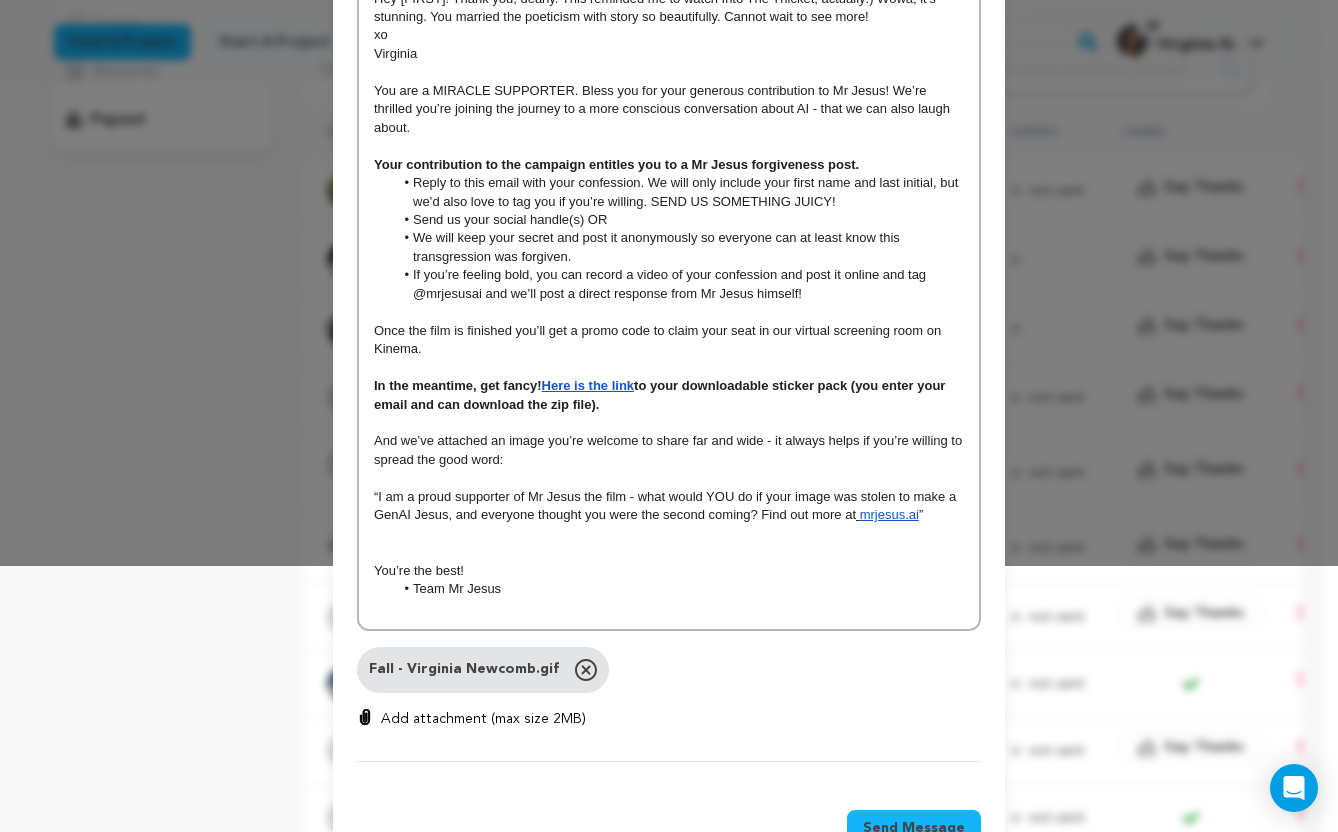 click on "Add attachment (max size 2MB)" at bounding box center [483, 719] 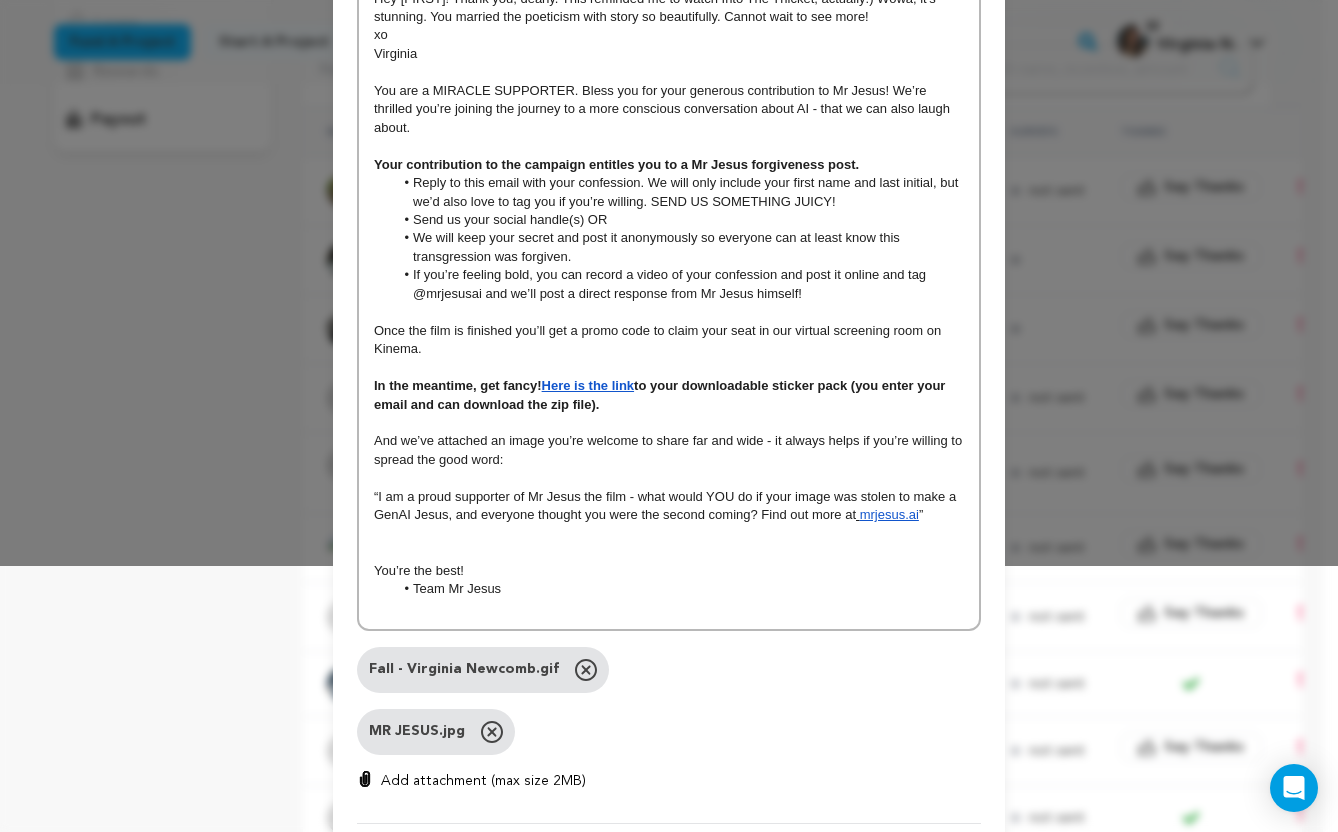 scroll, scrollTop: 352, scrollLeft: 0, axis: vertical 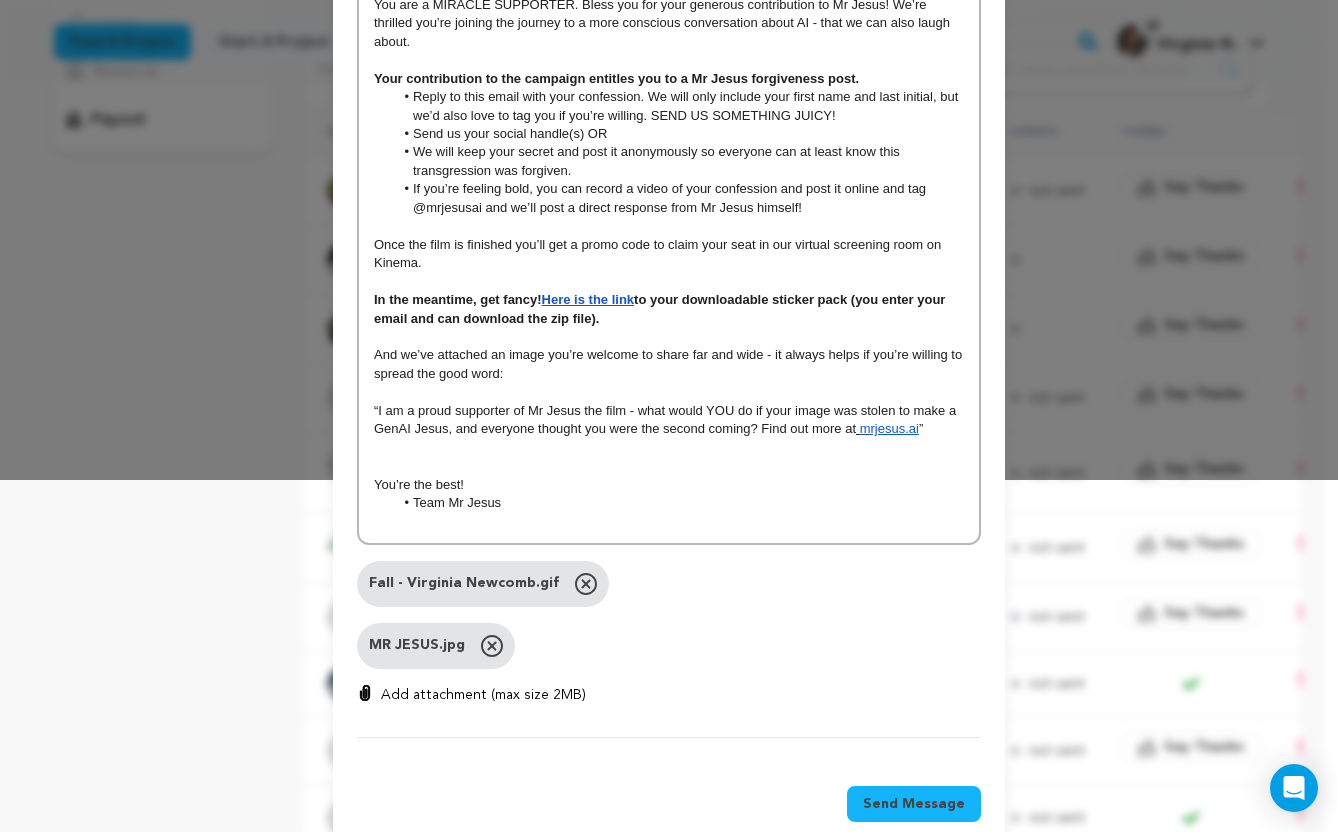 click on "Add attachment (max size 2MB)" at bounding box center [483, 695] 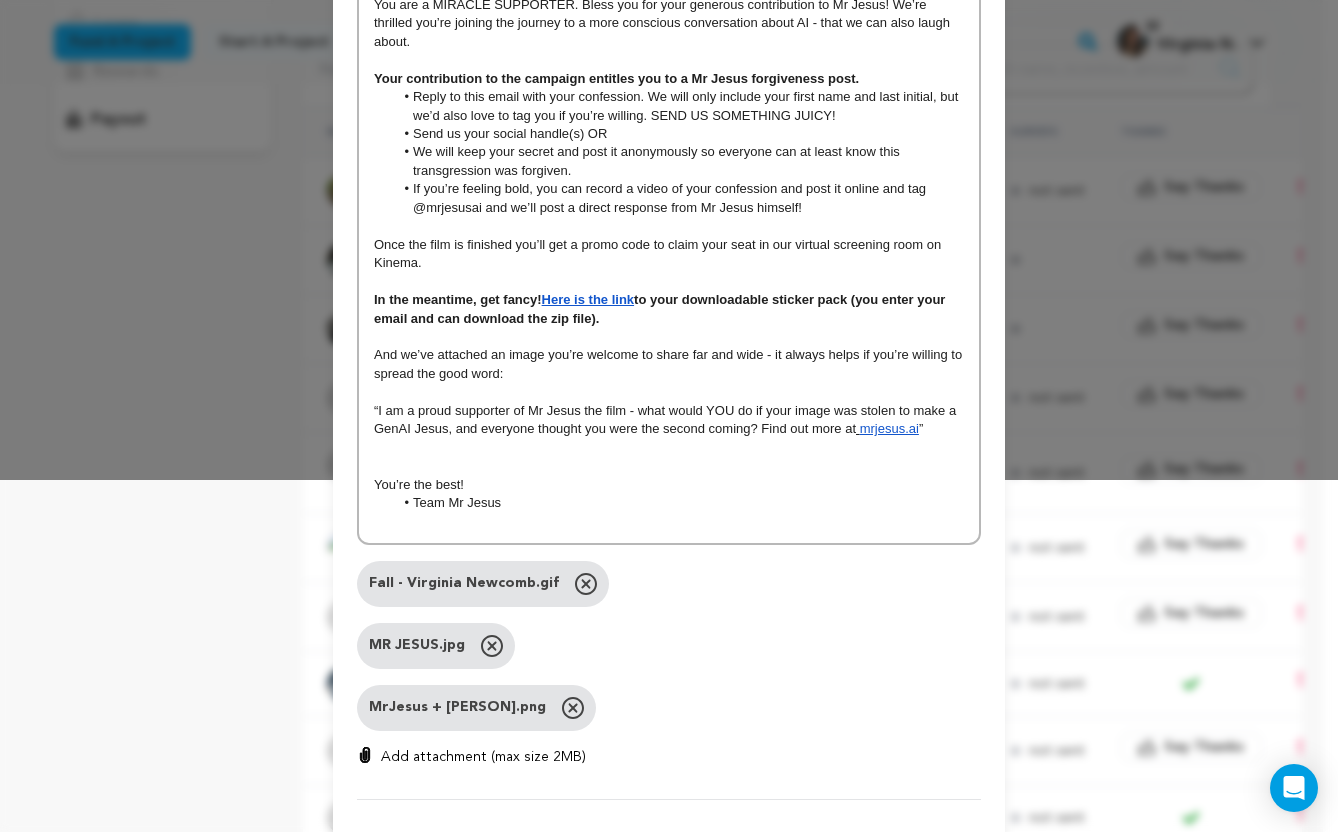 scroll, scrollTop: 452, scrollLeft: 0, axis: vertical 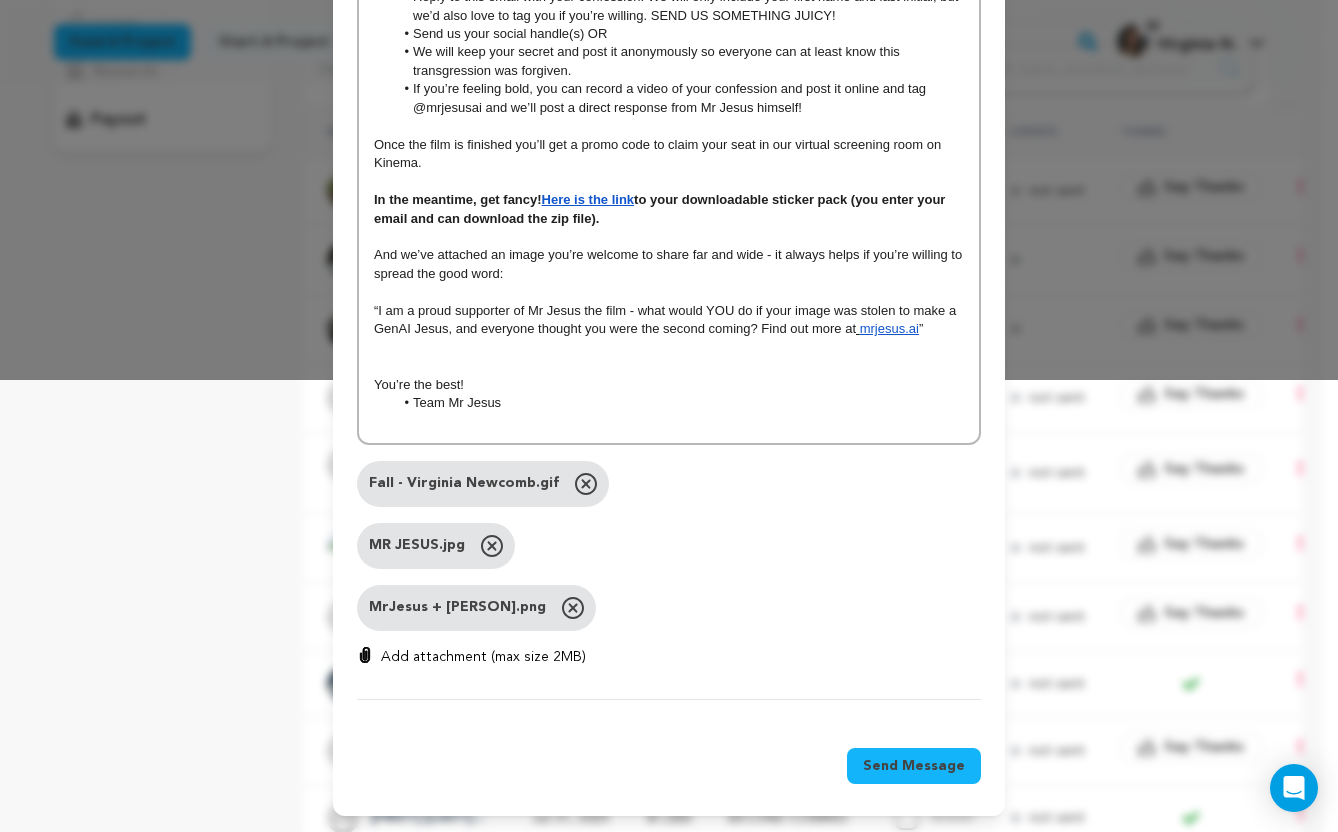 click on "Send Message" at bounding box center (914, 766) 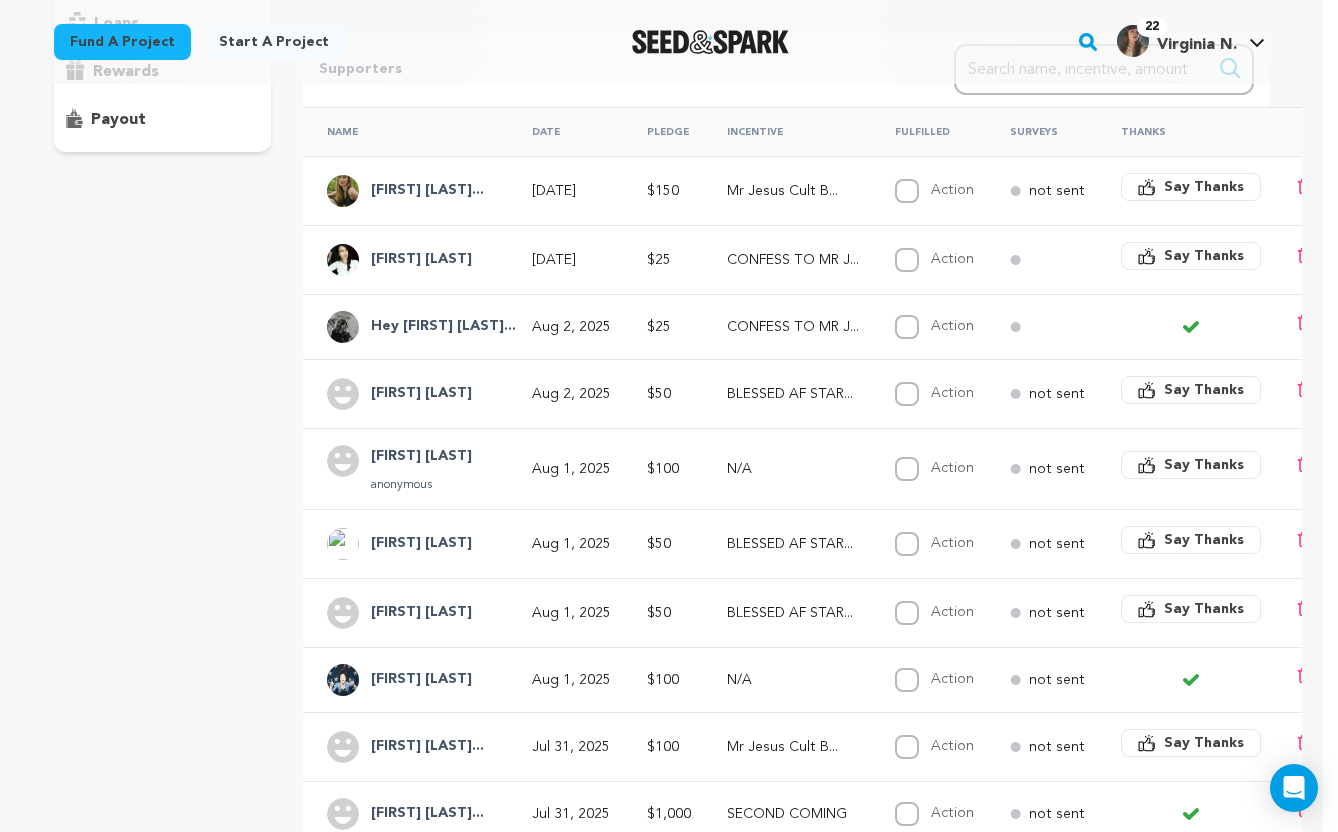 click on "Say Thanks" at bounding box center [1204, 465] 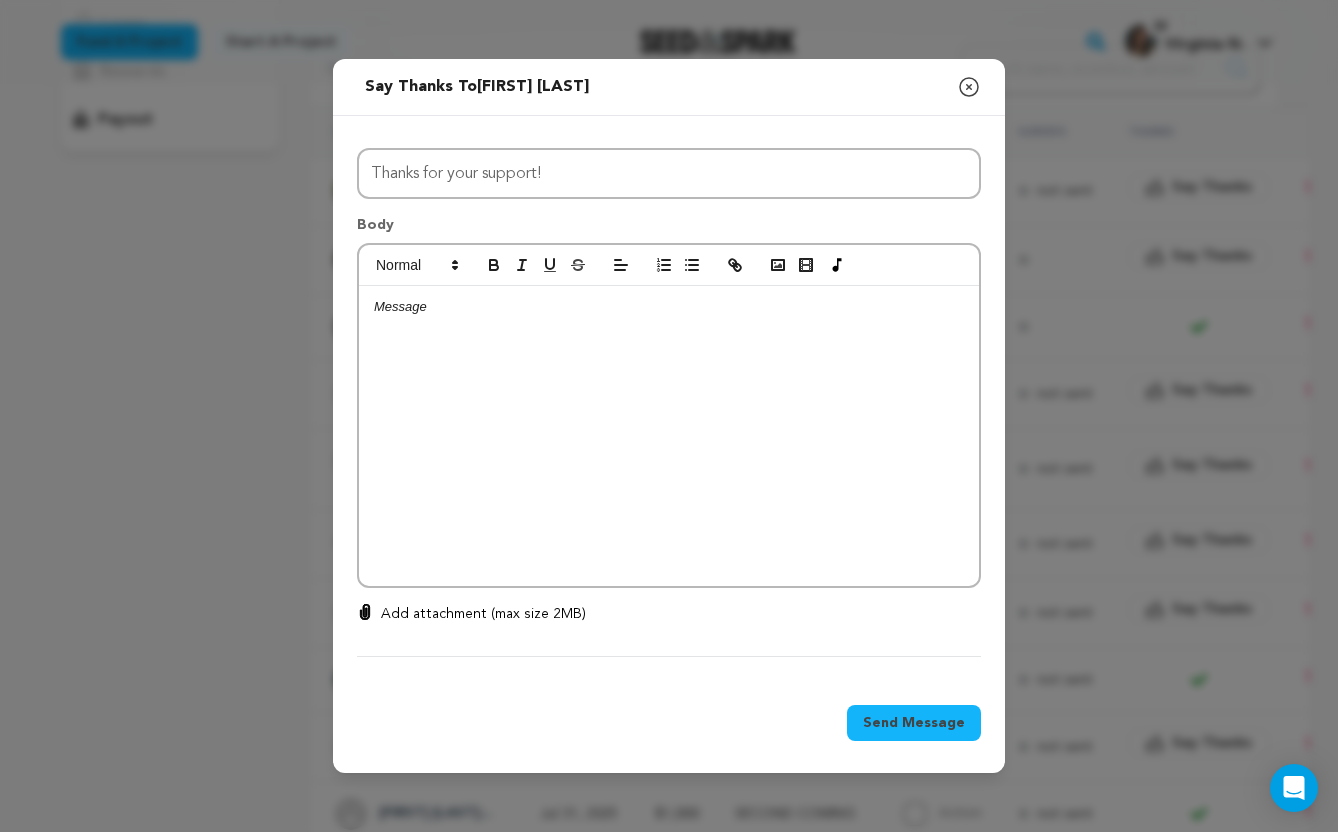click at bounding box center [669, 436] 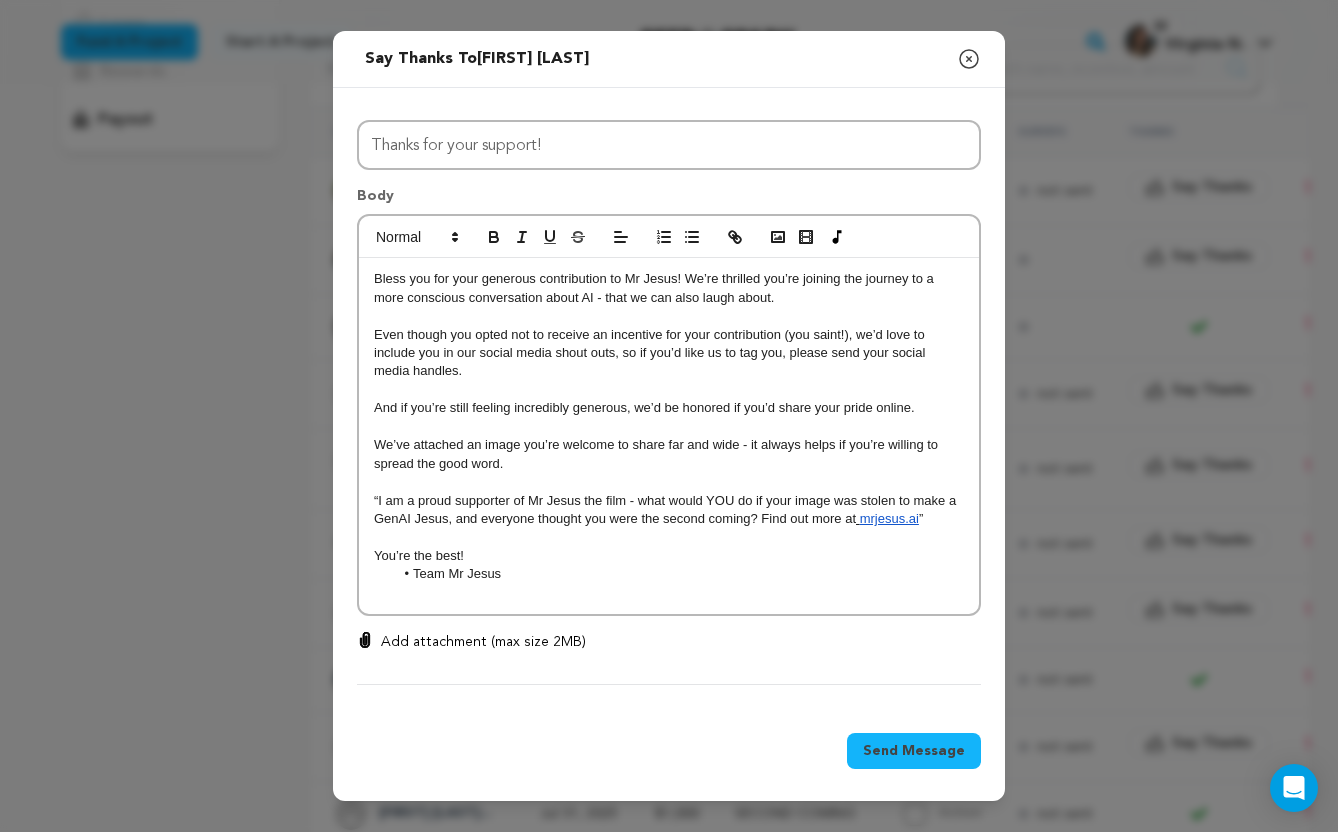 click on "Bless you for your generous contribution to Mr Jesus! We’re thrilled you’re joining the journey to a more conscious conversation about AI - that we can also laugh about." at bounding box center [655, 287] 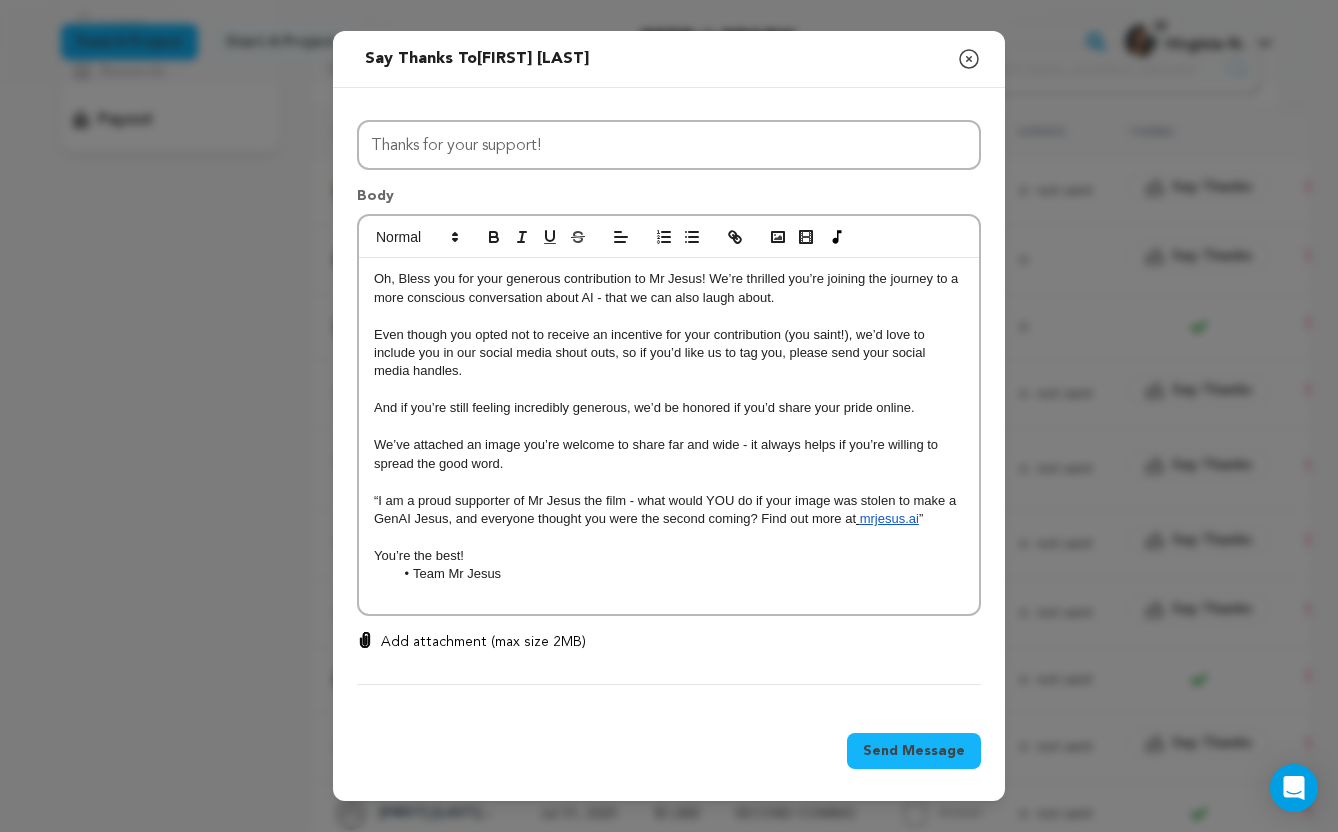 click on "Oh, Bless you for your generous contribution to Mr Jesus! We’re thrilled you’re joining the journey to a more conscious conversation about AI - that we can also laugh about." at bounding box center [668, 287] 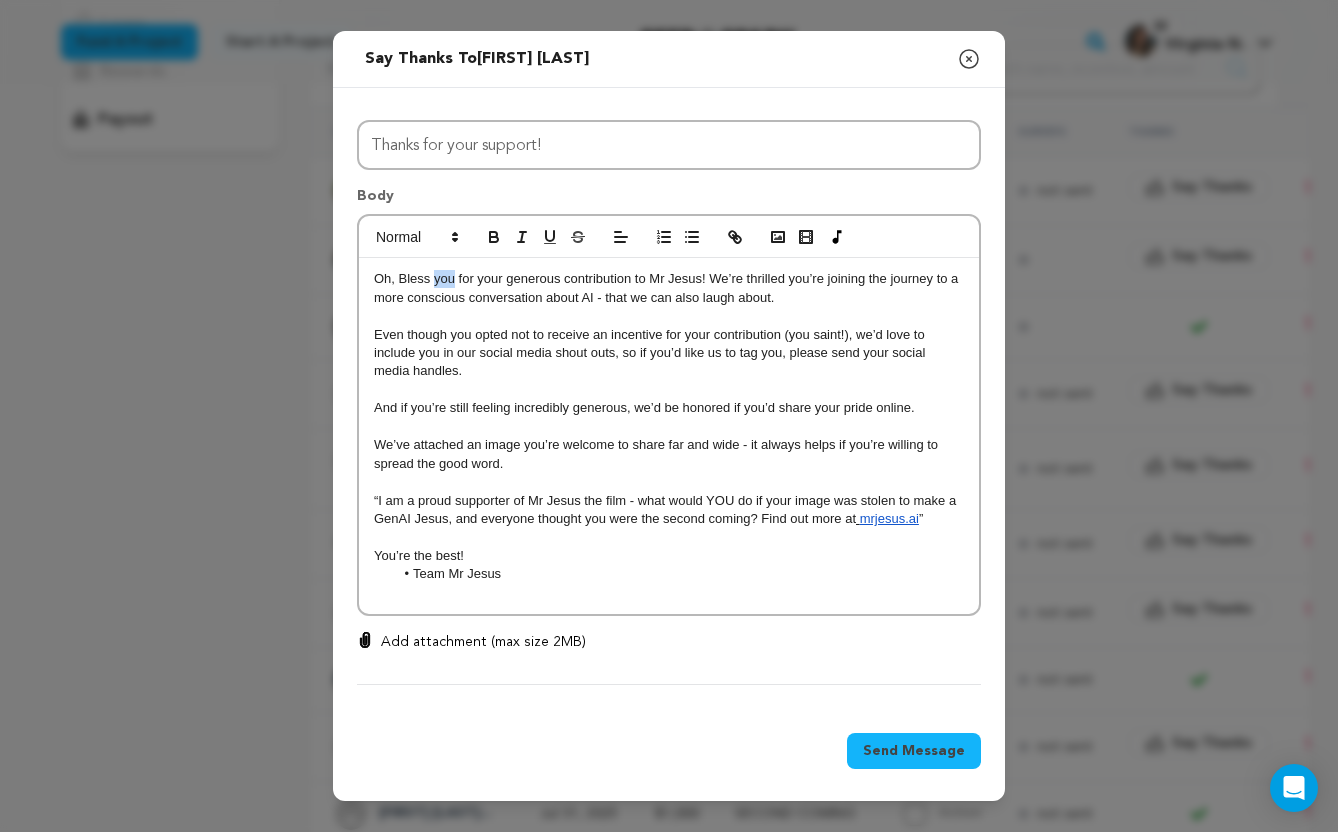 click on "Oh, Bless you for your generous contribution to Mr Jesus! We’re thrilled you’re joining the journey to a more conscious conversation about AI - that we can also laugh about." at bounding box center [668, 287] 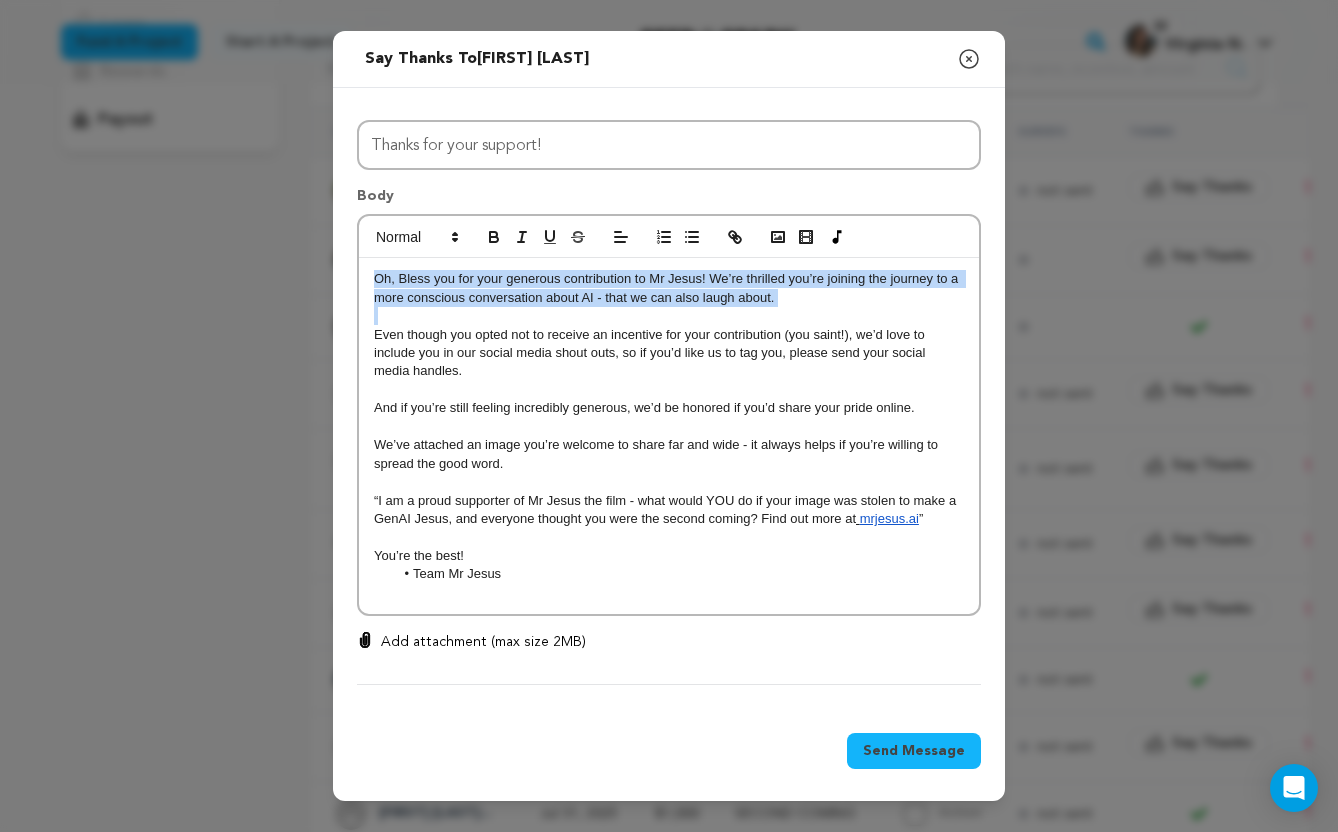click on "Oh, Bless you for your generous contribution to Mr Jesus! We’re thrilled you’re joining the journey to a more conscious conversation about AI - that we can also laugh about." at bounding box center (668, 287) 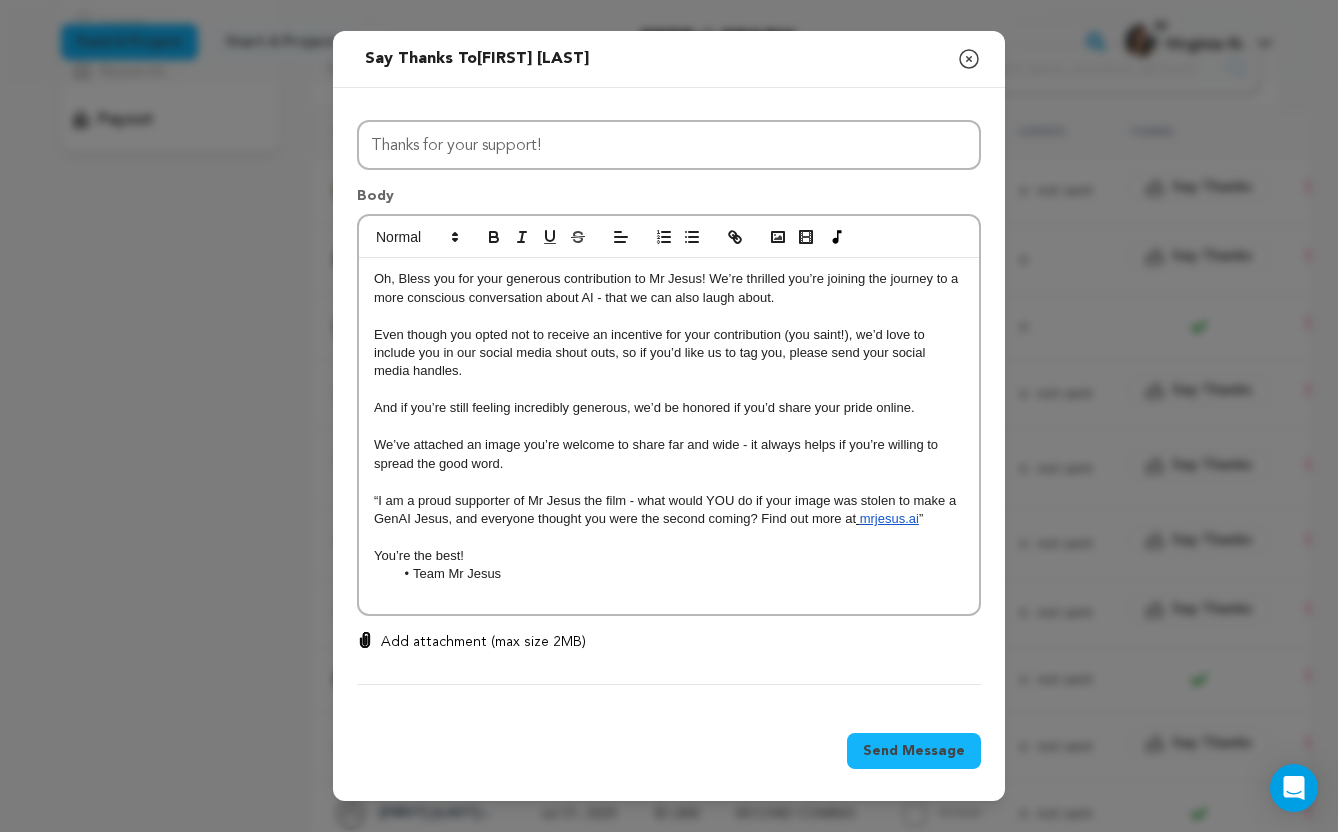 click on "Oh, Bless you for your generous contribution to Mr Jesus! We’re thrilled you’re joining the journey to a more conscious conversation about AI - that we can also laugh about." at bounding box center (668, 287) 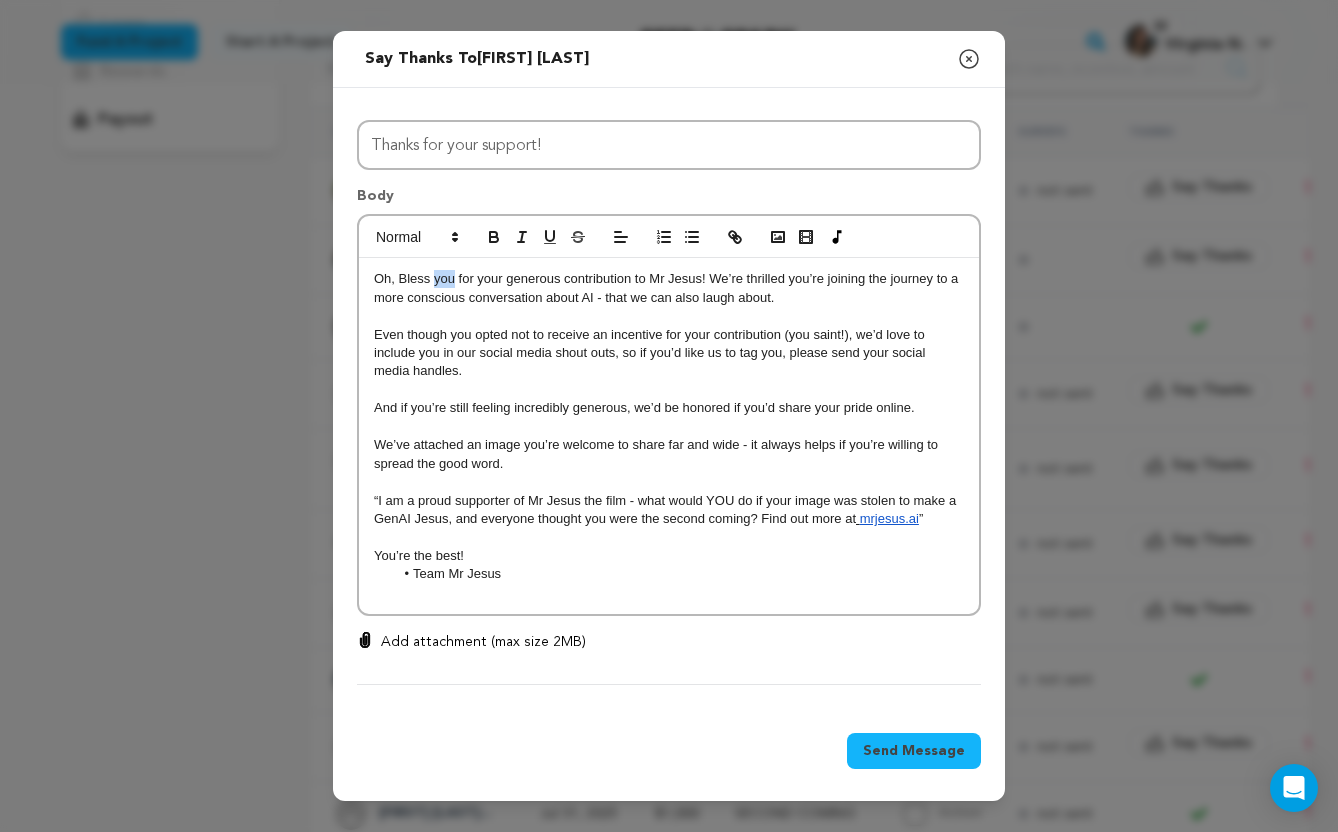 click on "Oh, Bless you for your generous contribution to Mr Jesus! We’re thrilled you’re joining the journey to a more conscious conversation about AI - that we can also laugh about." at bounding box center (668, 287) 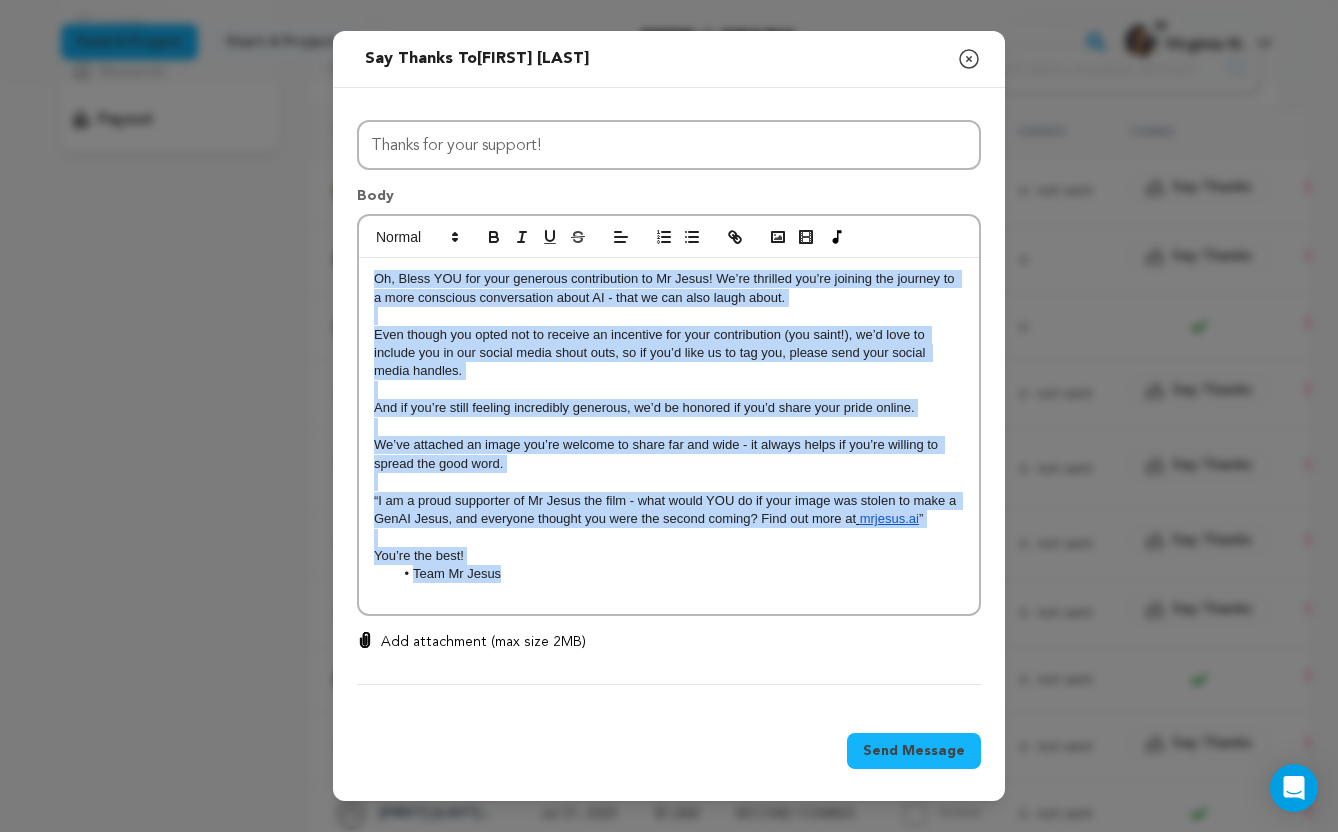 drag, startPoint x: 505, startPoint y: 583, endPoint x: 372, endPoint y: 261, distance: 348.3863 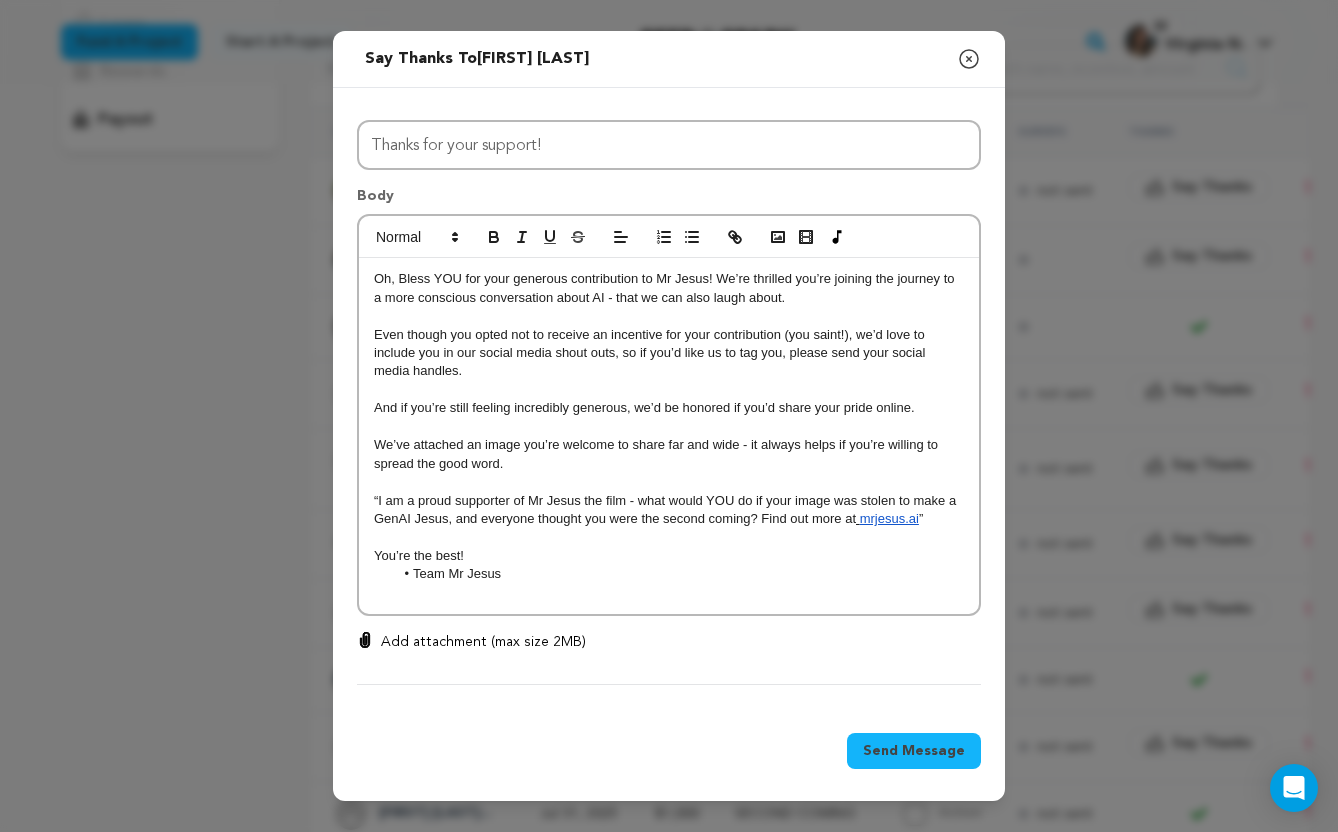 scroll, scrollTop: 0, scrollLeft: 0, axis: both 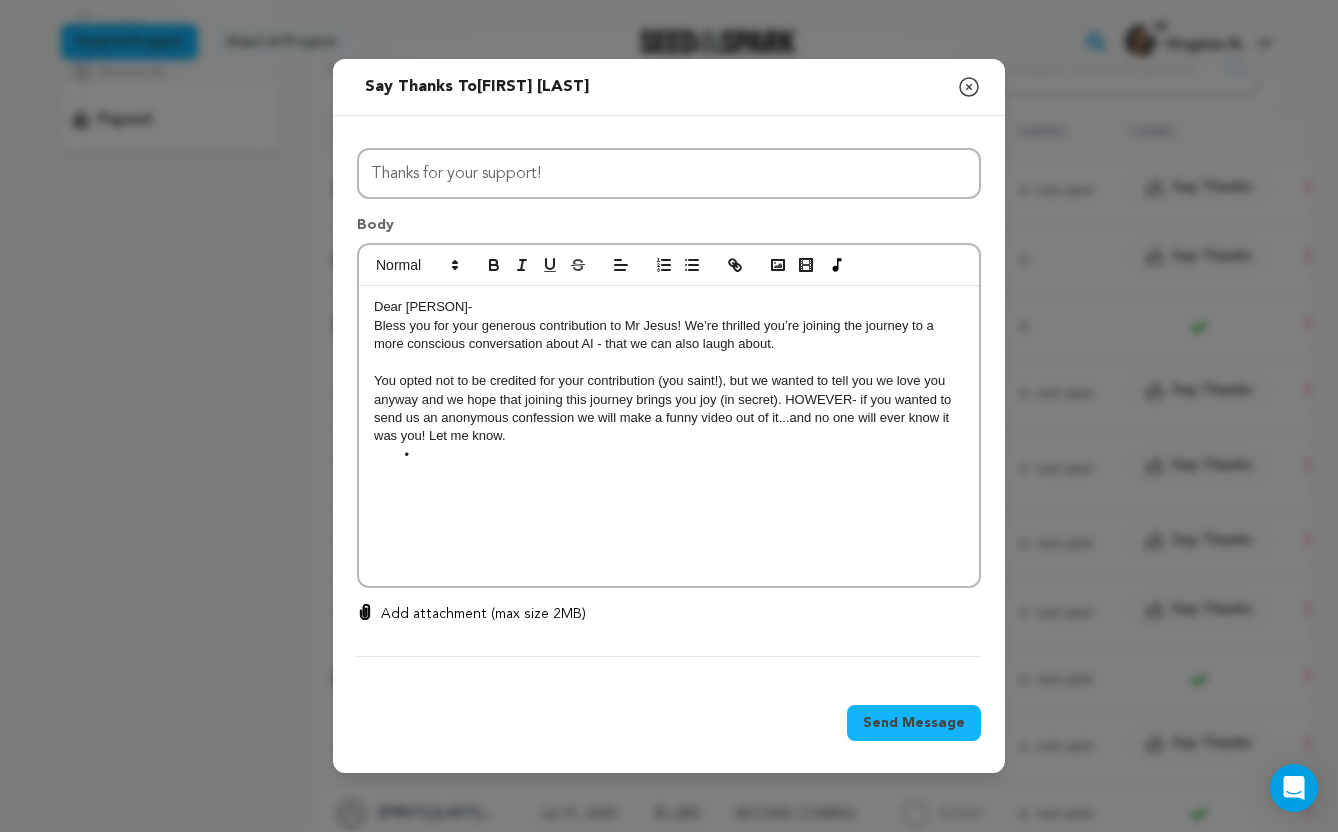 drag, startPoint x: 520, startPoint y: 306, endPoint x: 354, endPoint y: 305, distance: 166.003 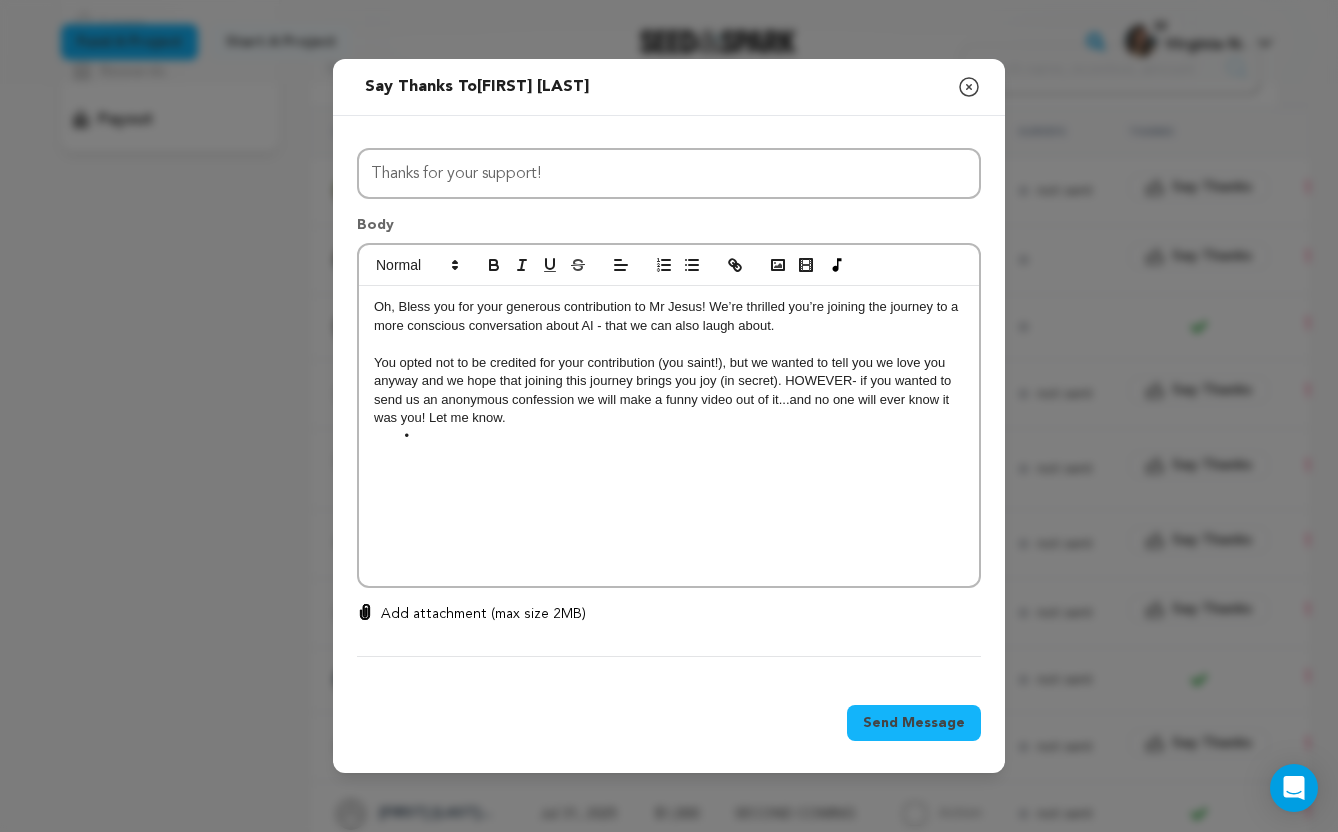 click on "Oh, Bless you for your generous contribution to Mr Jesus! We’re thrilled you’re joining the journey to a more conscious conversation about AI - that we can also laugh about." at bounding box center [668, 315] 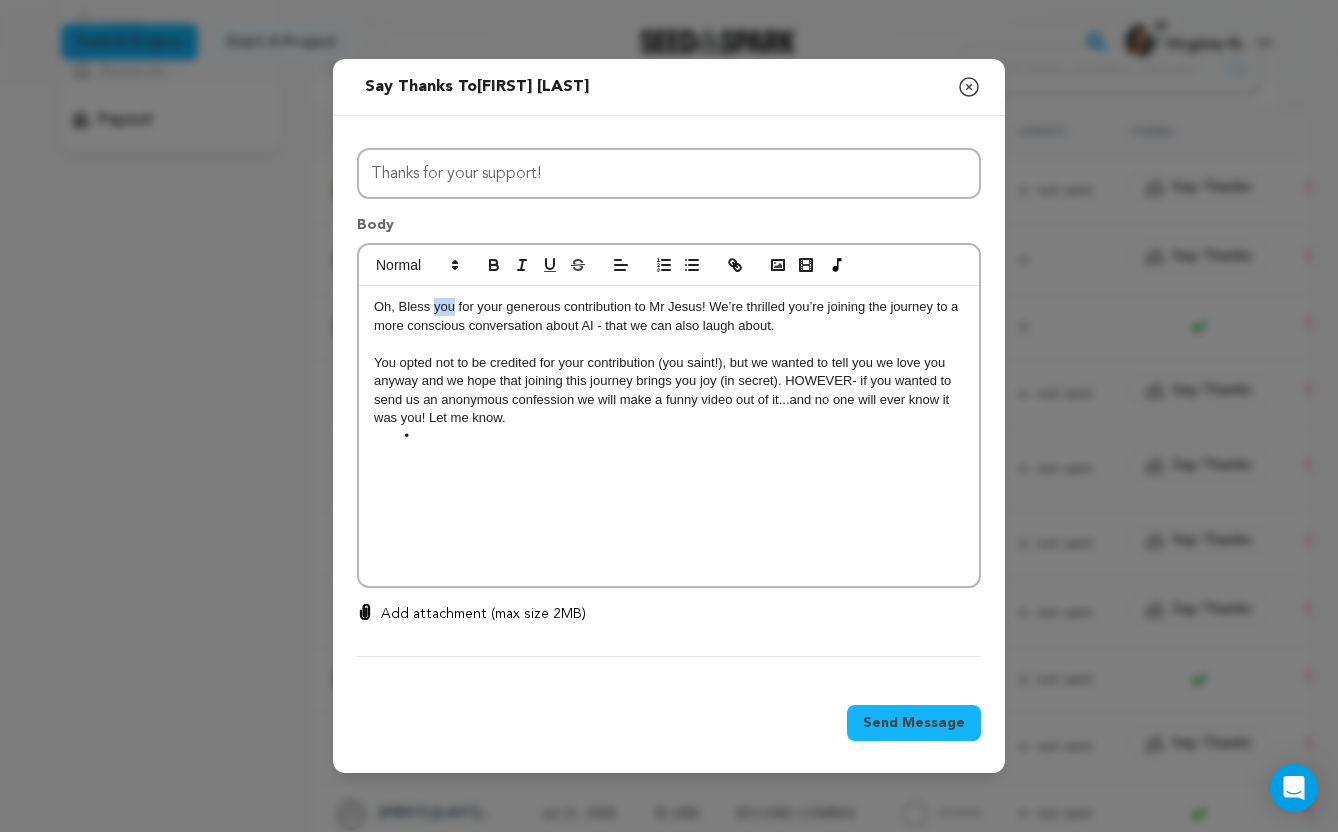 click on "Oh, Bless you for your generous contribution to Mr Jesus! We’re thrilled you’re joining the journey to a more conscious conversation about AI - that we can also laugh about." at bounding box center [668, 315] 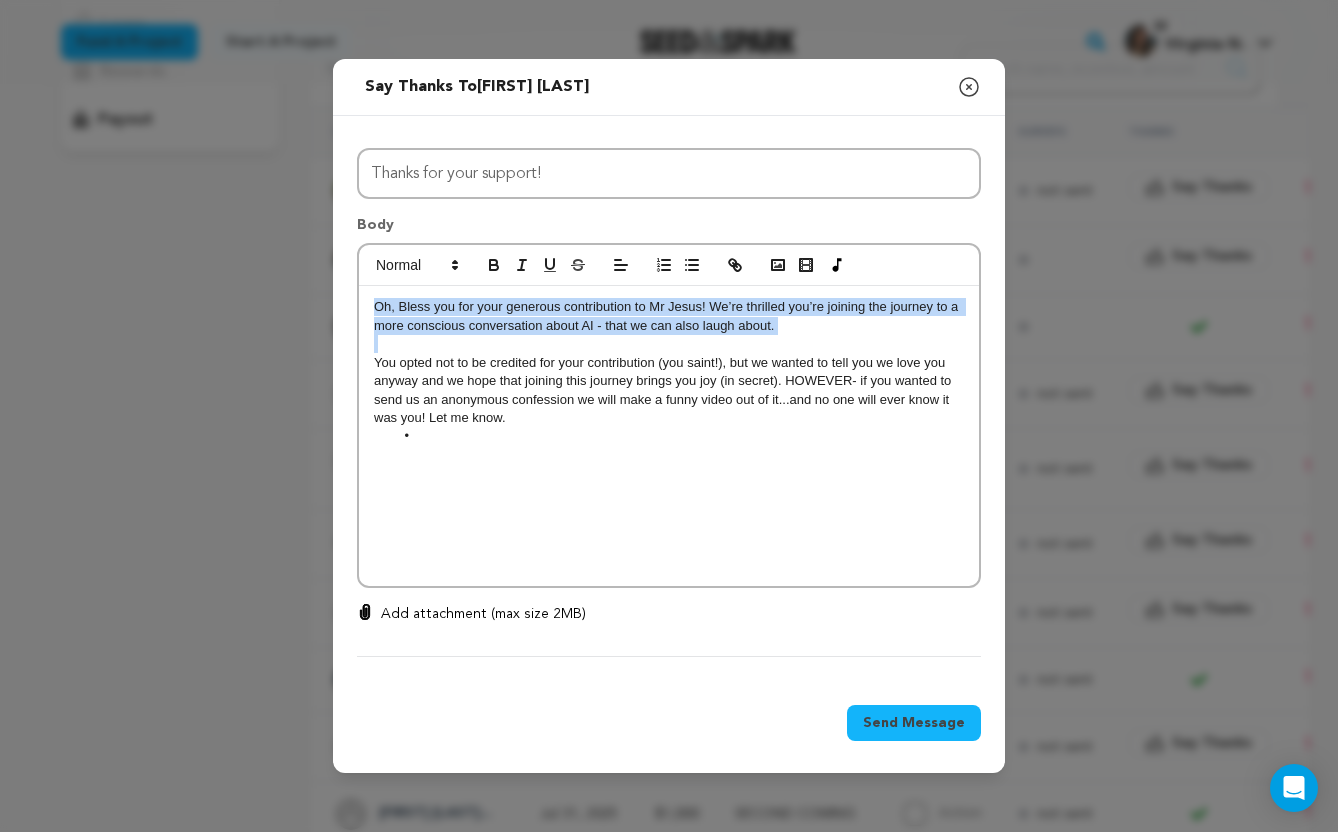 click on "Oh, Bless you for your generous contribution to Mr Jesus! We’re thrilled you’re joining the journey to a more conscious conversation about AI - that we can also laugh about." at bounding box center [668, 315] 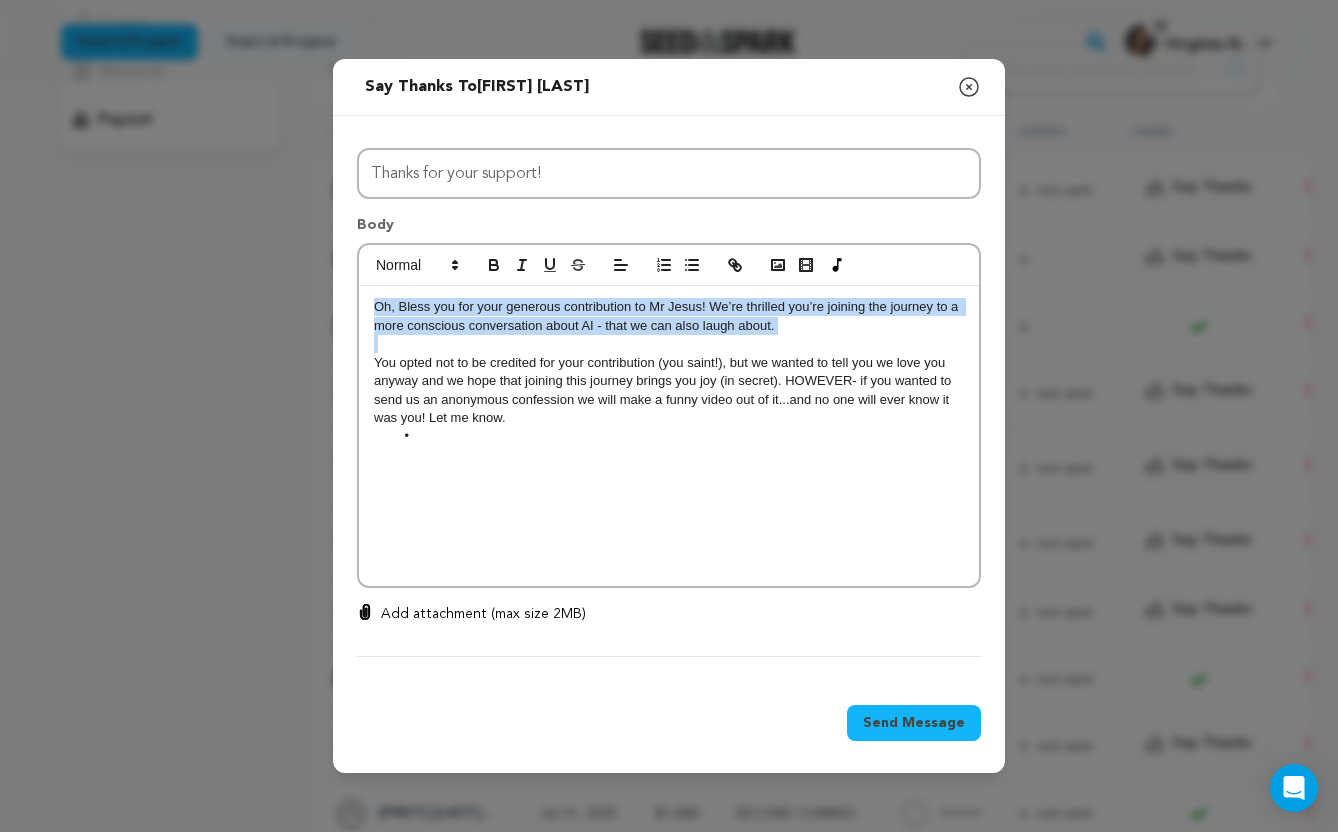 click on "Oh, Bless you for your generous contribution to Mr Jesus! We’re thrilled you’re joining the journey to a more conscious conversation about AI - that we can also laugh about." at bounding box center (668, 315) 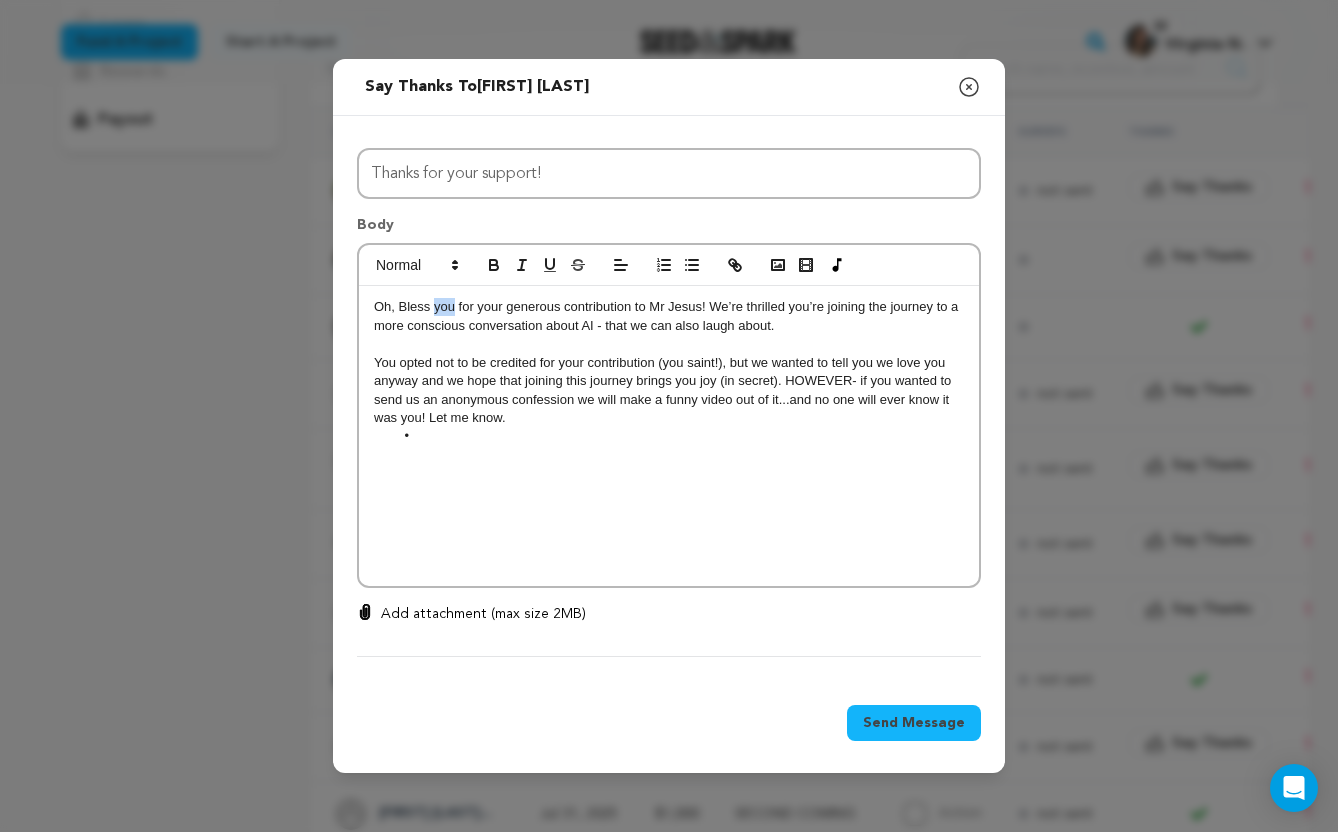 click on "Oh, Bless you for your generous contribution to Mr Jesus! We’re thrilled you’re joining the journey to a more conscious conversation about AI - that we can also laugh about." at bounding box center [668, 315] 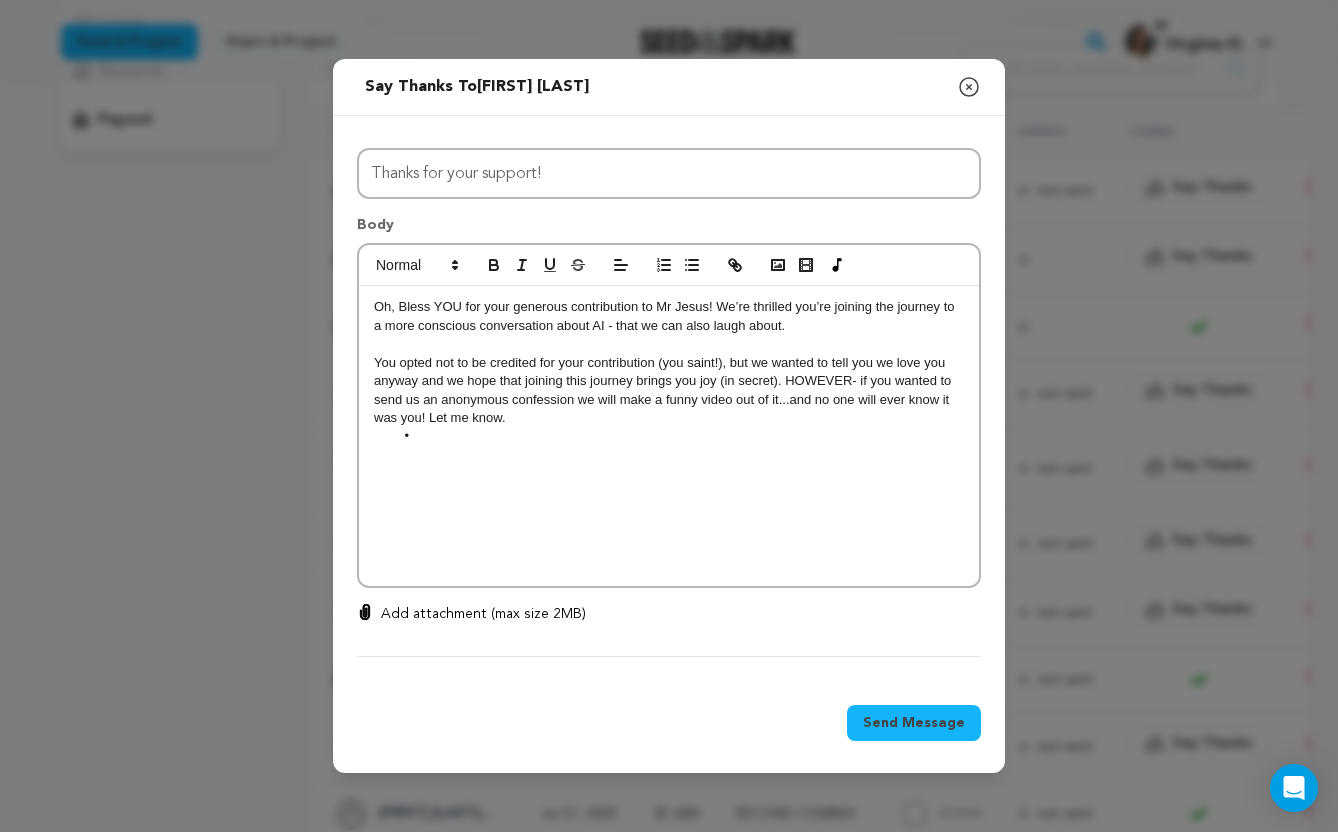 click at bounding box center [679, 436] 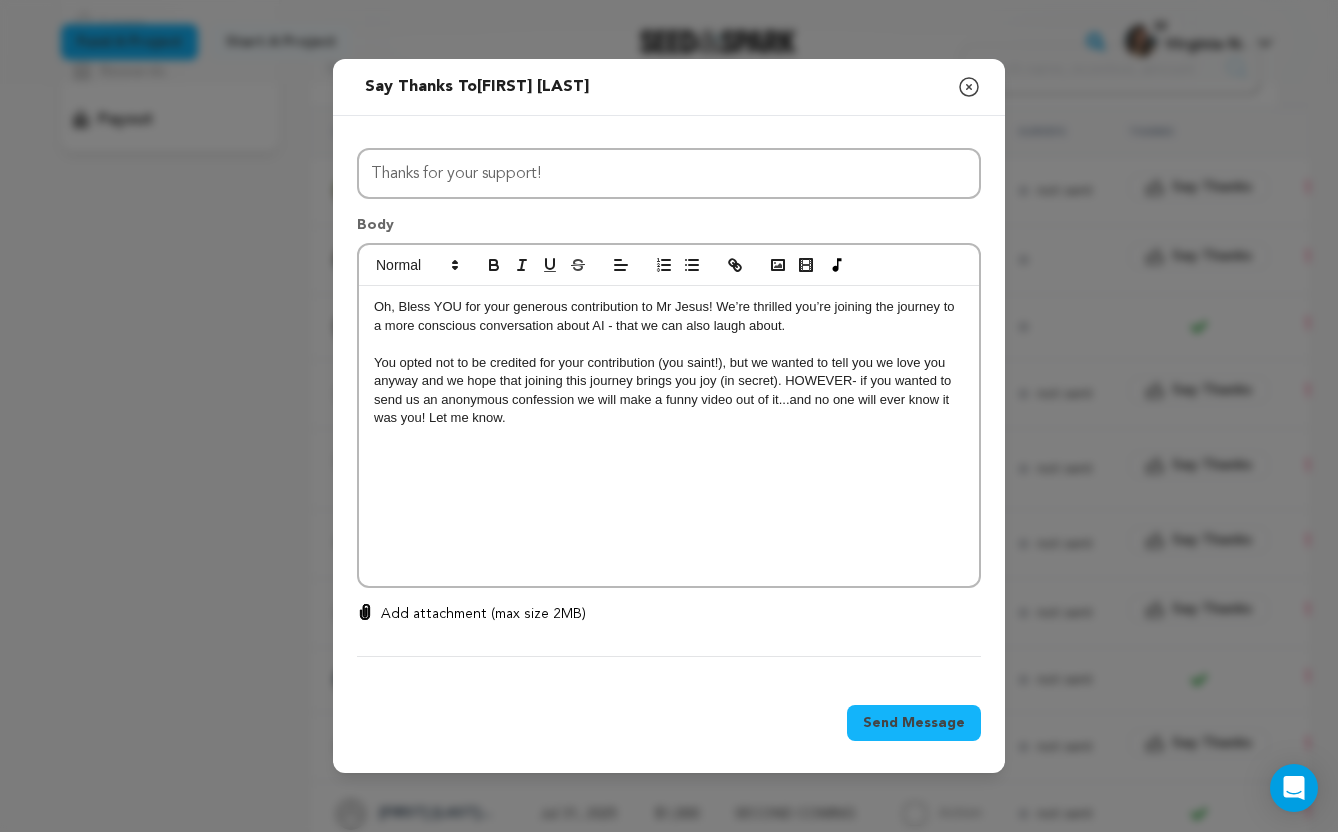 click on "You opted not to be credited for your contribution (you saint!), but we wanted to tell you we love you anyway and we hope that joining this journey brings you joy (in secret). HOWEVER- if you wanted to send us an anonymous confession we will make a funny video out of it...and no one will ever know it was you! Let me know." at bounding box center [664, 390] 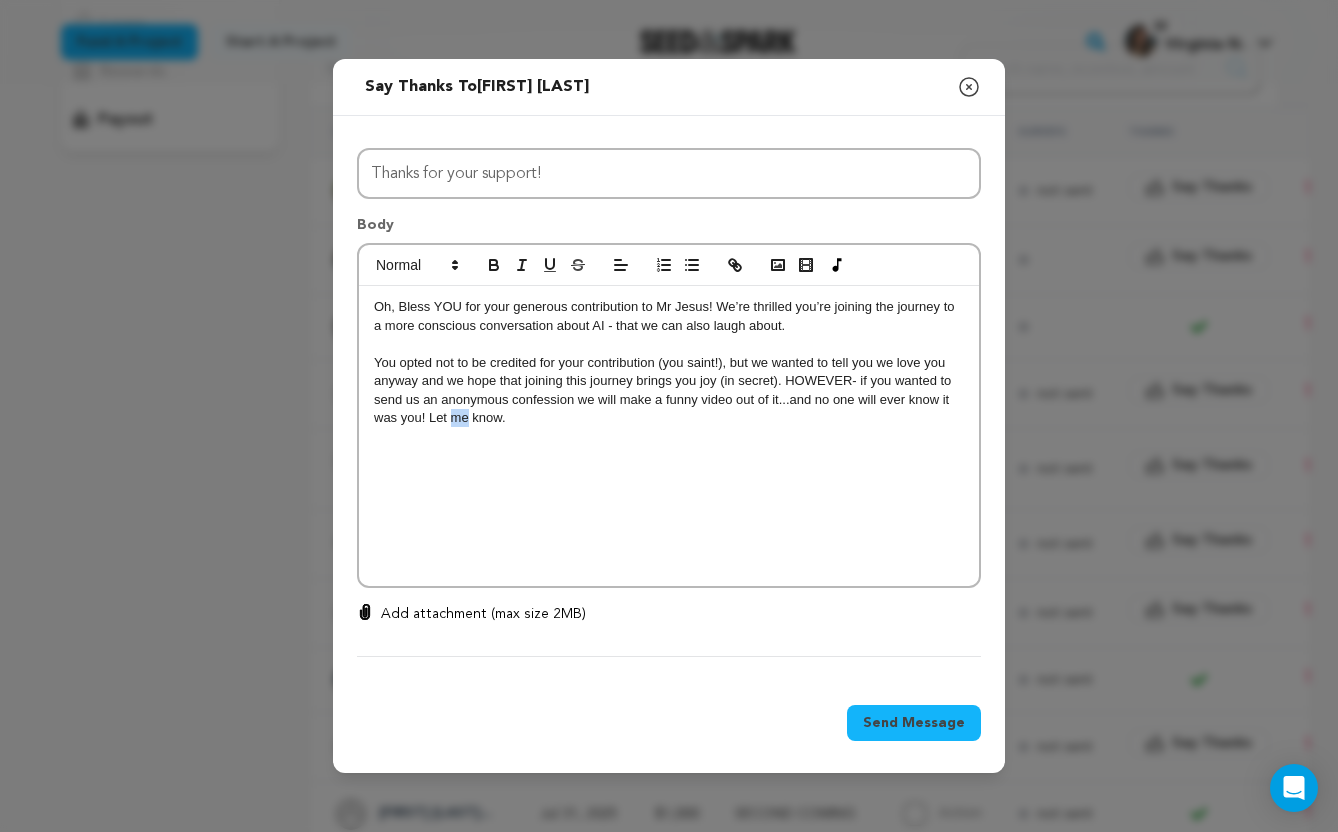 click on "You opted not to be credited for your contribution (you saint!), but we wanted to tell you we love you anyway and we hope that joining this journey brings you joy (in secret). HOWEVER- if you wanted to send us an anonymous confession we will make a funny video out of it...and no one will ever know it was you! Let me know." at bounding box center [664, 390] 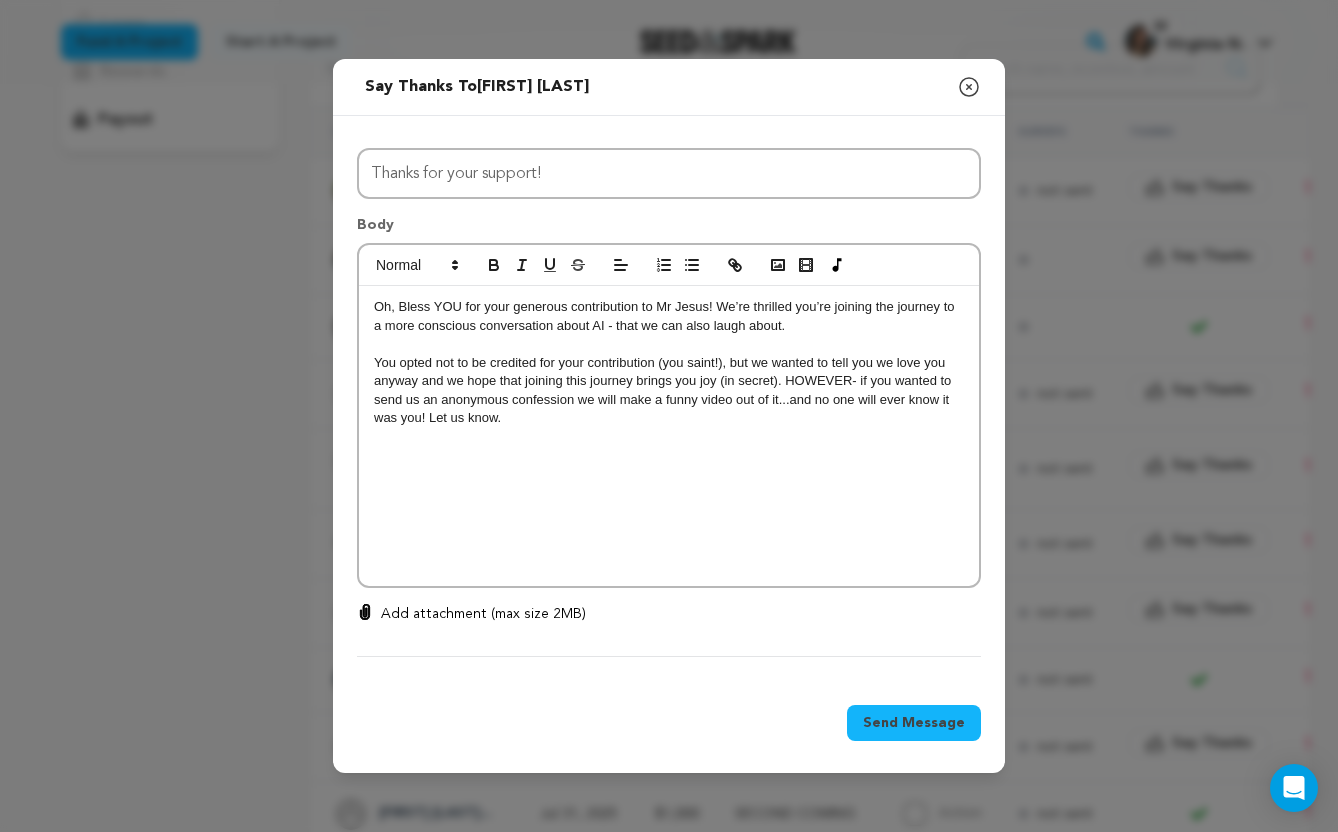 click at bounding box center [669, 455] 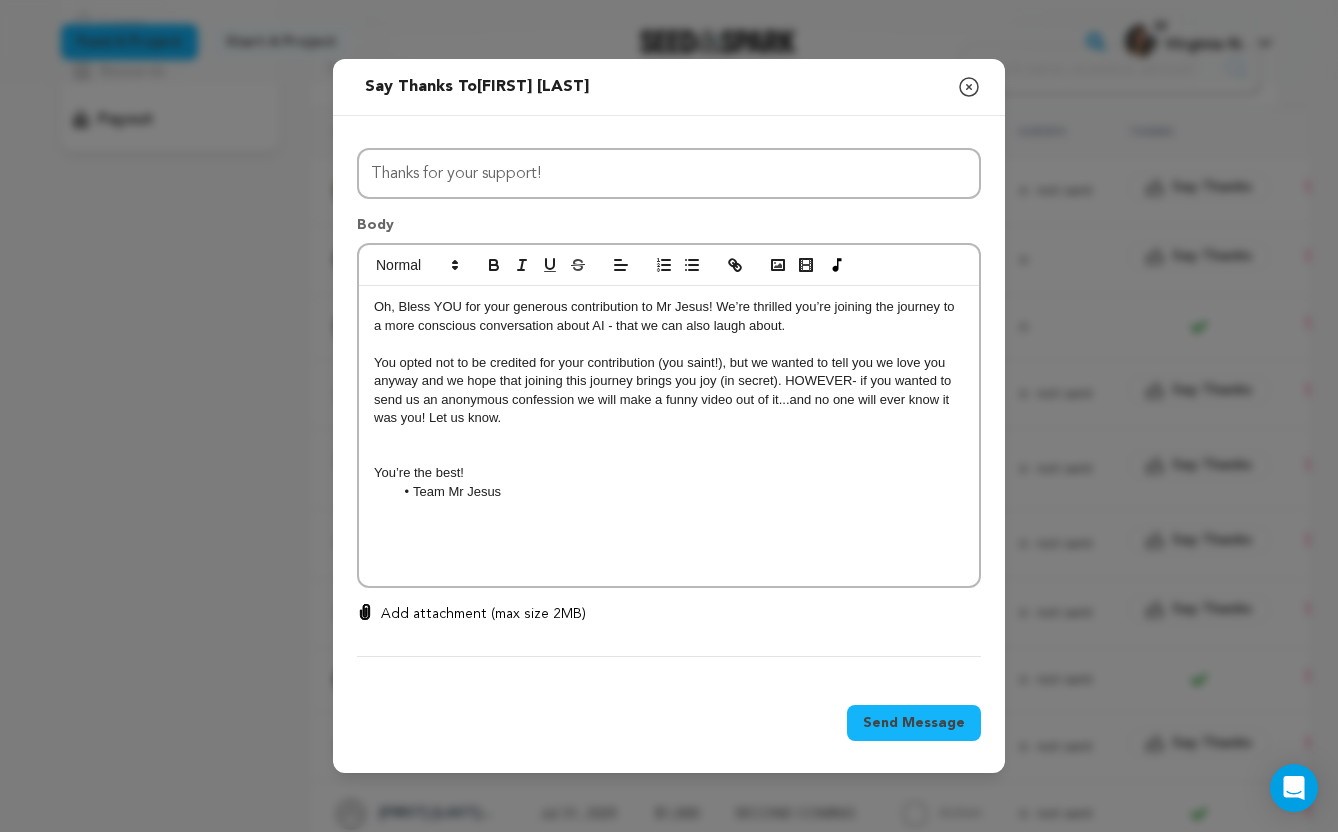 click at bounding box center [669, 455] 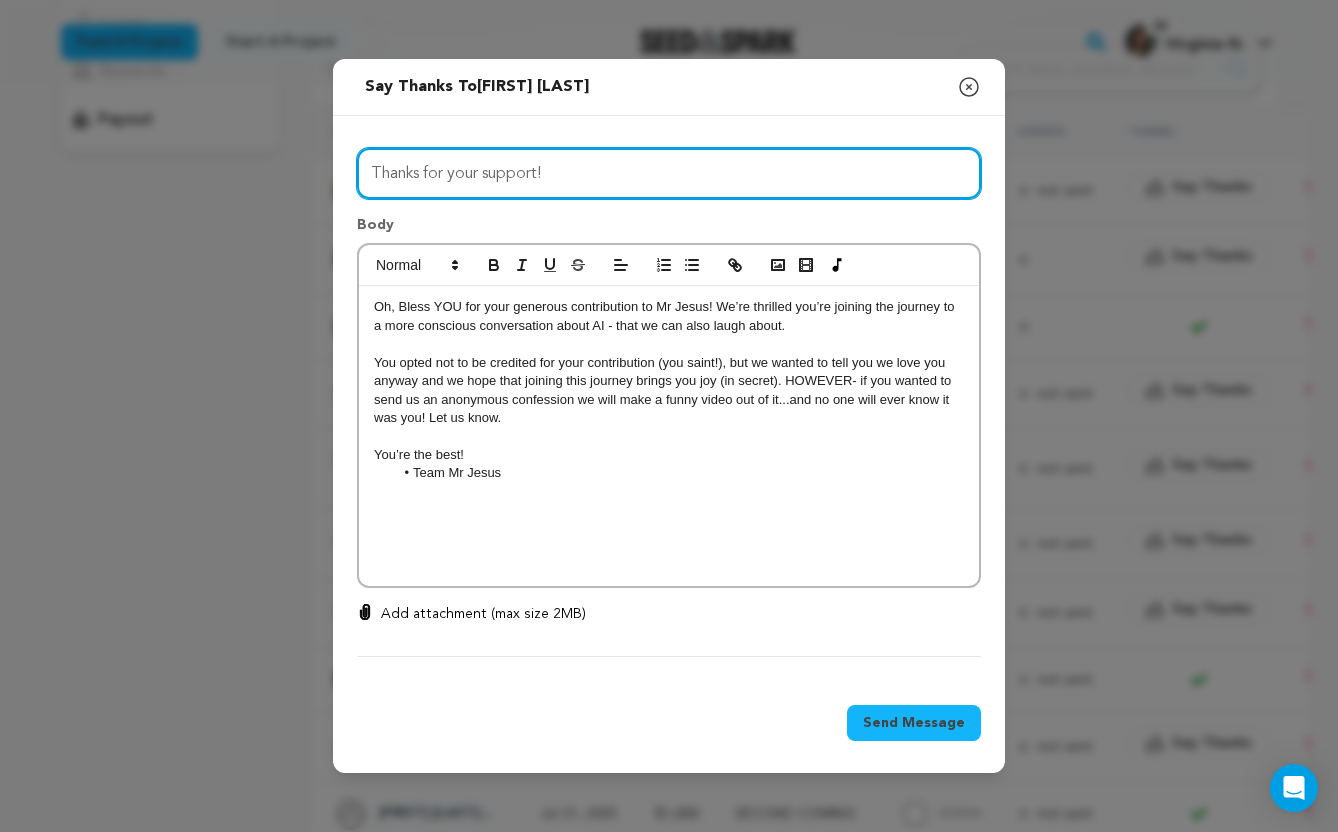 click on "Thanks for your support!" at bounding box center [669, 173] 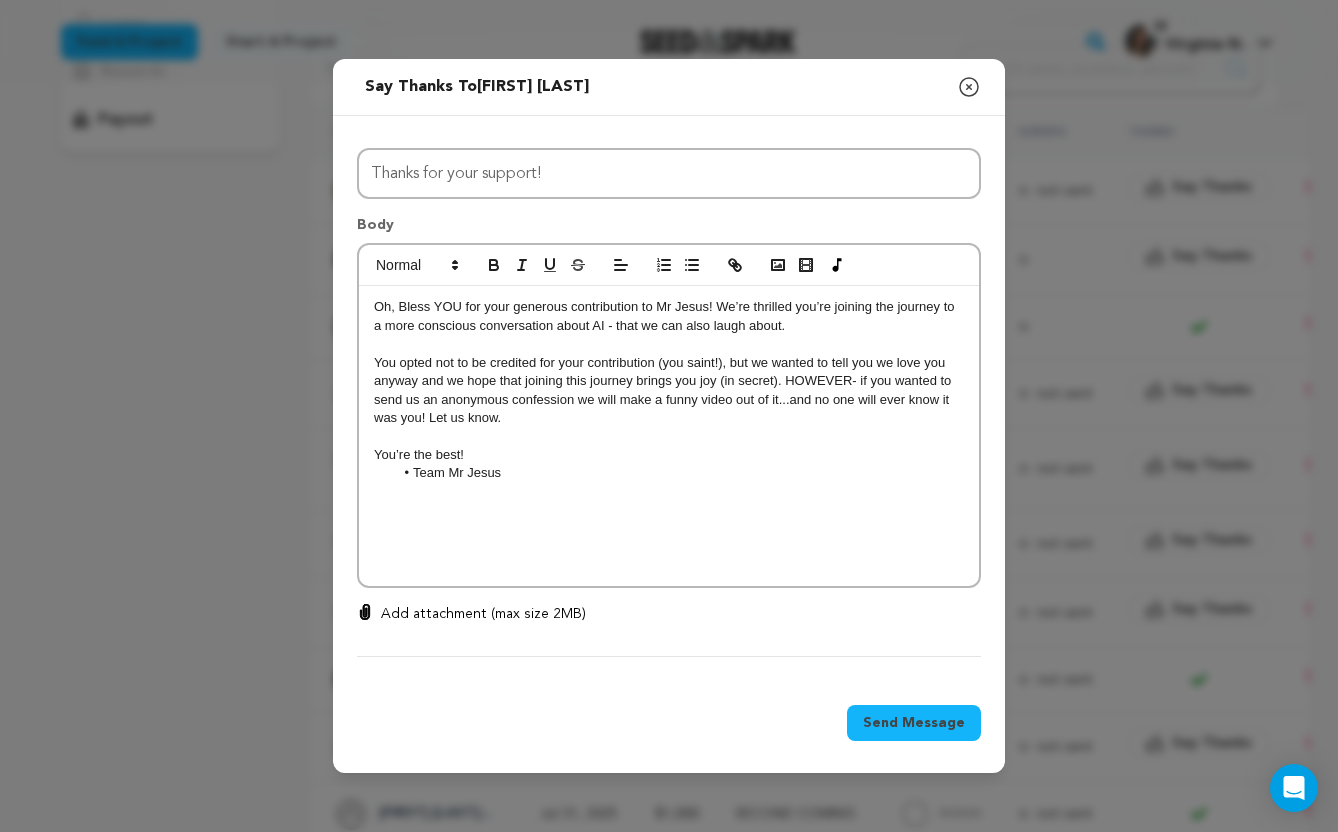 click on "You opted not to be credited for your contribution (you saint!), but we wanted to tell you we love you anyway and we hope that joining this journey brings you joy (in secret). HOWEVER- if you wanted to send us an anonymous confession we will make a funny video out of it...and no one will ever know it was you! Let us know." at bounding box center [669, 391] 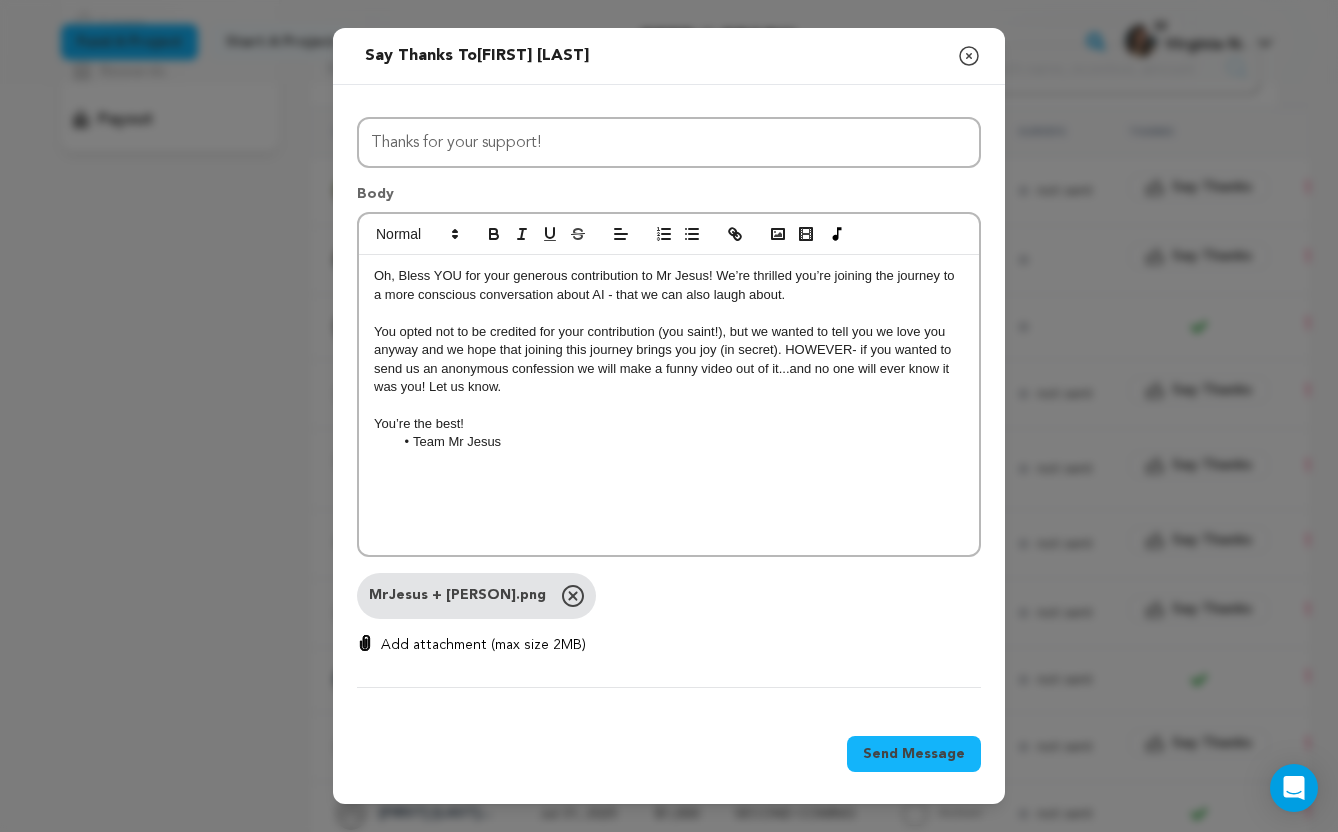 click on "Add attachment (max size 2MB)" at bounding box center (483, 645) 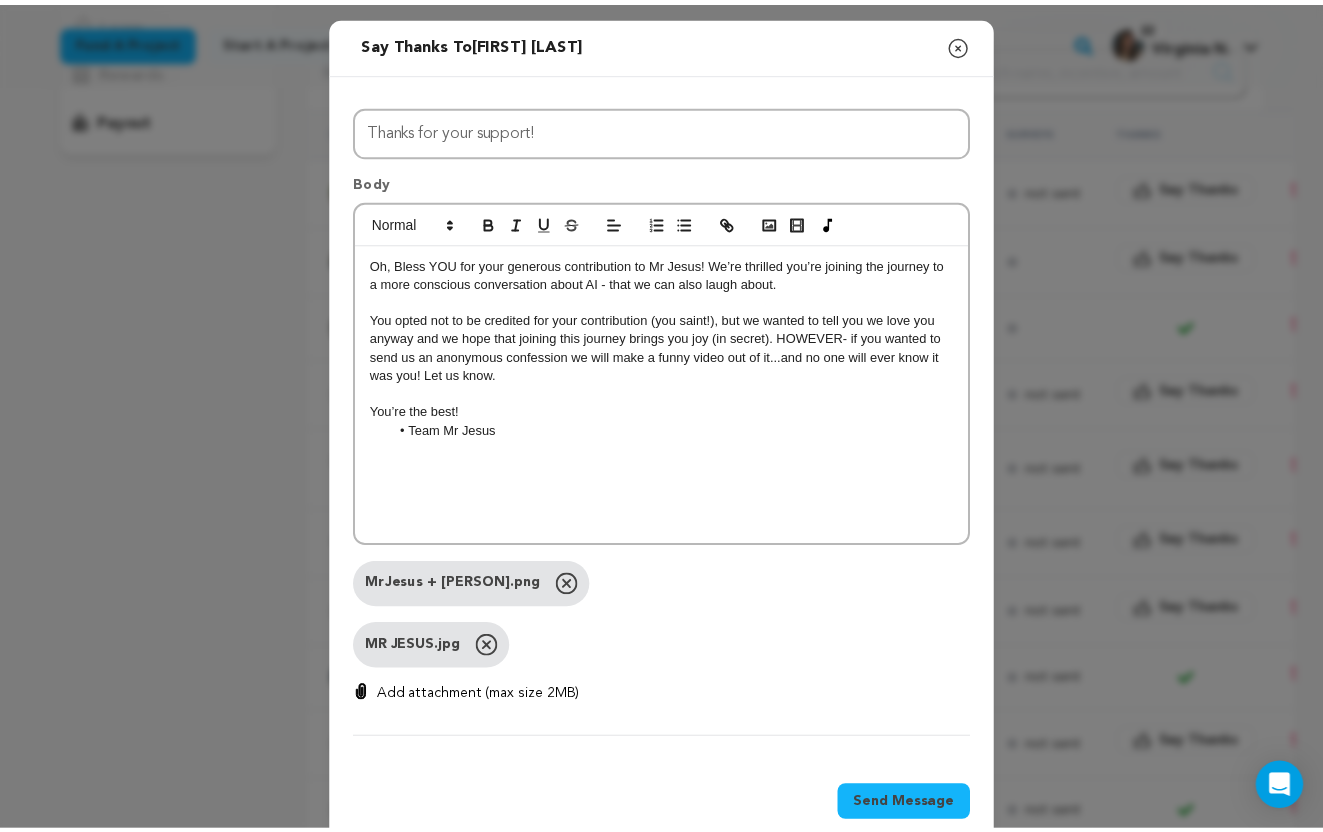 scroll, scrollTop: 39, scrollLeft: 0, axis: vertical 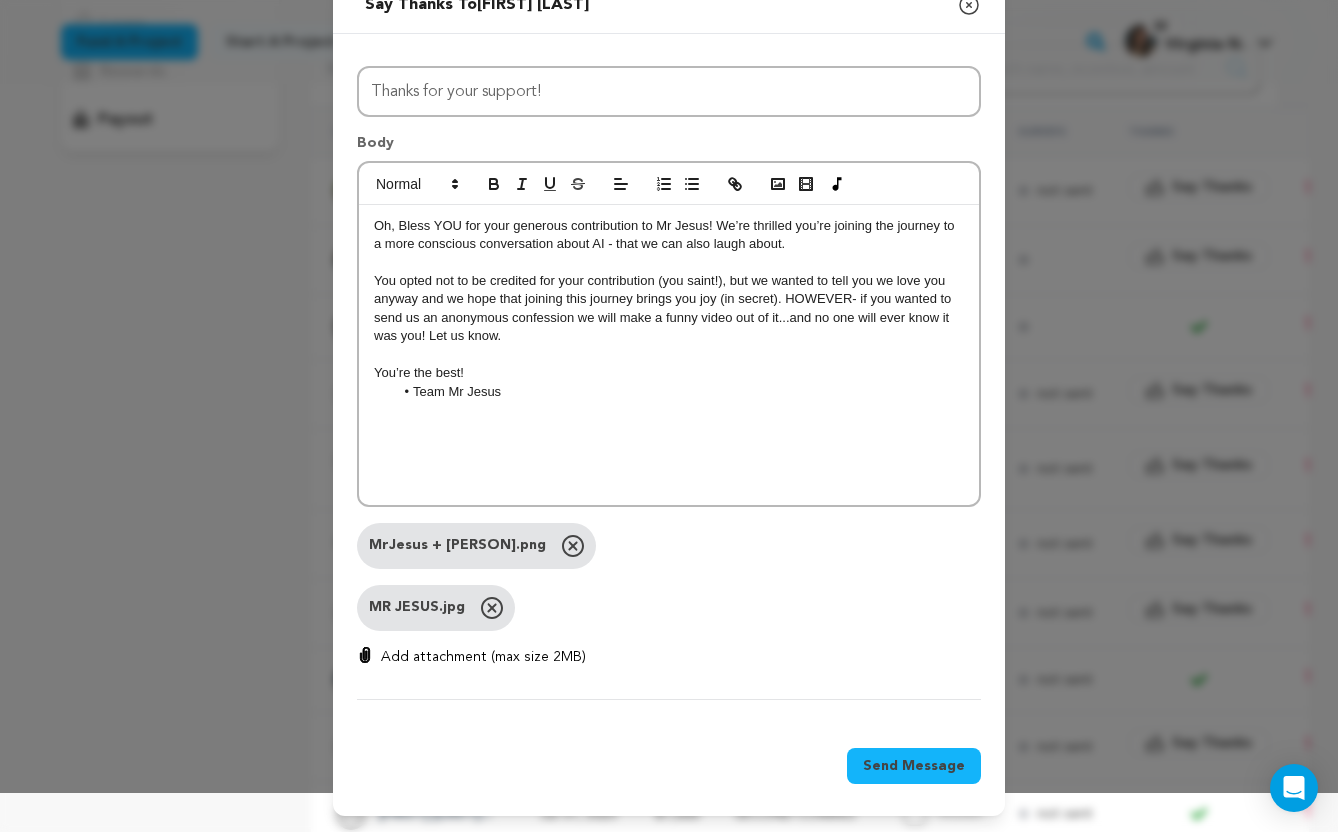 click on "Send Message" at bounding box center [914, 766] 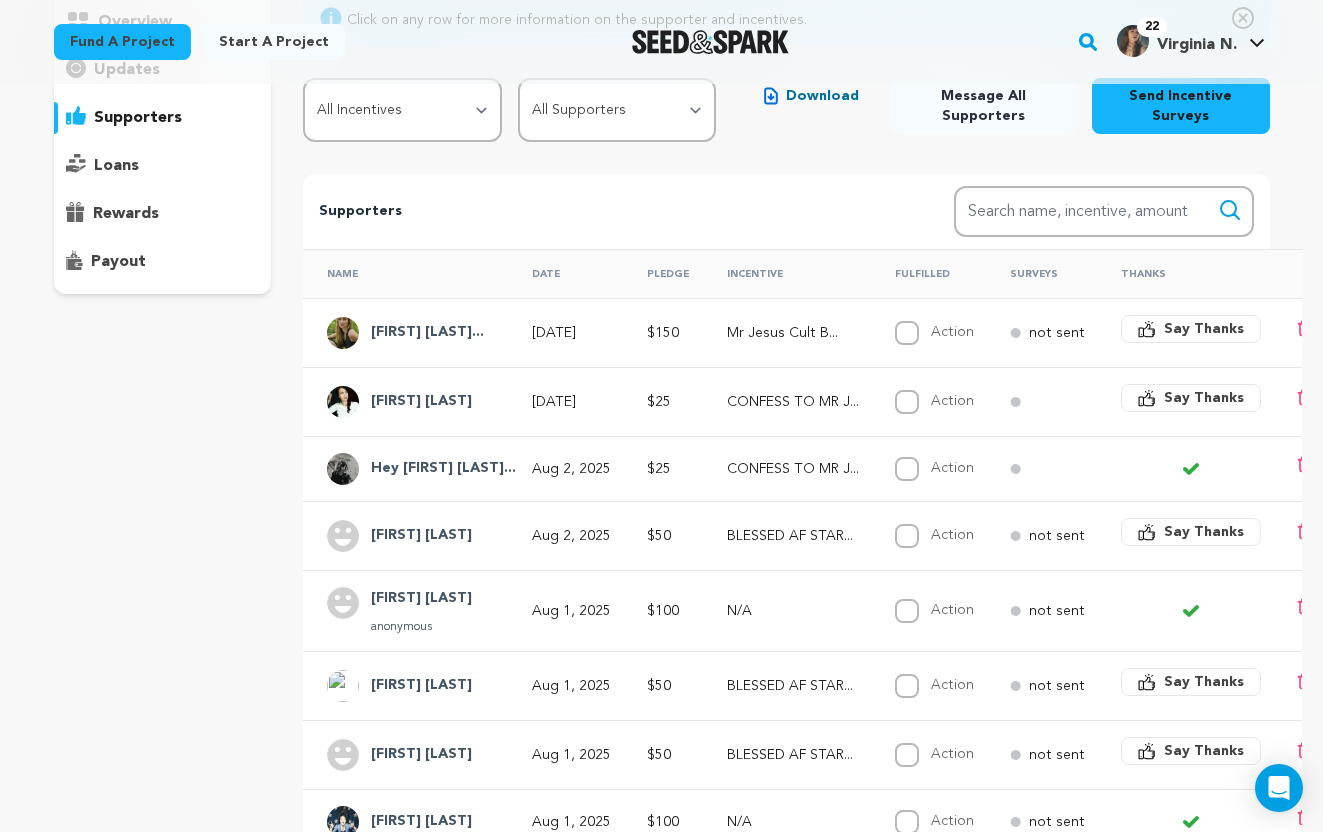 scroll, scrollTop: 0, scrollLeft: 0, axis: both 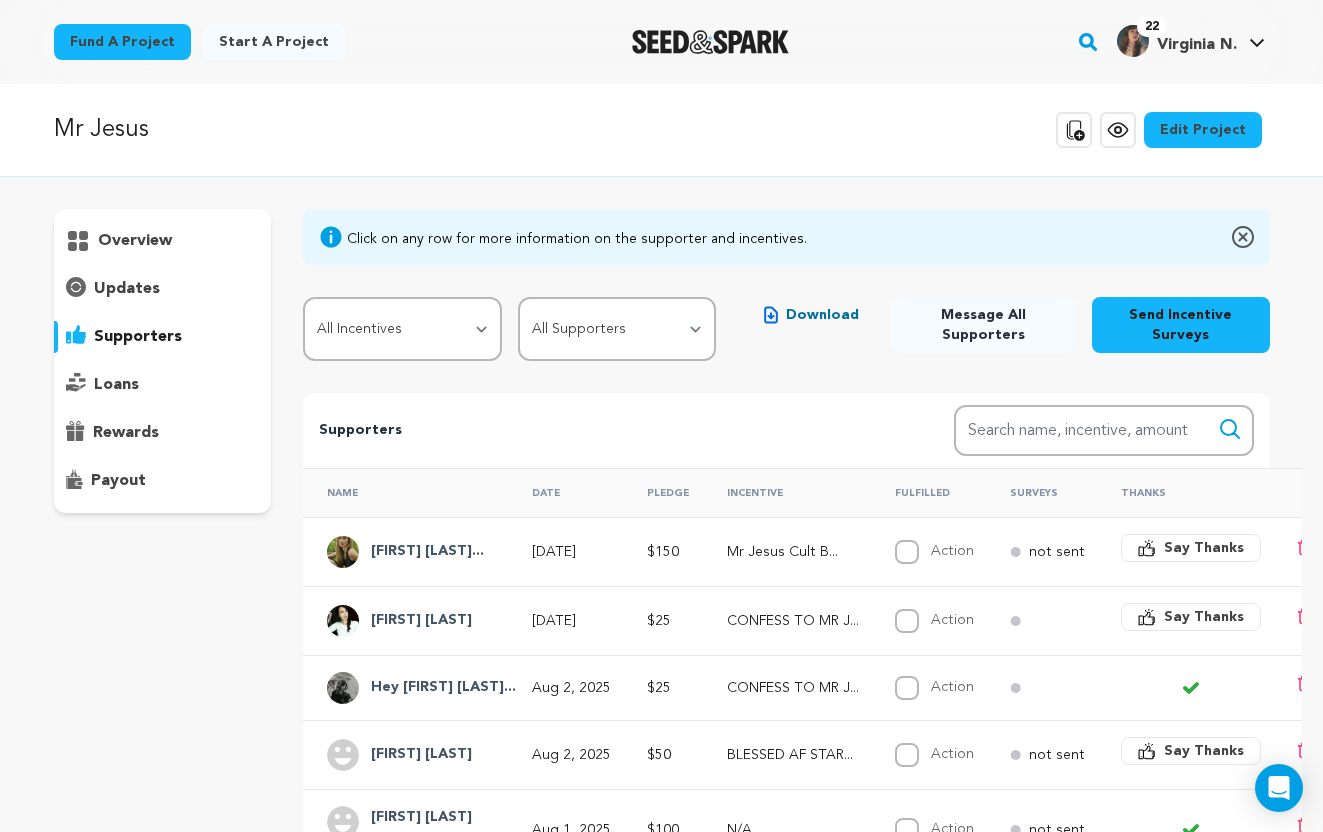 click on "overview" at bounding box center [135, 241] 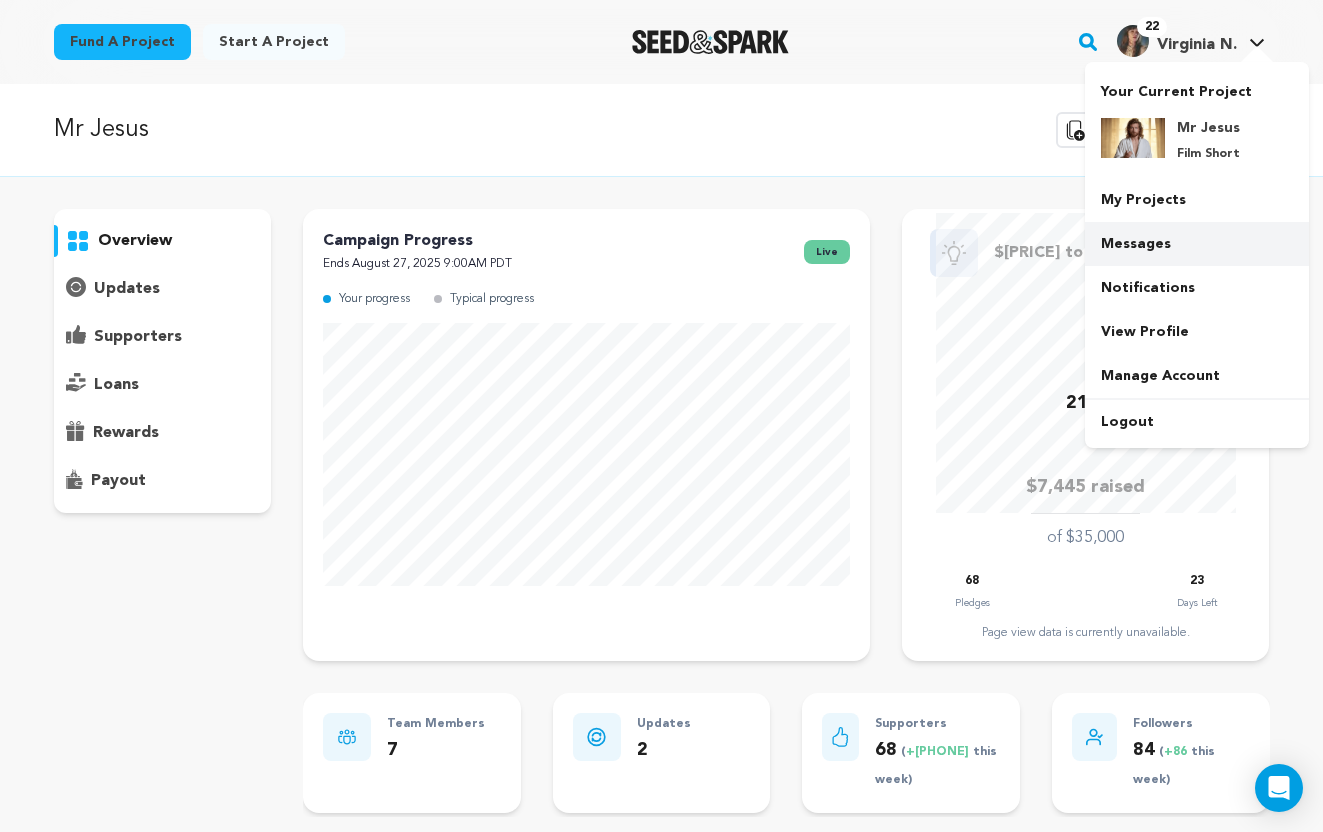 click on "Messages" at bounding box center (1197, 244) 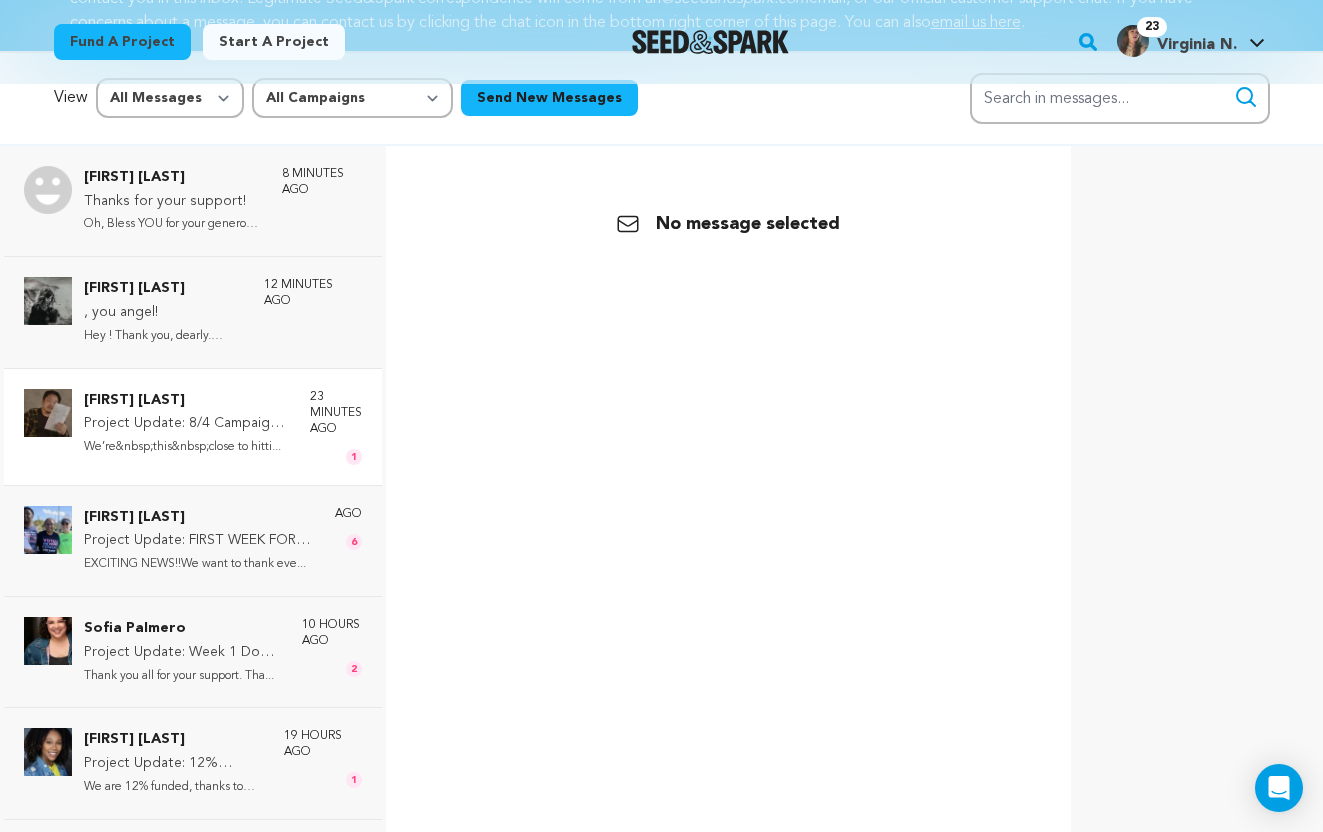 scroll, scrollTop: 139, scrollLeft: 0, axis: vertical 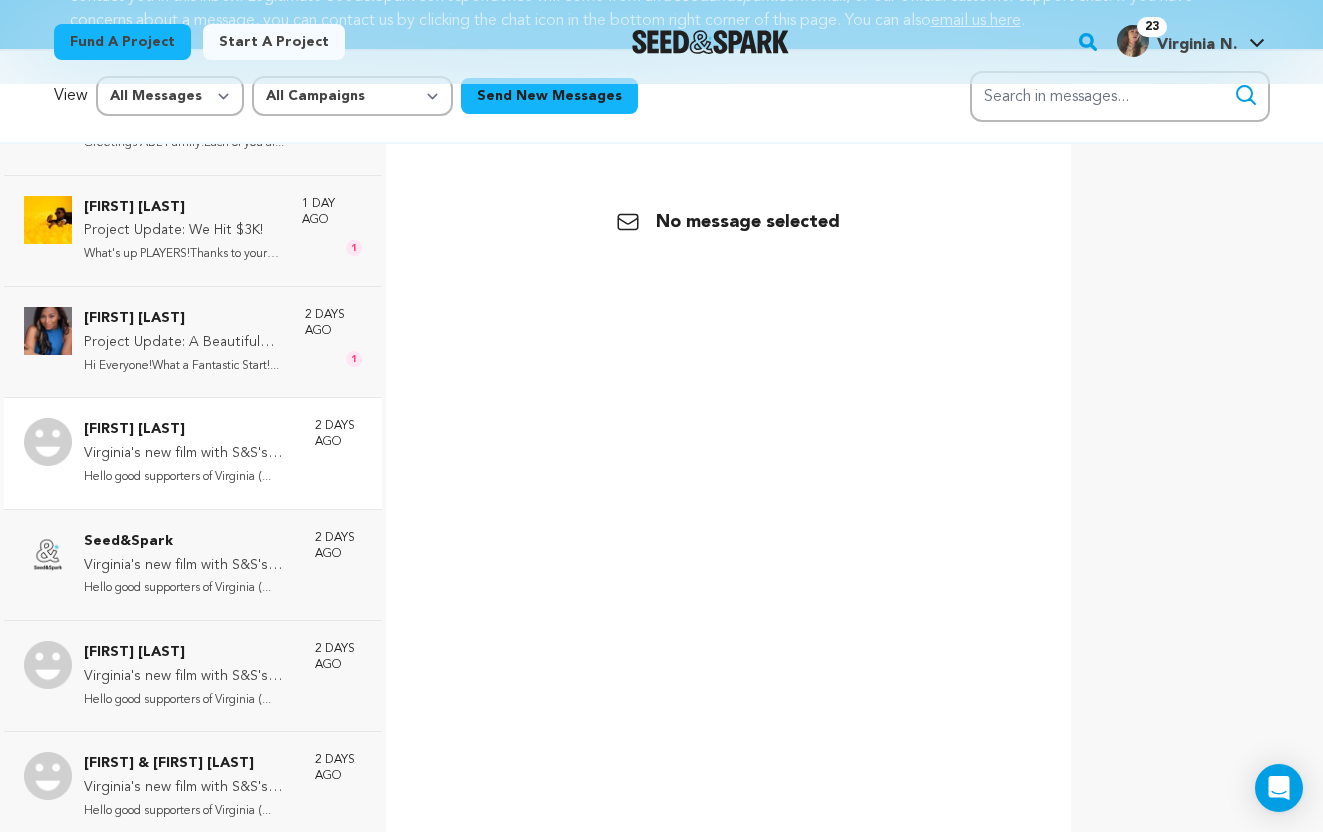 click on "Virginia's new film with S&S's very own Emily Best" at bounding box center (189, 454) 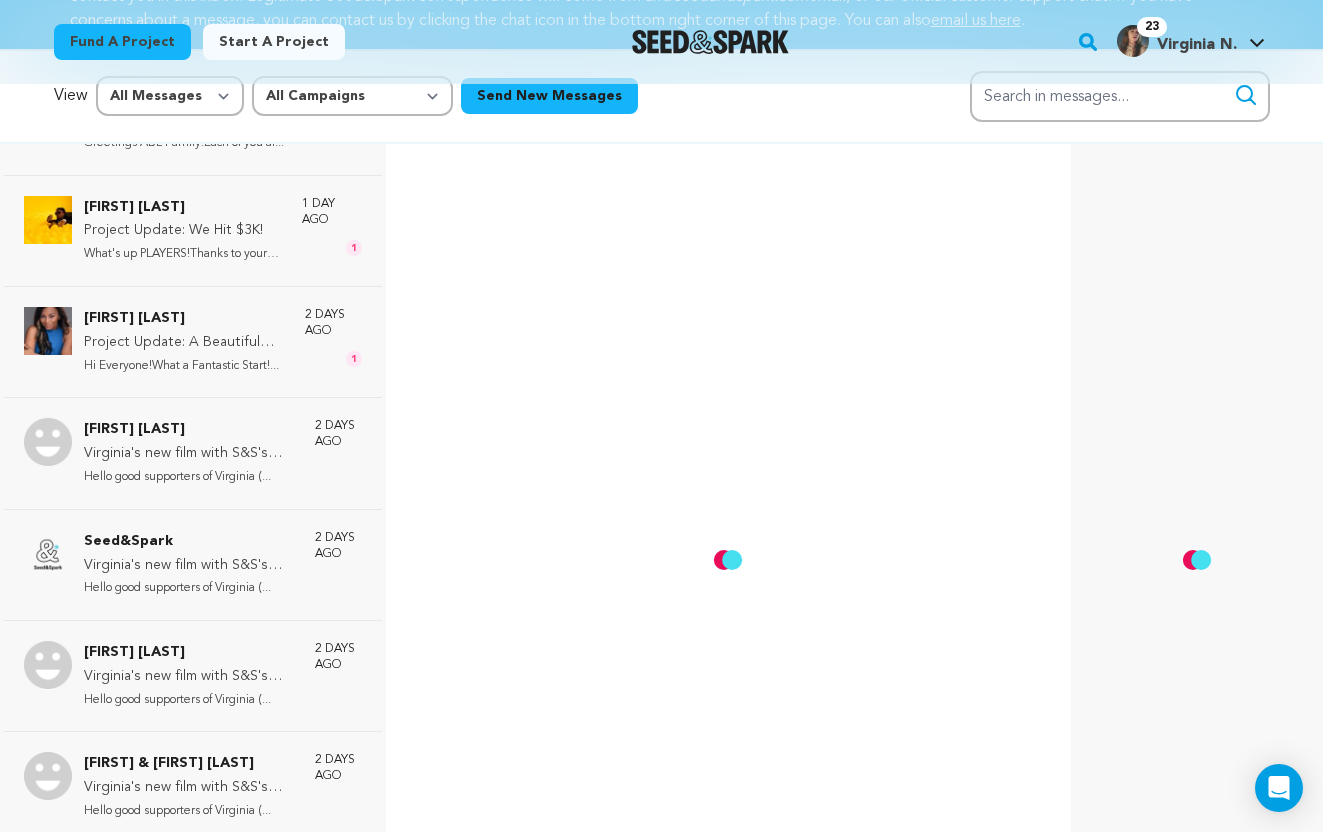 scroll, scrollTop: 4, scrollLeft: 0, axis: vertical 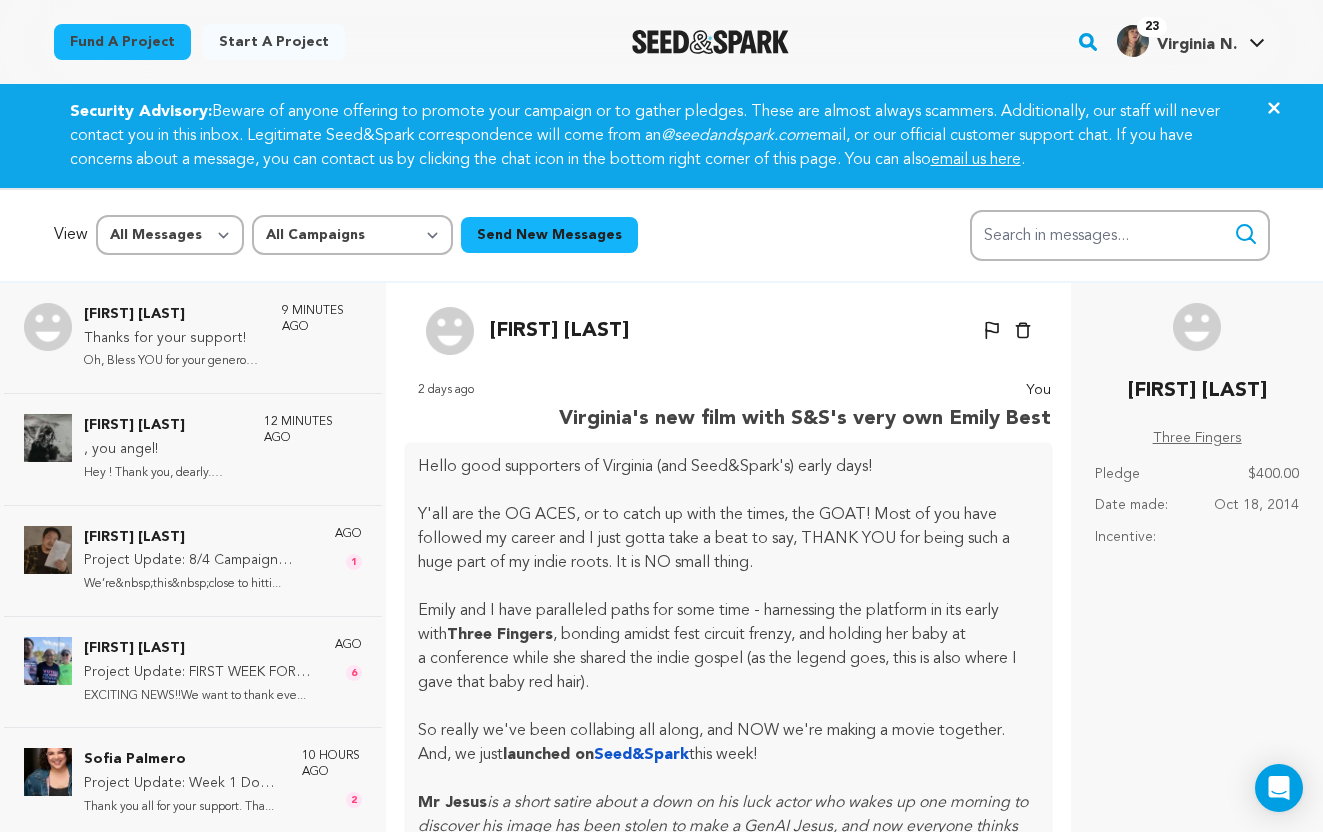 click on "View
All Messages
Starred
Unread
All Campaigns
Three Fingers
Don't Die
Come Back Haunted
Mr Jesus
Send New Messages
Filter
Search
Search in messages...
Show filter" at bounding box center (662, 235) 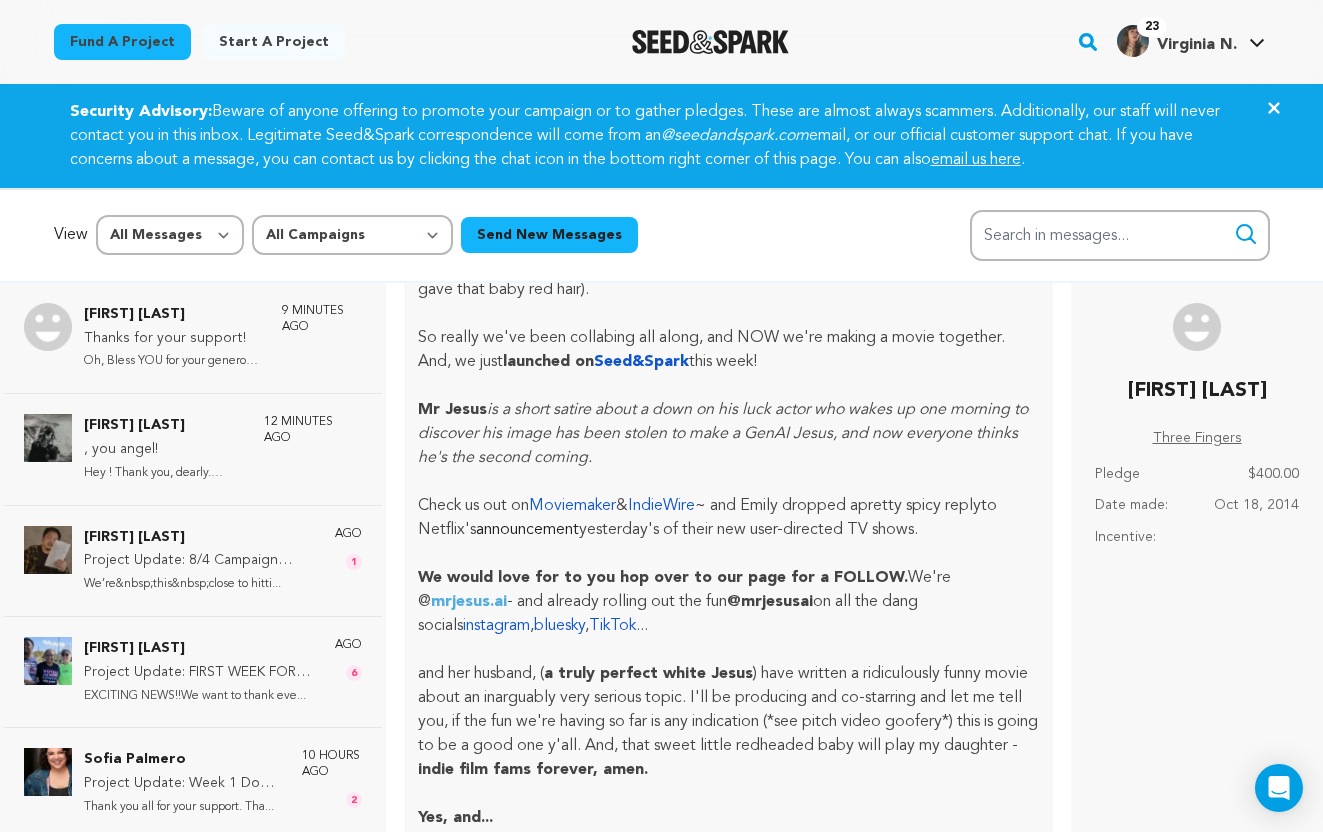 scroll, scrollTop: 0, scrollLeft: 0, axis: both 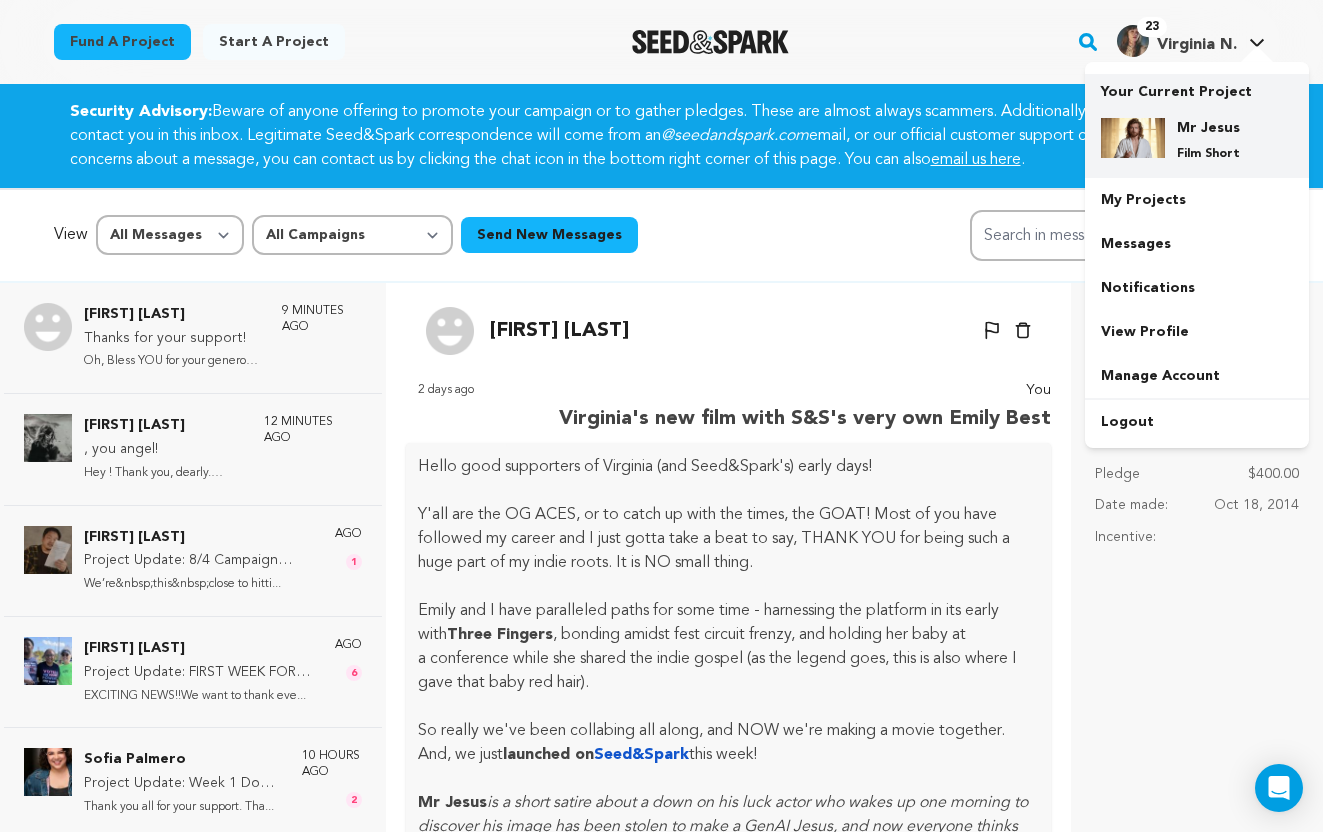 click on "Mr Jesus
Film Short" at bounding box center (1213, 140) 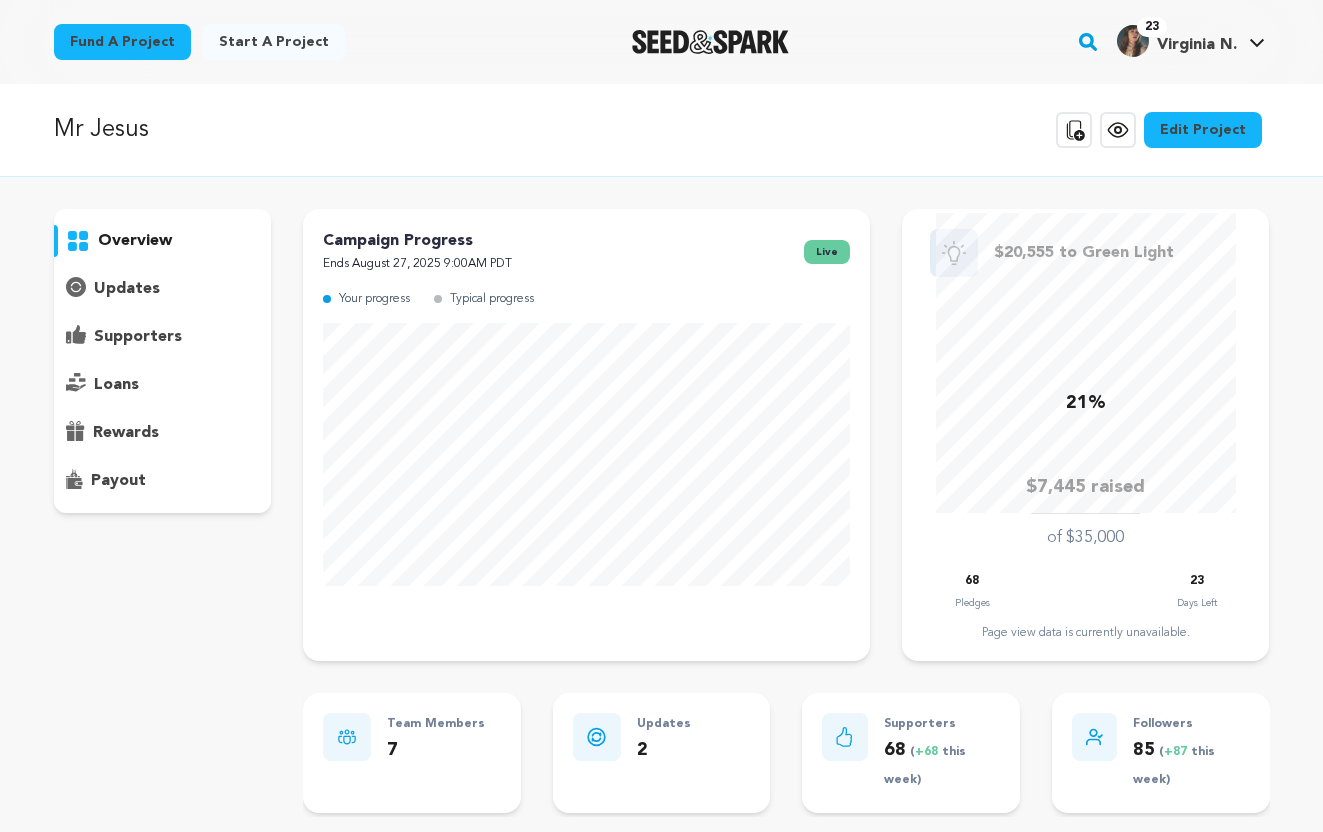 scroll, scrollTop: 0, scrollLeft: 0, axis: both 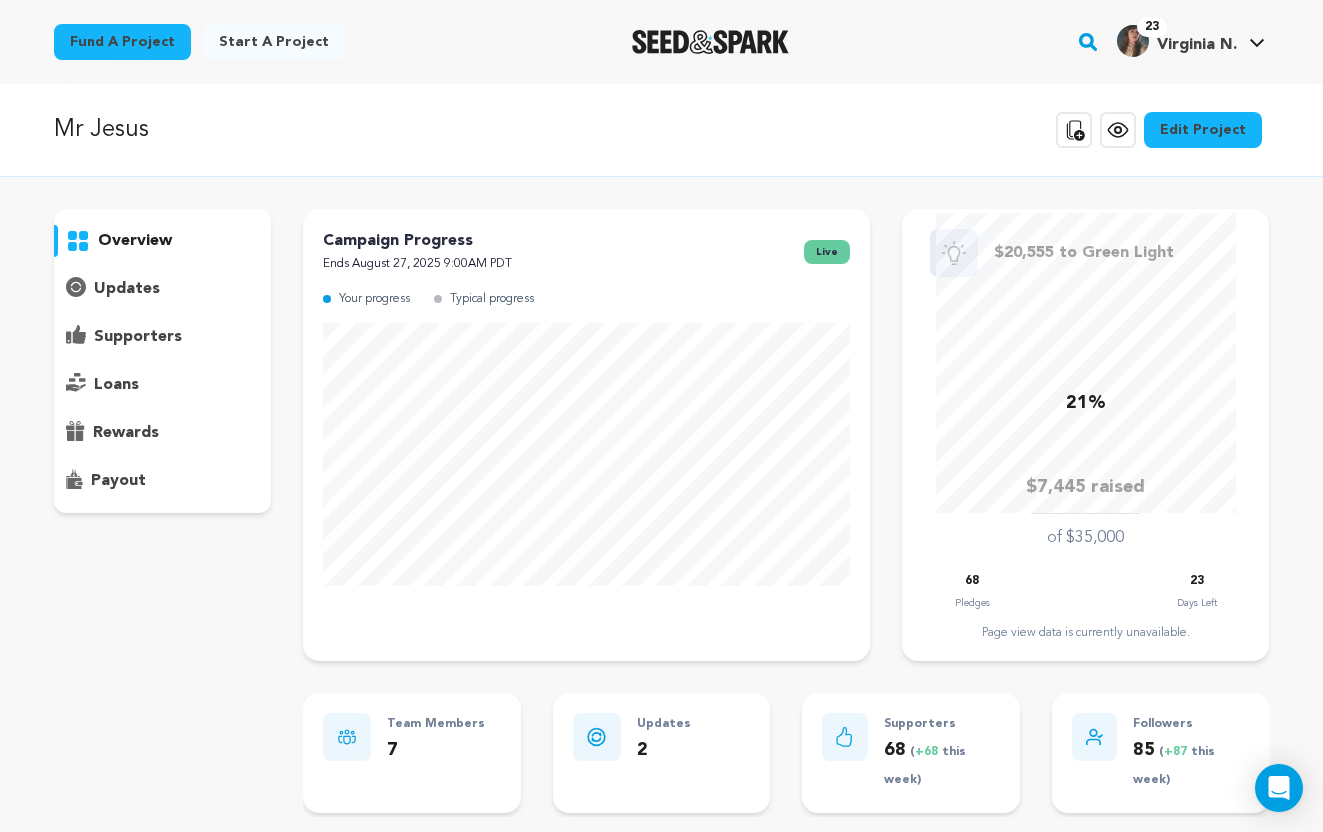 click on "supporters" at bounding box center [138, 337] 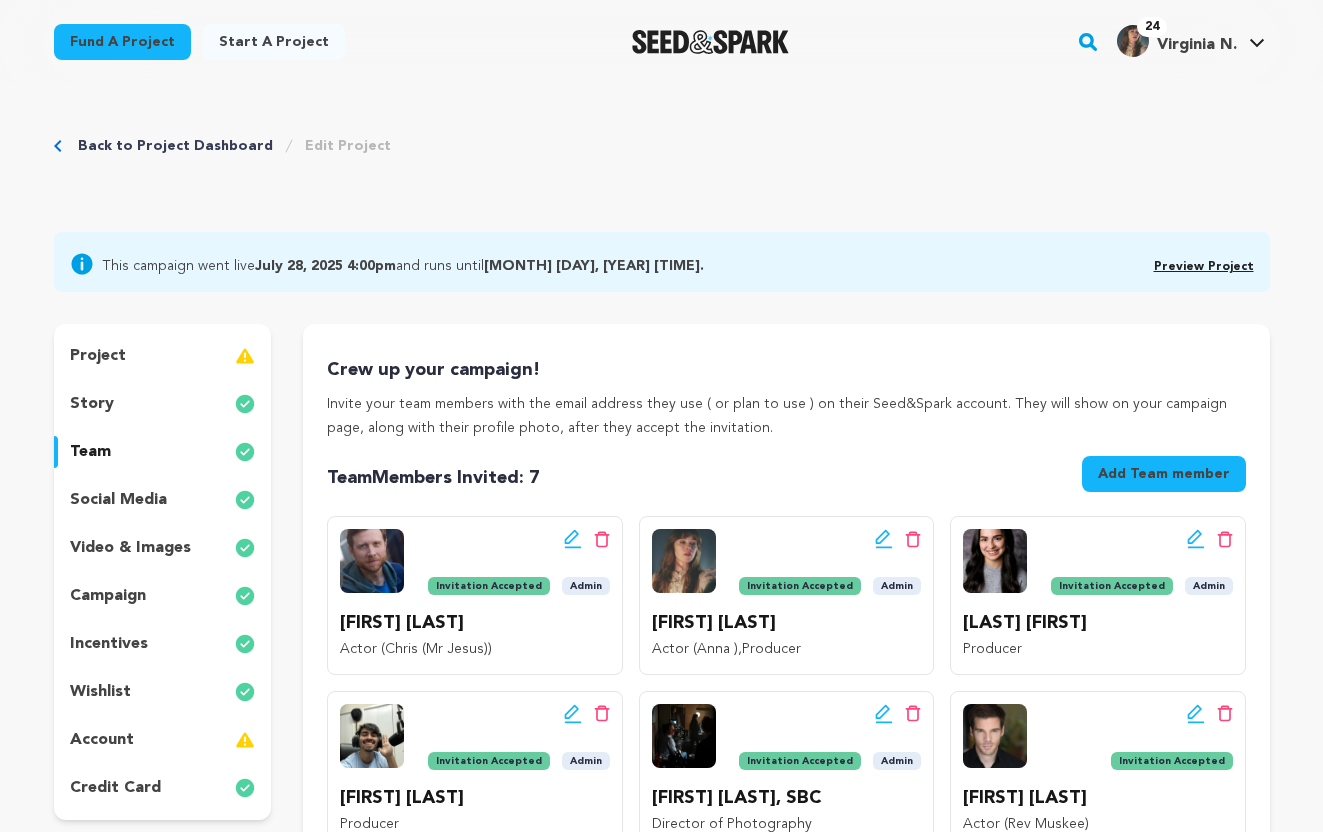 scroll, scrollTop: 0, scrollLeft: 0, axis: both 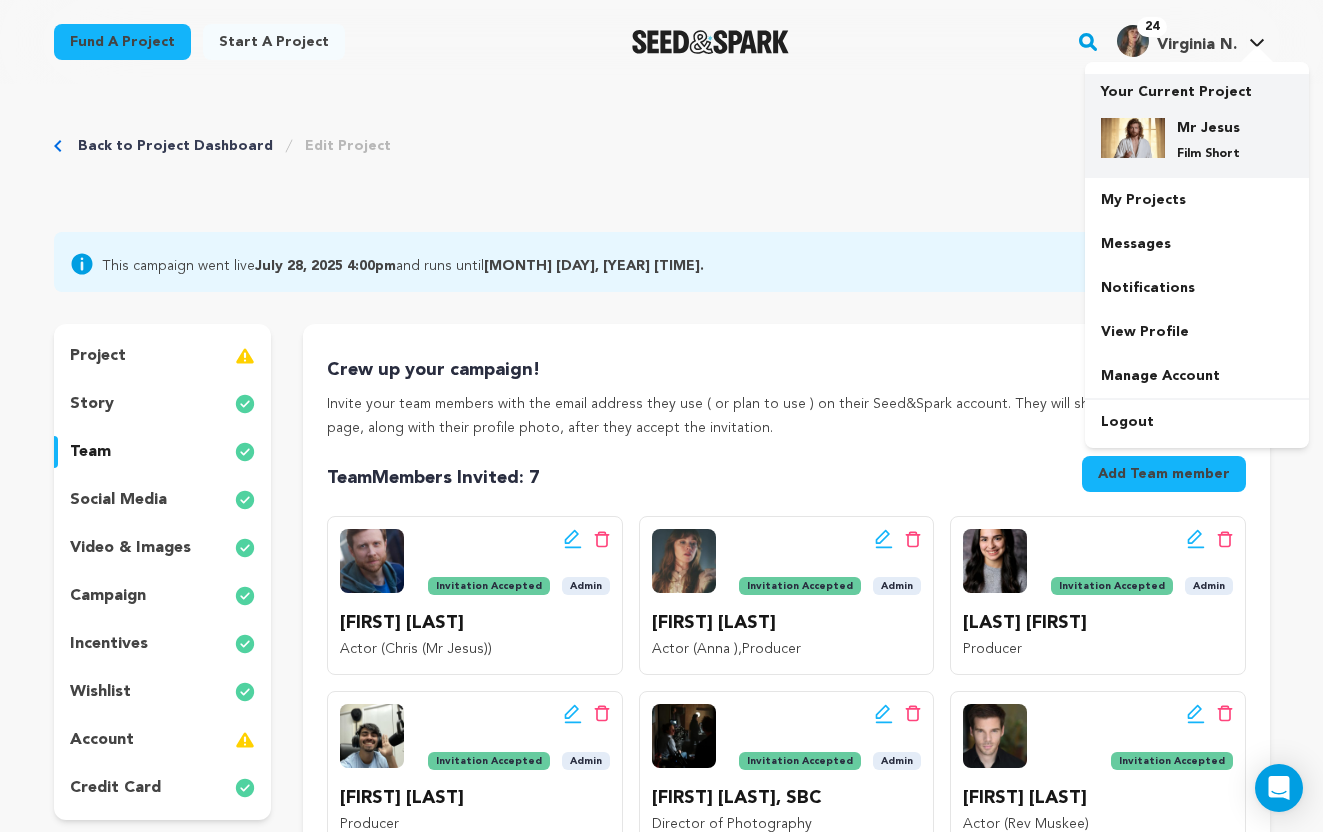 click at bounding box center [1133, 140] 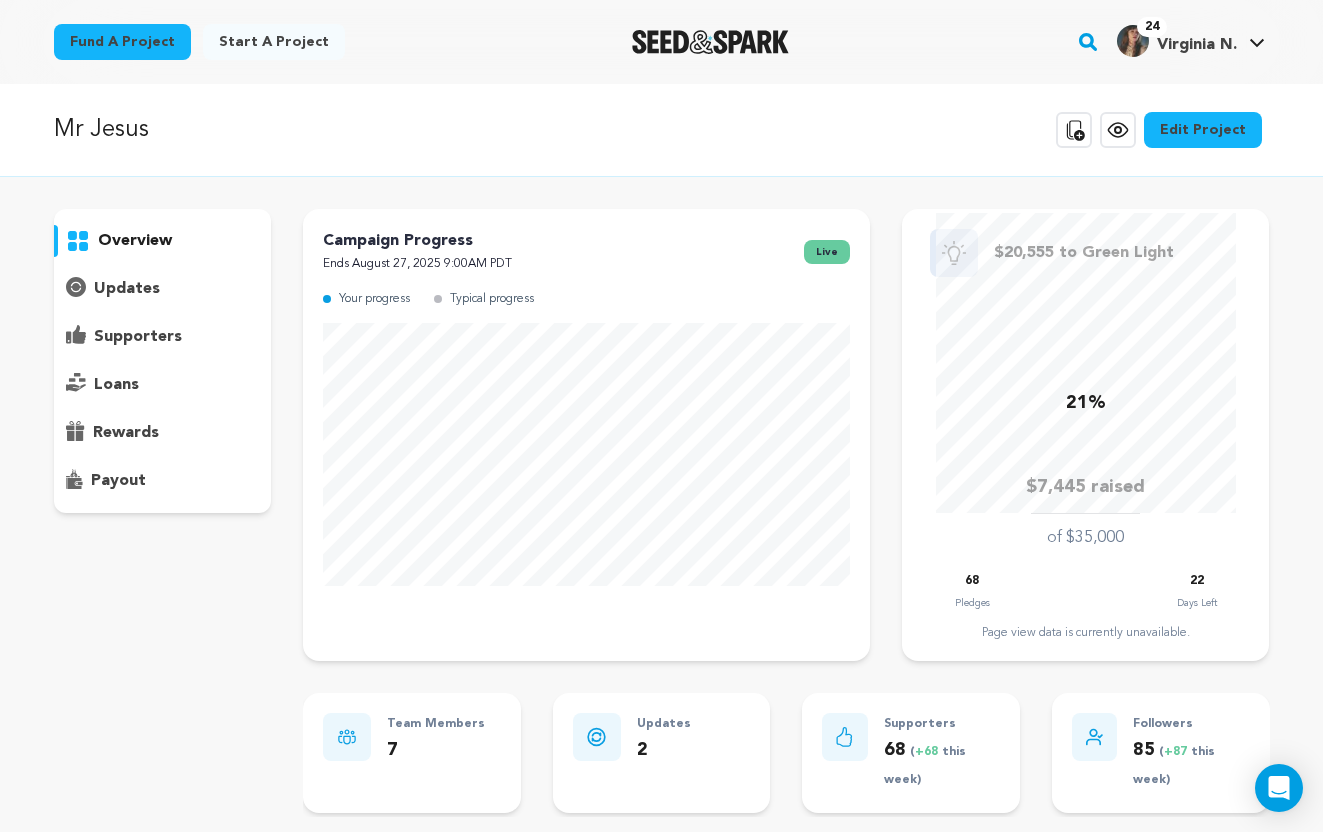 scroll, scrollTop: 0, scrollLeft: 0, axis: both 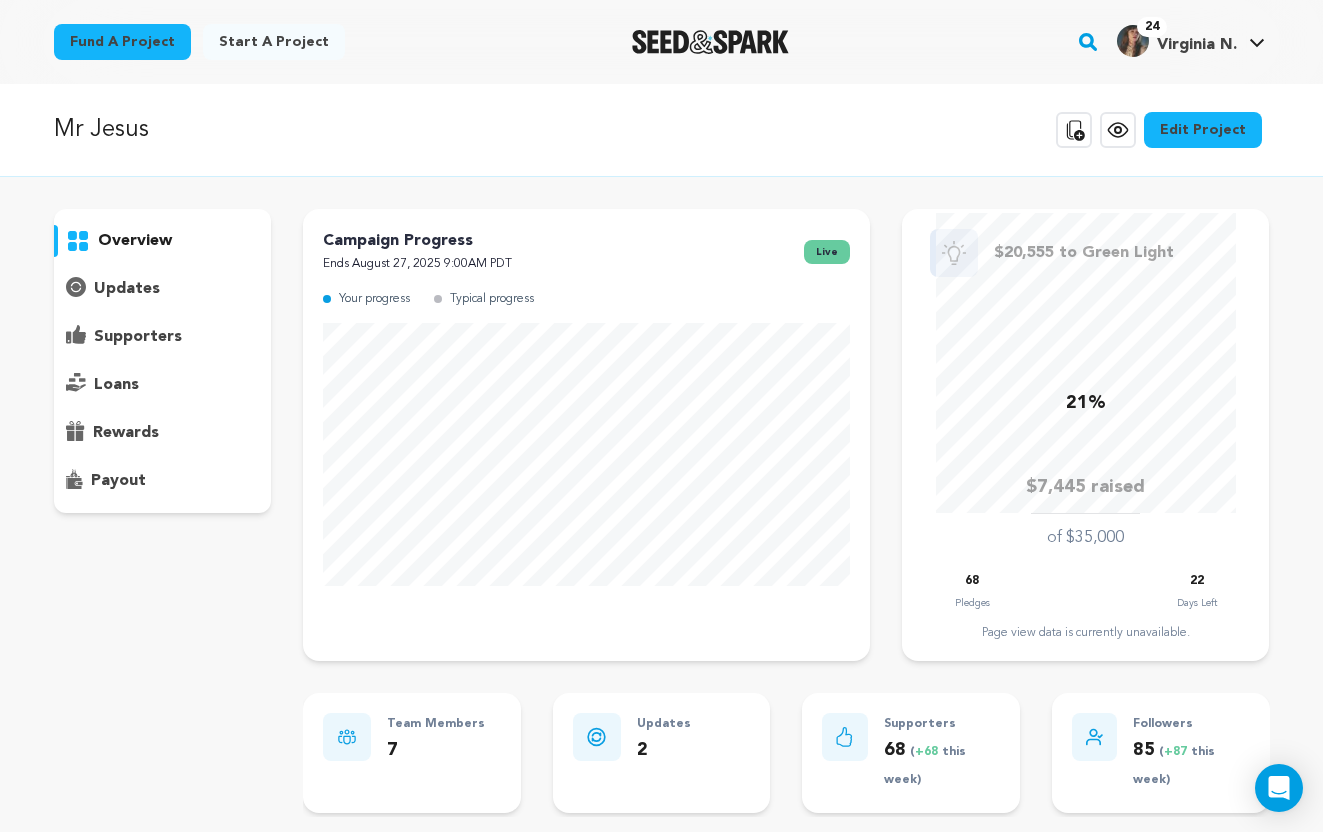click on "supporters" at bounding box center (138, 337) 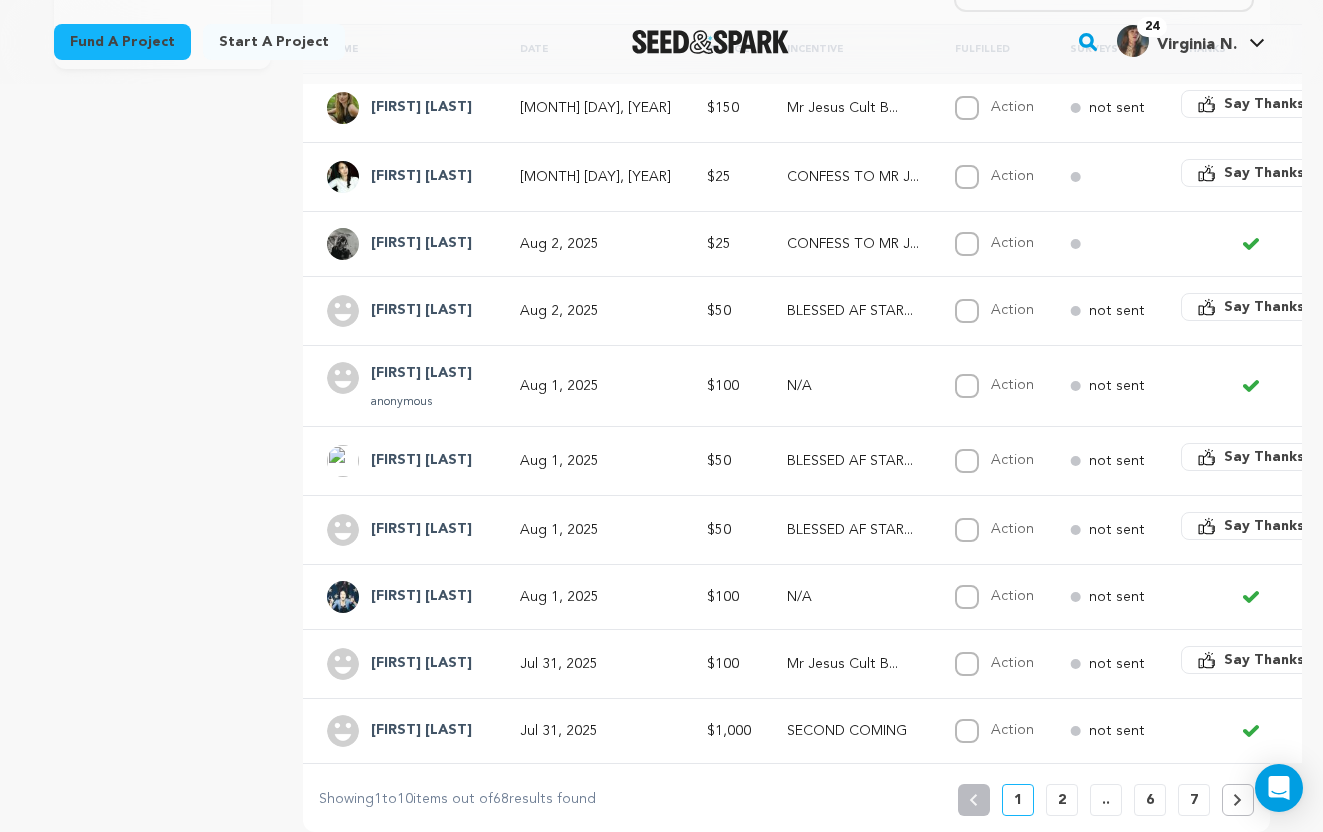 scroll, scrollTop: 451, scrollLeft: 0, axis: vertical 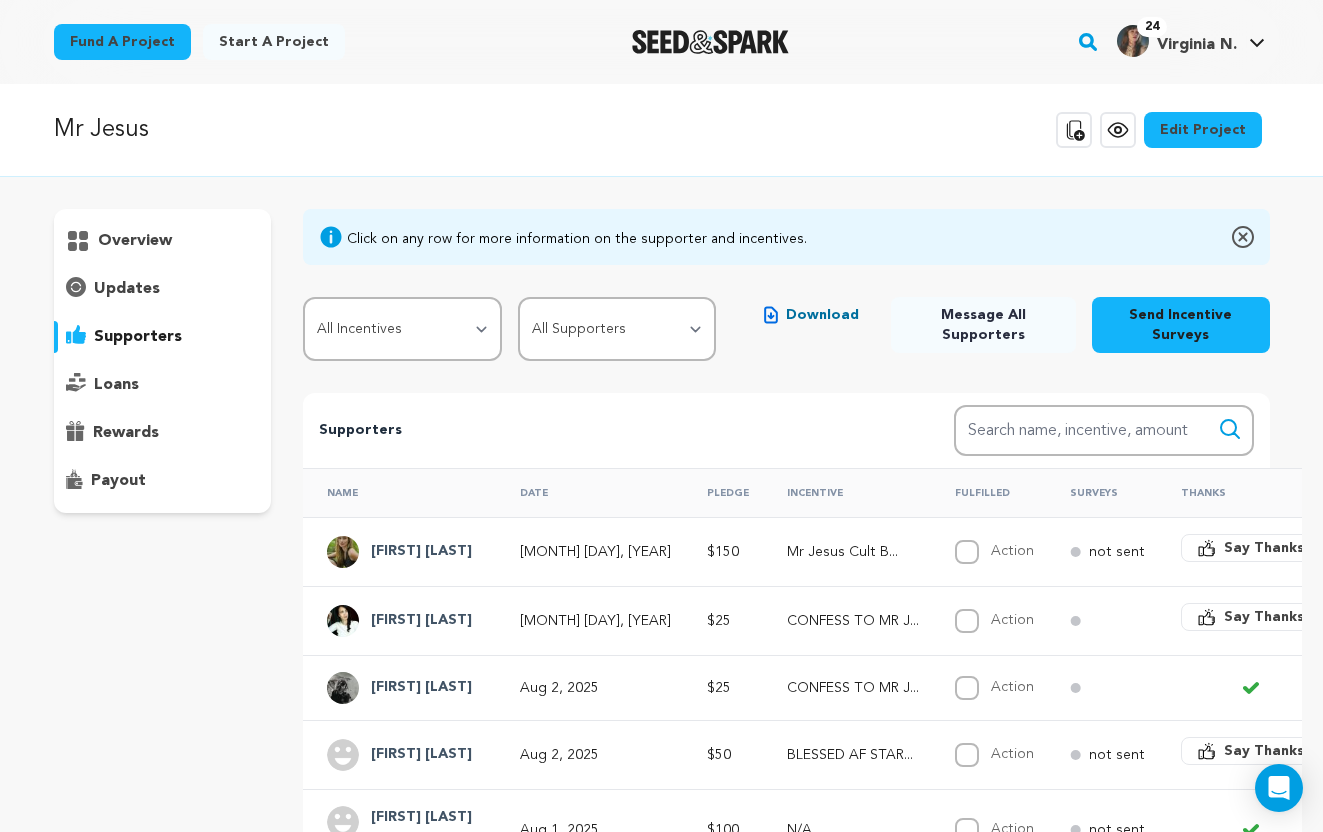 type 